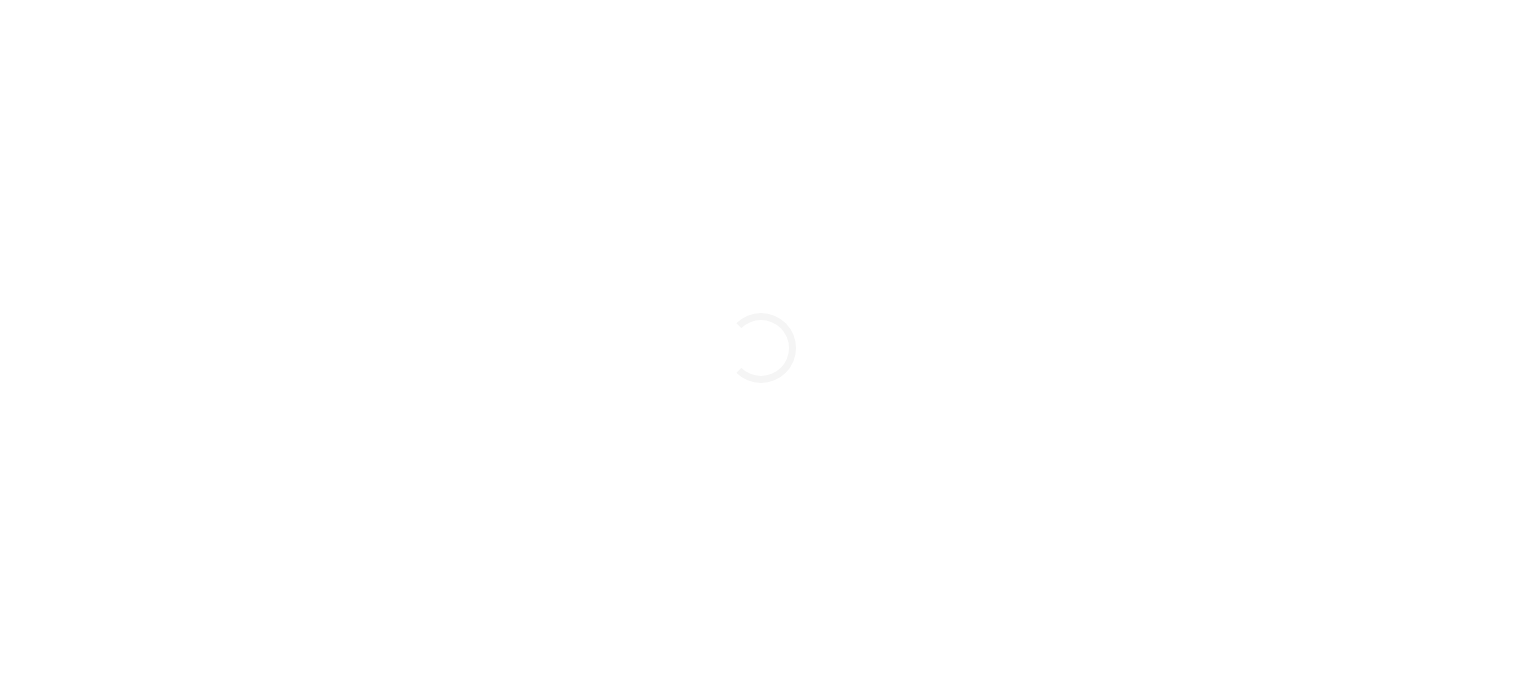 scroll, scrollTop: 0, scrollLeft: 0, axis: both 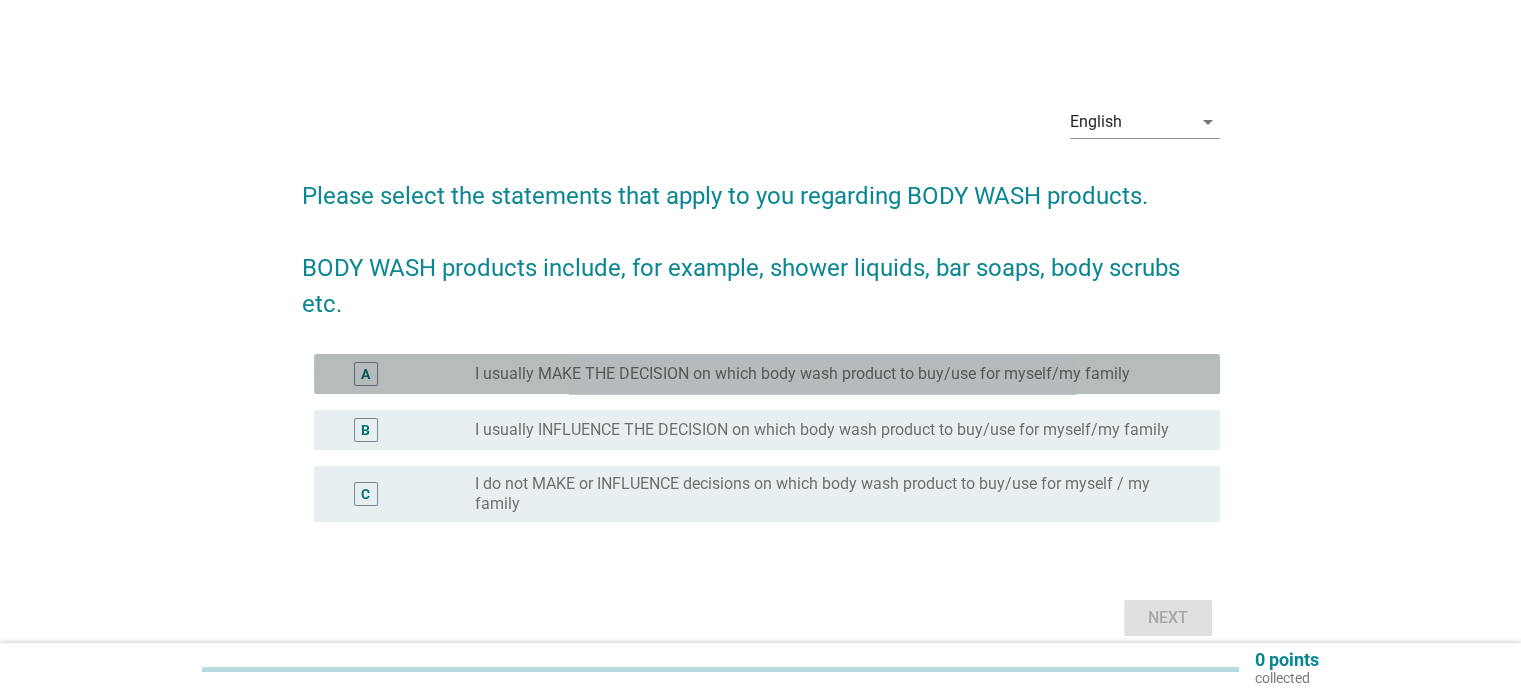 click on "I usually MAKE THE DECISION on which body wash product to buy/use for myself/my family" at bounding box center (802, 374) 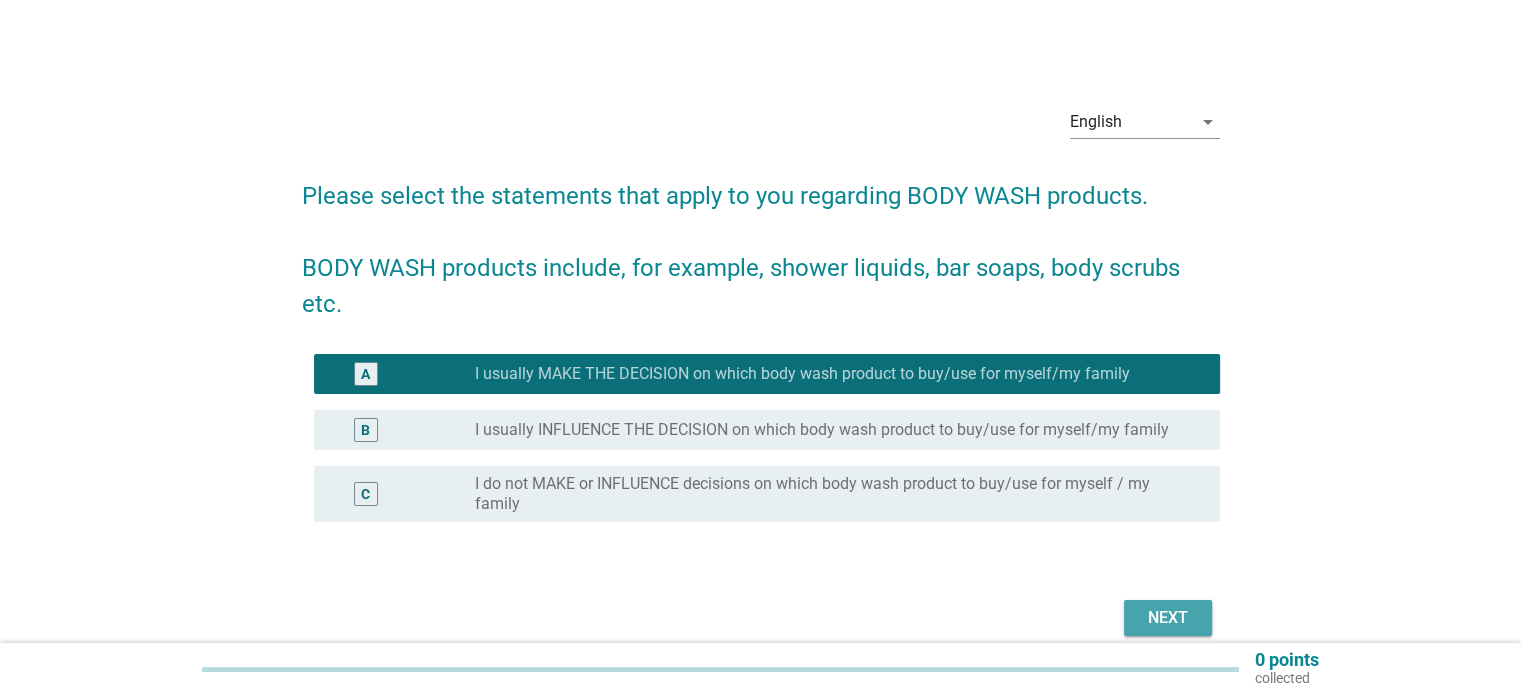 click on "Next" at bounding box center [1168, 618] 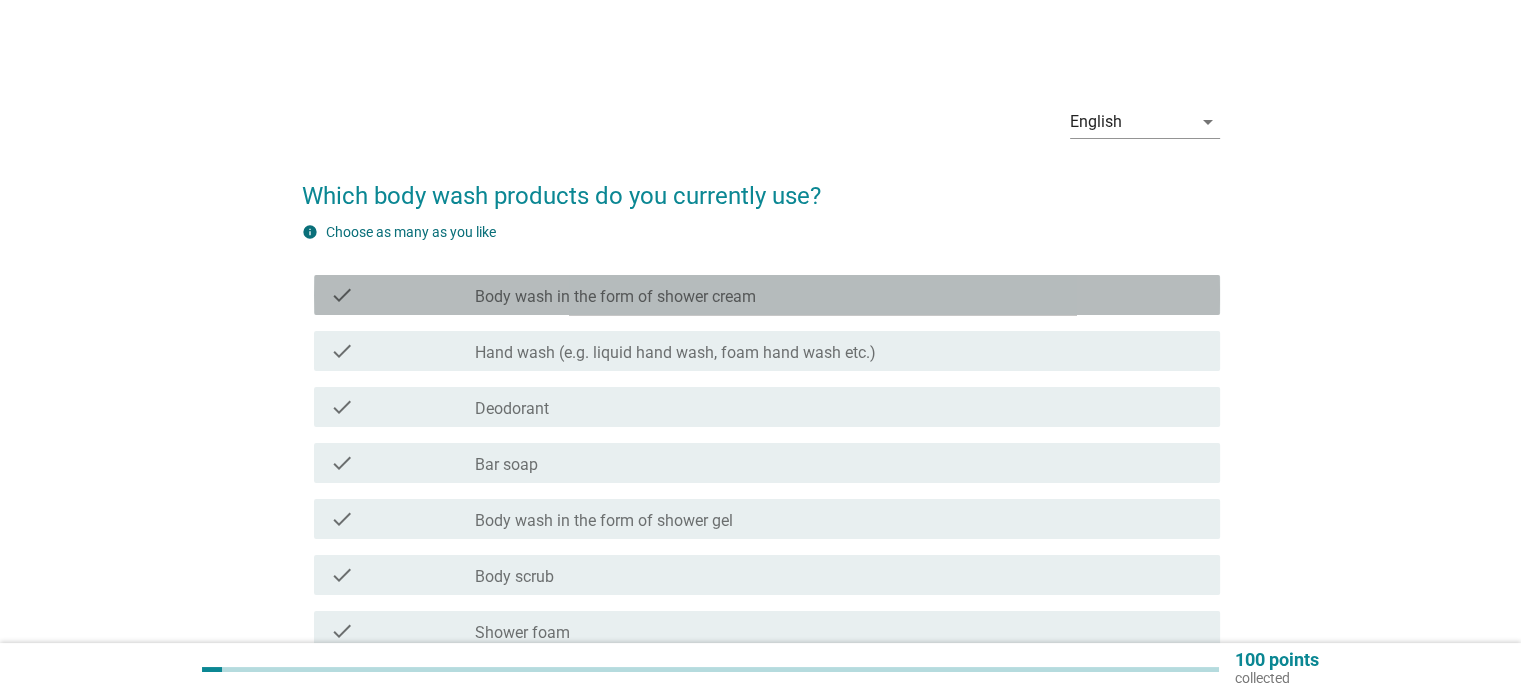 click on "check_box_outline_blank Body wash in the form of shower cream" at bounding box center (839, 295) 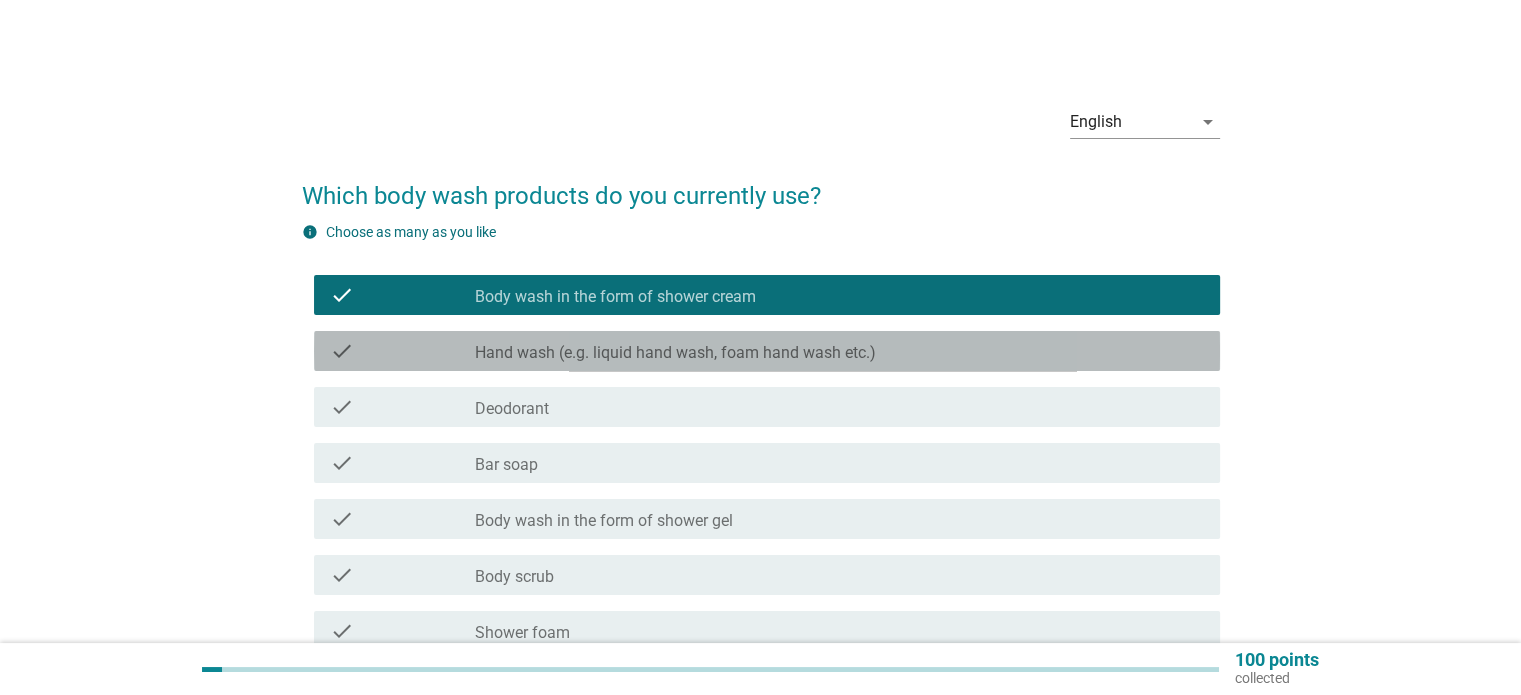 click on "Hand wash (e.g. liquid hand wash, foam hand wash etc.)" at bounding box center (675, 353) 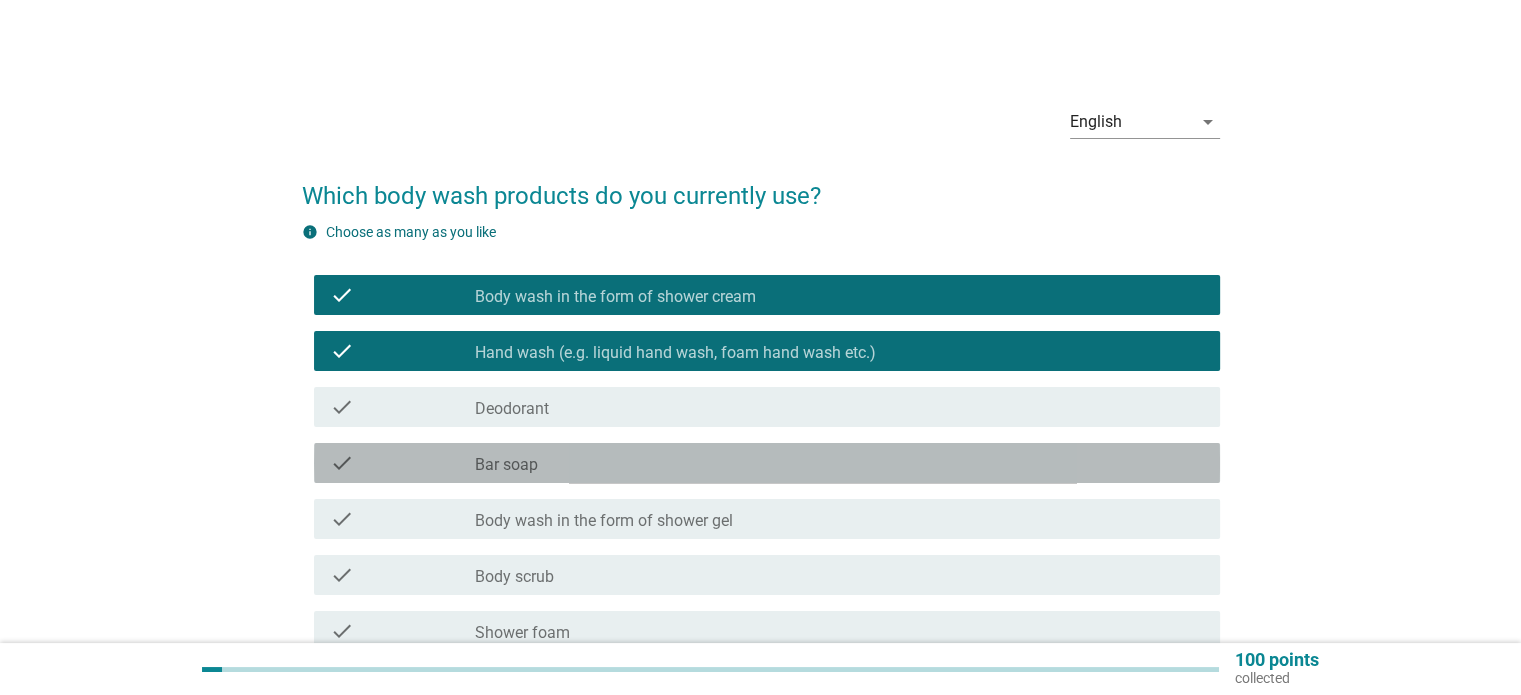 click on "check_box_outline_blank Bar soap" at bounding box center [839, 463] 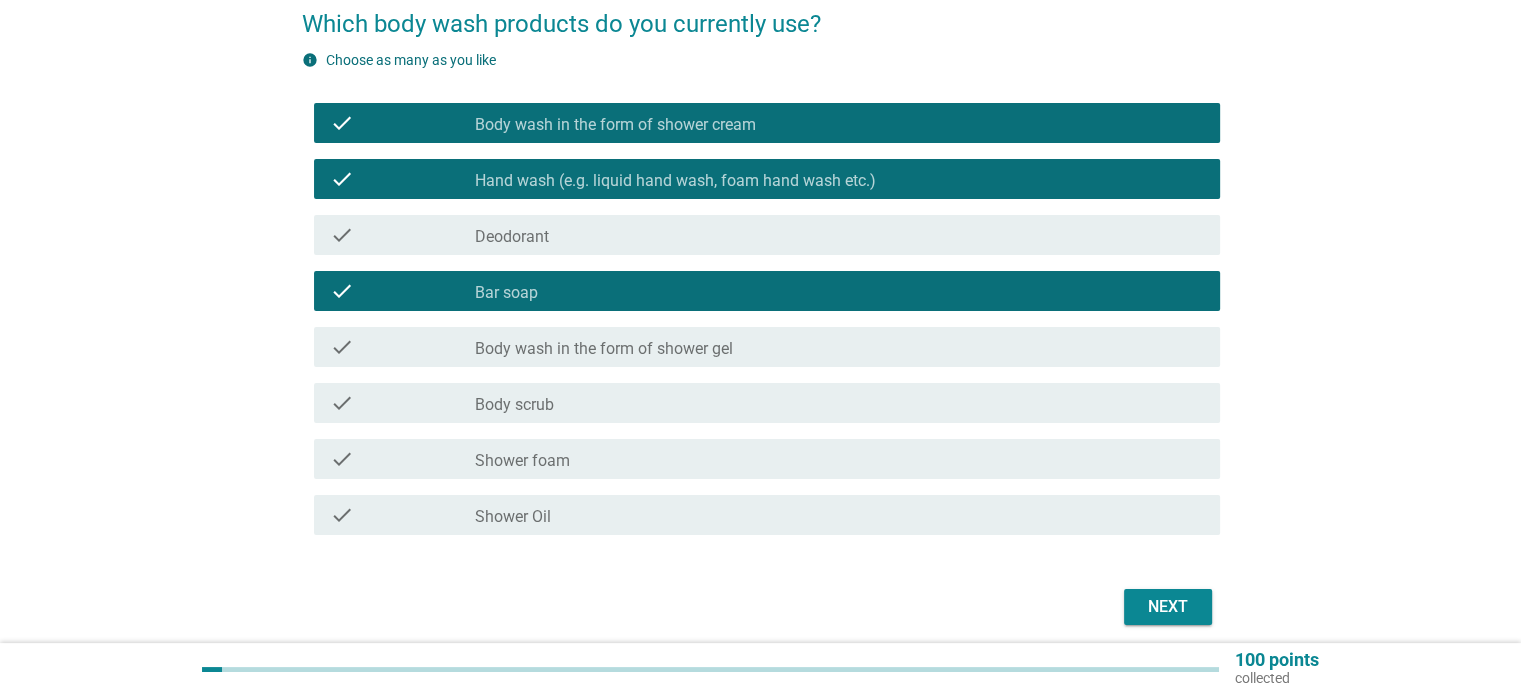 scroll, scrollTop: 180, scrollLeft: 0, axis: vertical 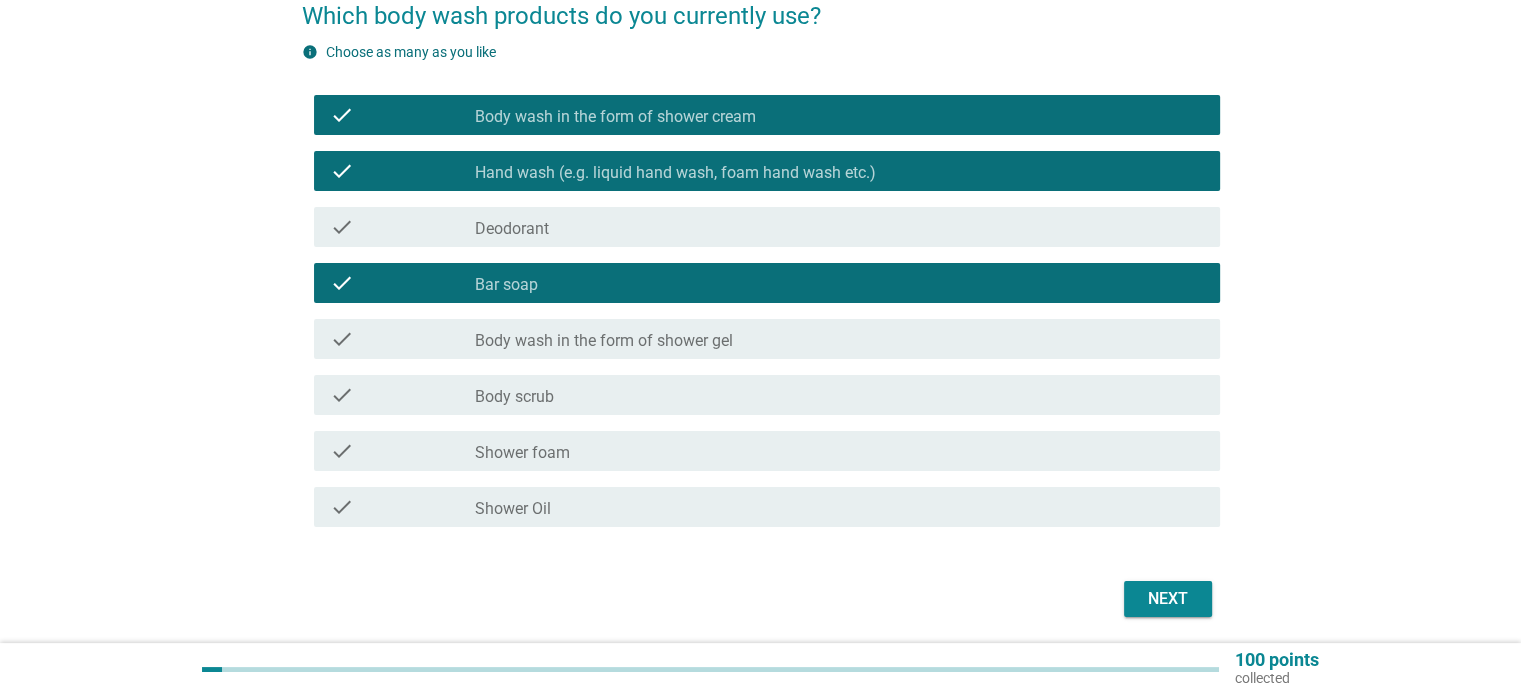 click on "check_box_outline_blank Body wash in the form of shower gel" at bounding box center [839, 339] 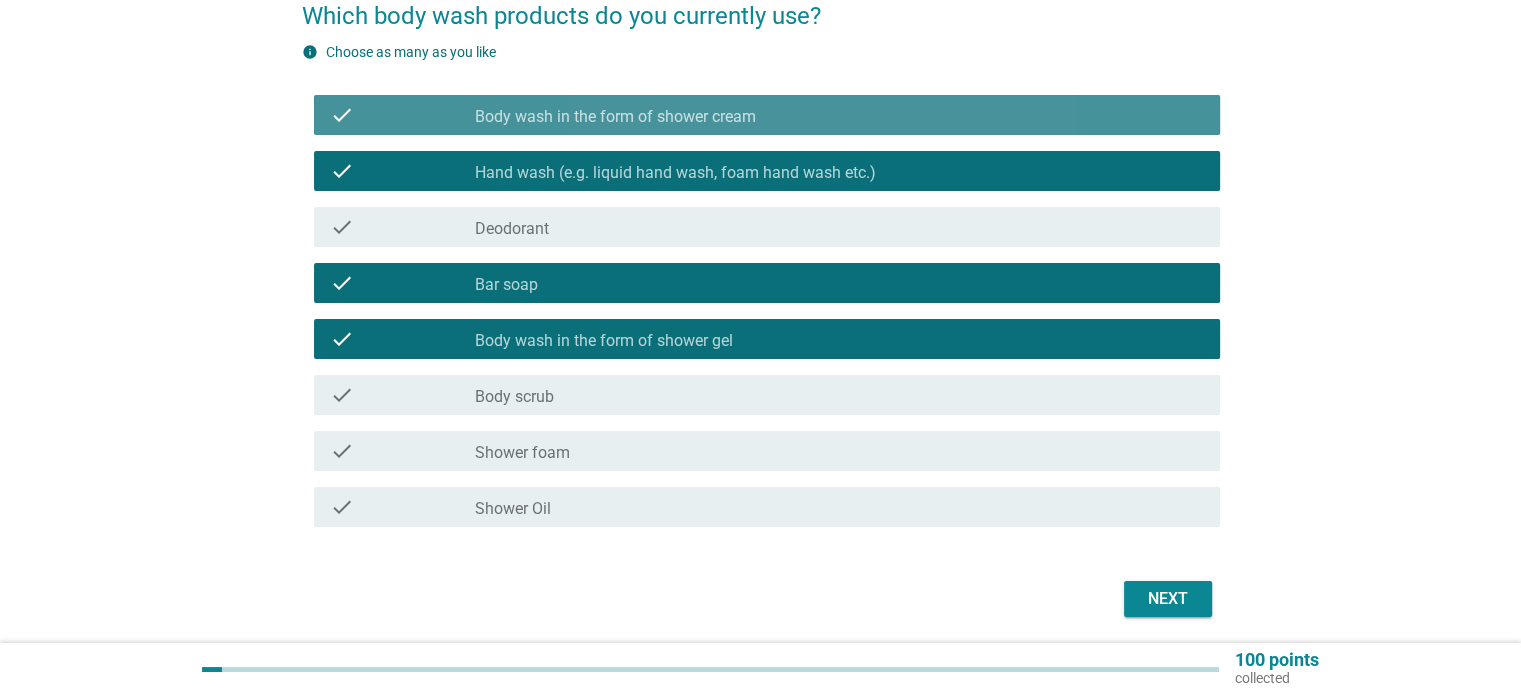 click on "check_box_outline_blank Body wash in the form of shower cream" at bounding box center [839, 115] 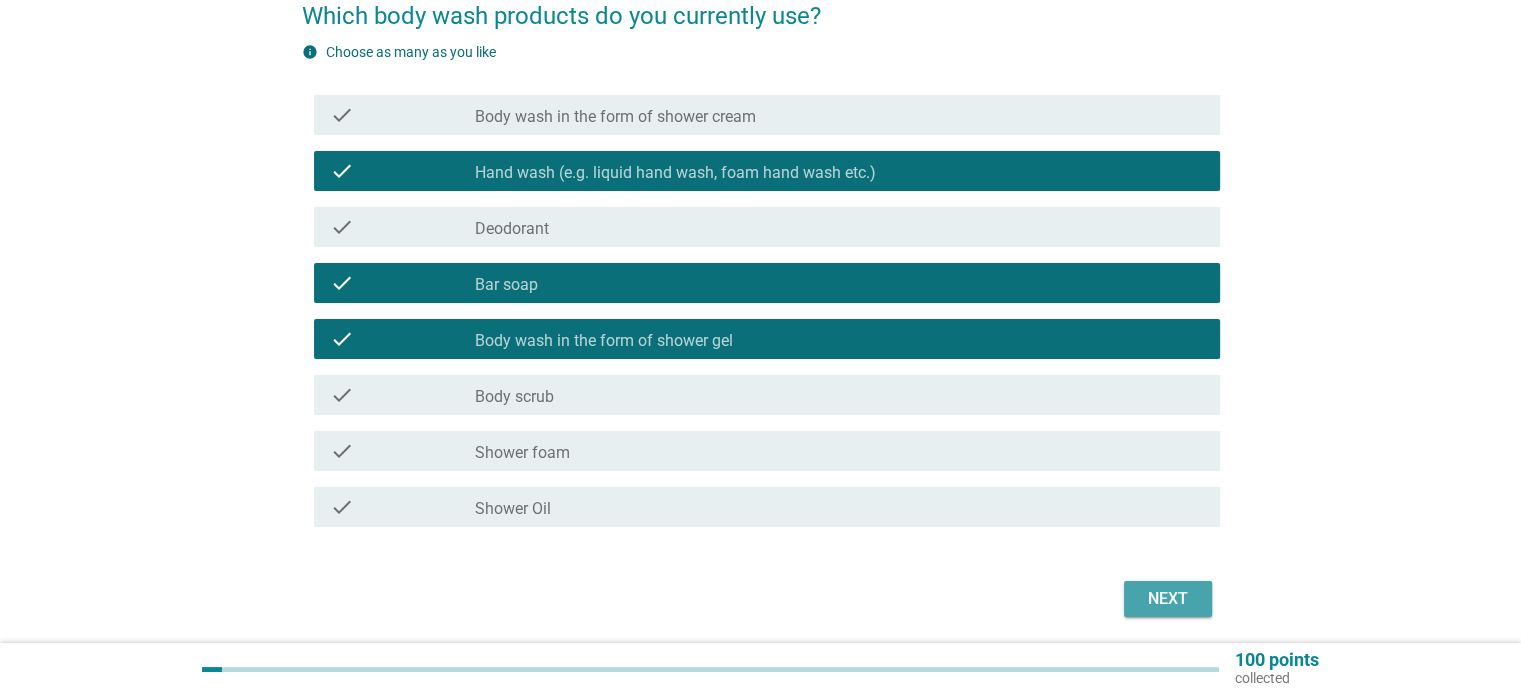 click on "Next" at bounding box center (1168, 599) 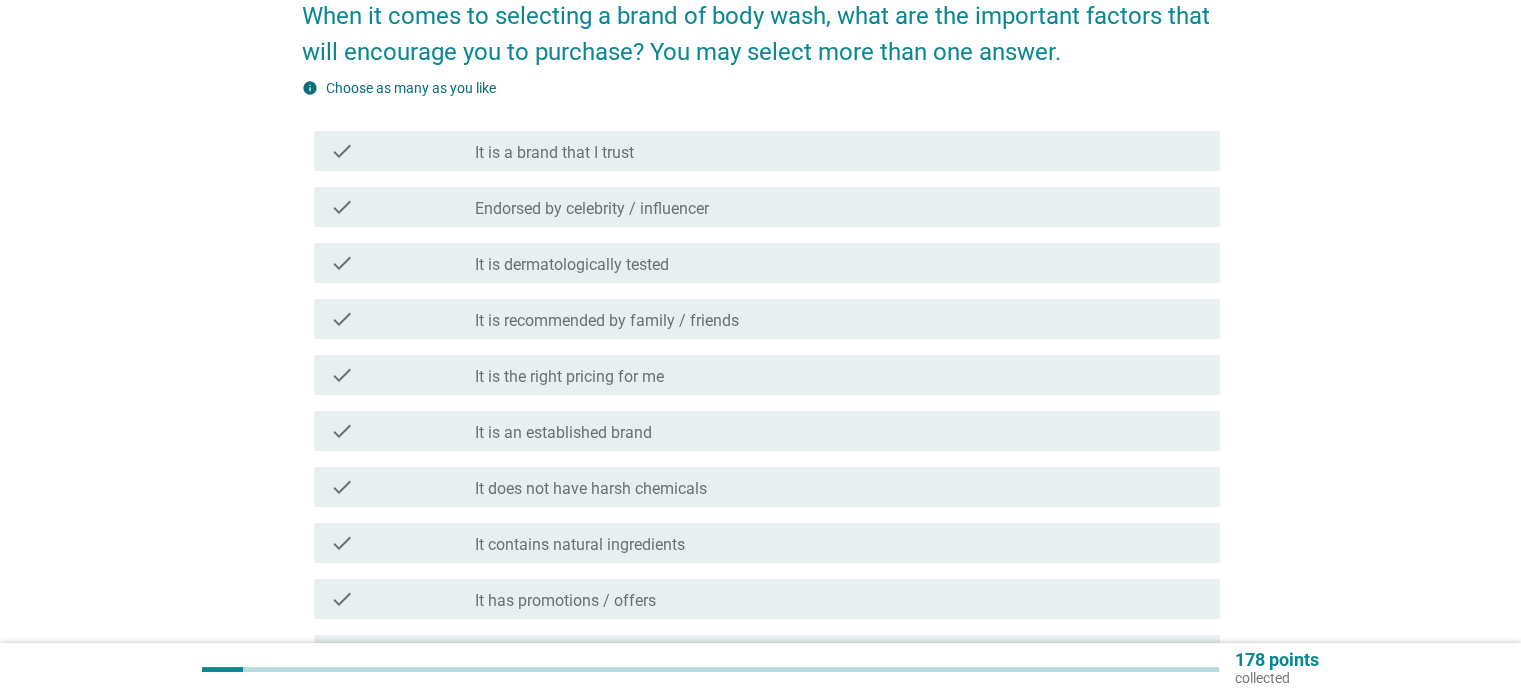 scroll, scrollTop: 0, scrollLeft: 0, axis: both 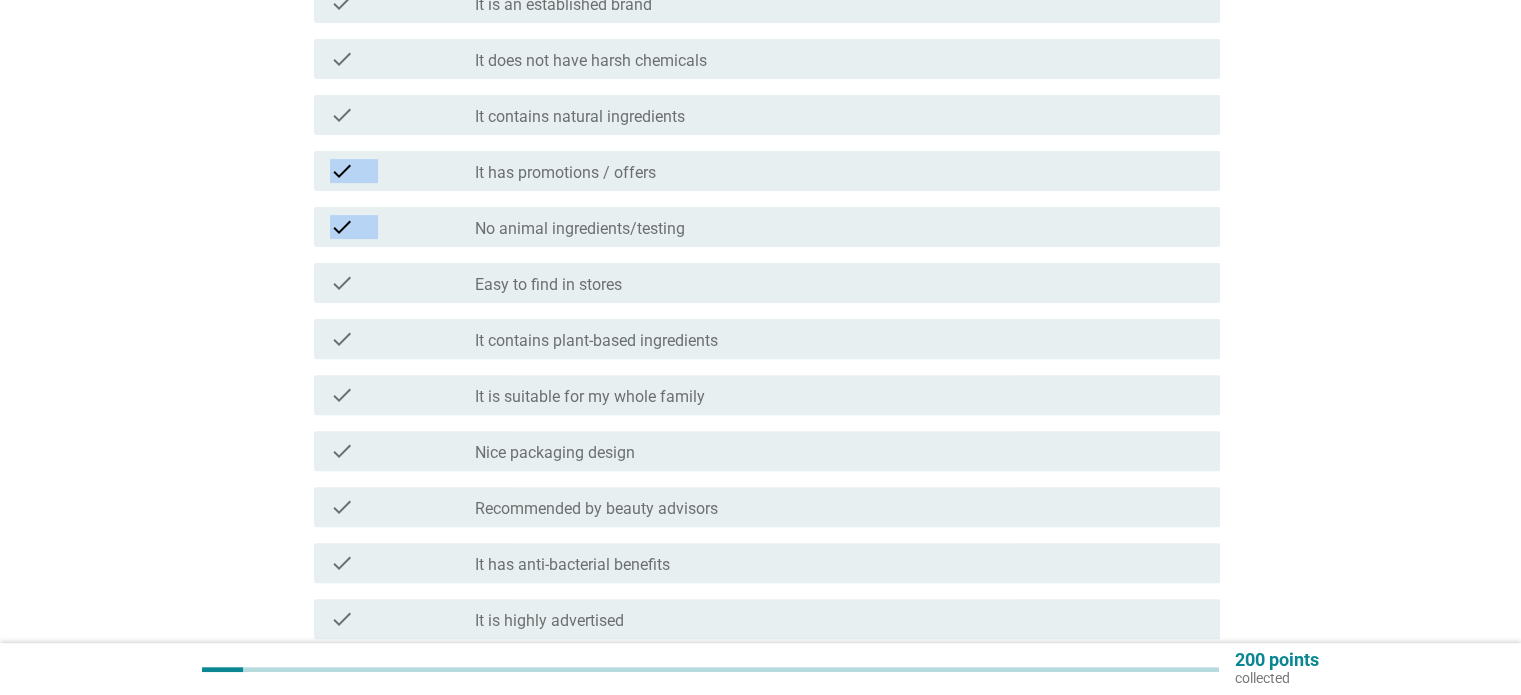 drag, startPoint x: 820, startPoint y: 220, endPoint x: 860, endPoint y: 97, distance: 129.34064 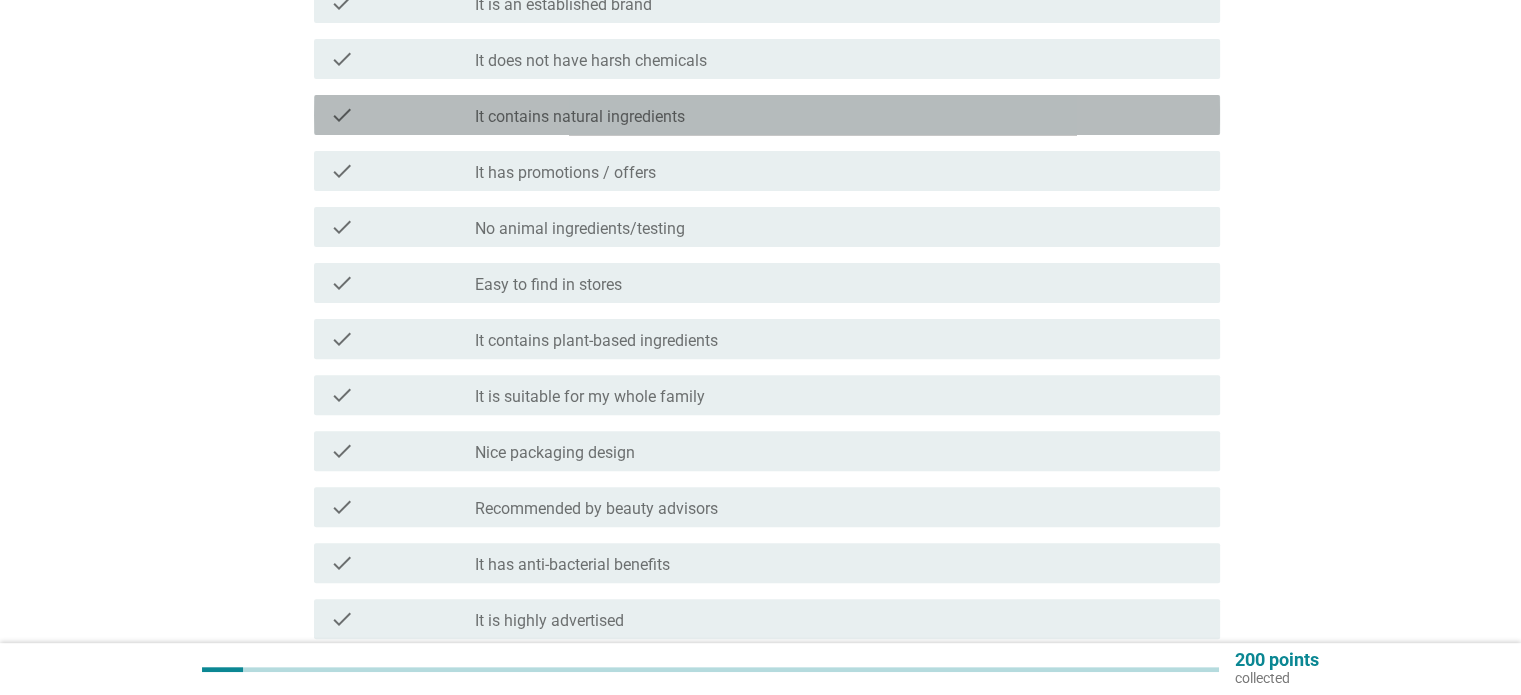 click on "check     check_box_outline_blank It contains natural ingredients" at bounding box center (767, 115) 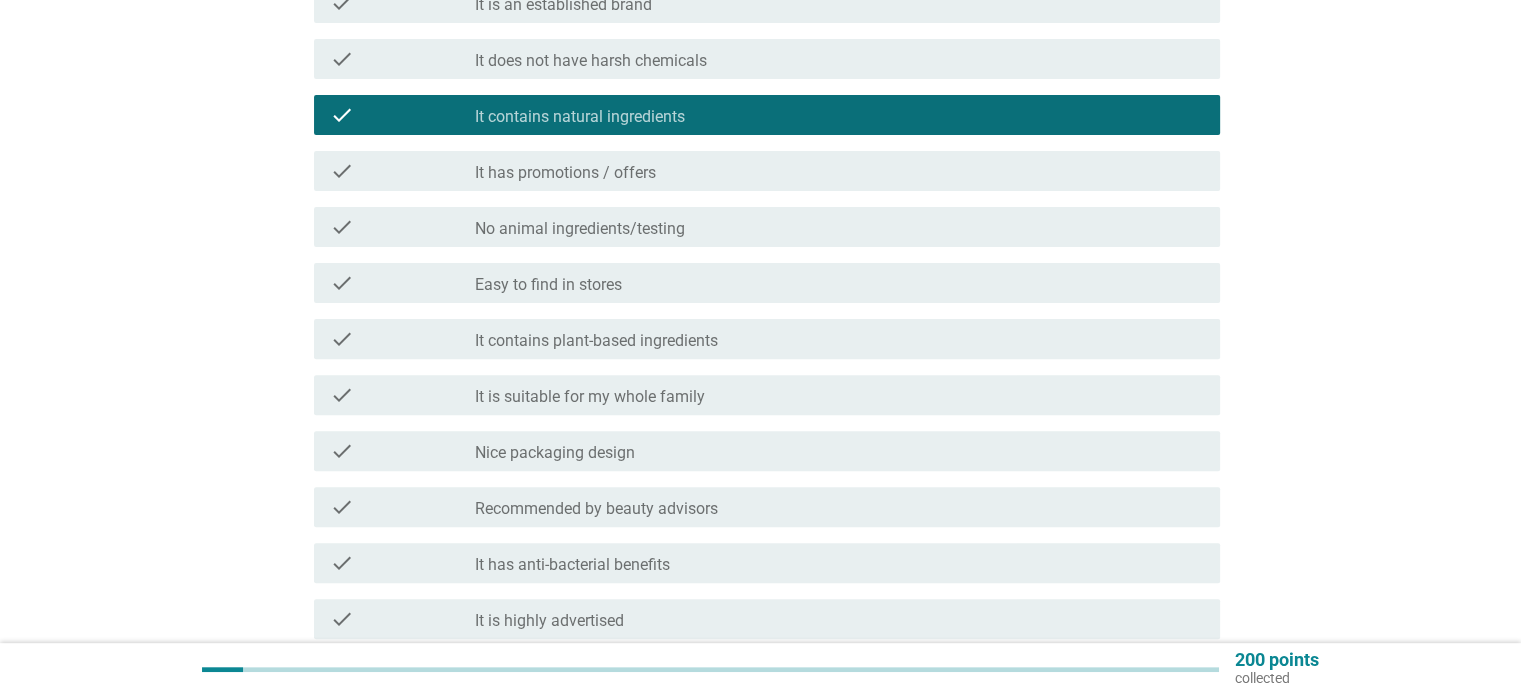 click on "English arrow_drop_down   When it comes to selecting a brand of body wash, what are the important factors that will encourage you to purchase? You may select more than one answer.     info   Choose as many as you like   check     check_box_outline_blank It is a brand that I trust   check     check_box_outline_blank Endorsed by celebrity / influencer   check     check_box_outline_blank It is dermatologically tested   check     check_box_outline_blank It is recommended by family / friends   check     check_box_outline_blank It is the right pricing for me   check     check_box_outline_blank It is an established brand    check     check_box_outline_blank It does not have harsh chemicals   check     check_box_outline_blank It contains natural ingredients   check     check_box_outline_blank It has promotions / offers   check     check_box_outline_blank No animal ingredients/testing   check     check_box_outline_blank Easy to find in stores   check     check_box_outline_blank It contains plant-based ingredients" at bounding box center (760, 332) 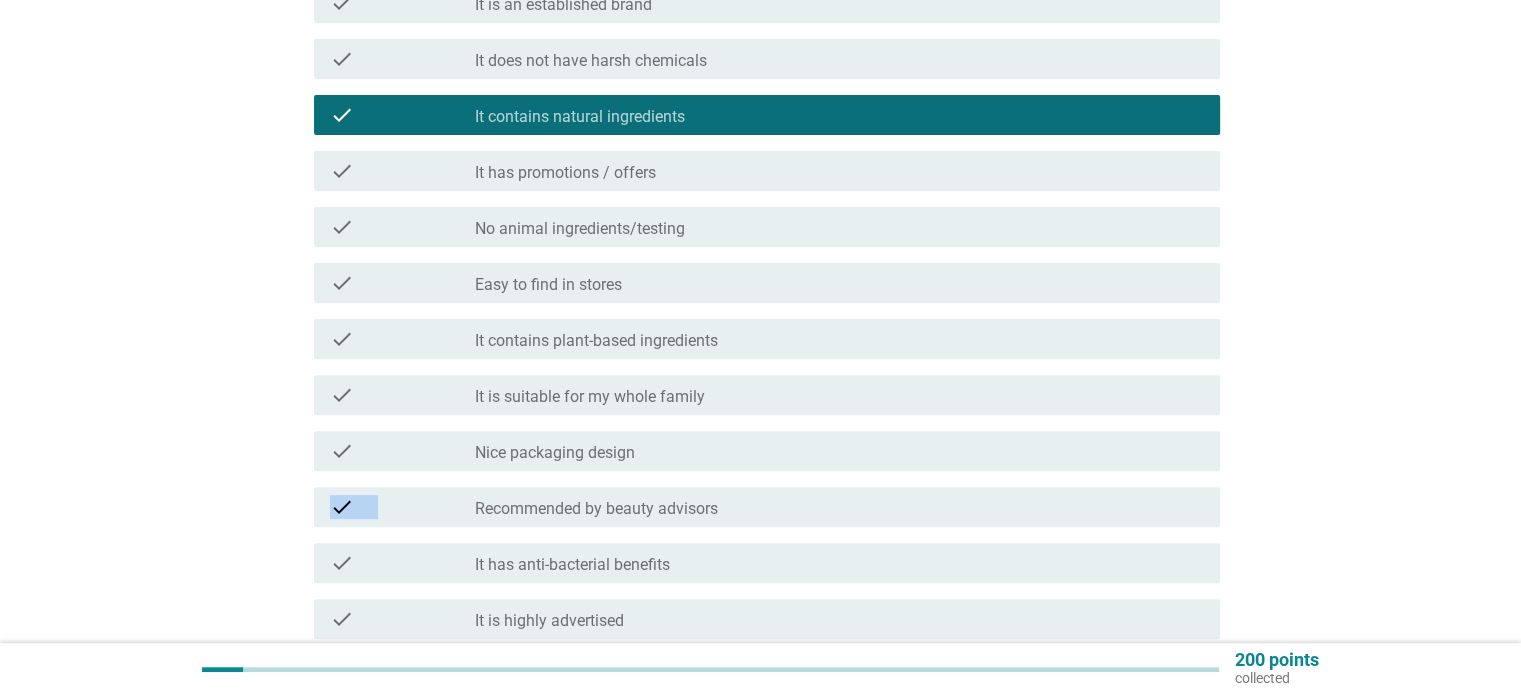 drag, startPoint x: 1519, startPoint y: 463, endPoint x: 1521, endPoint y: 532, distance: 69.02898 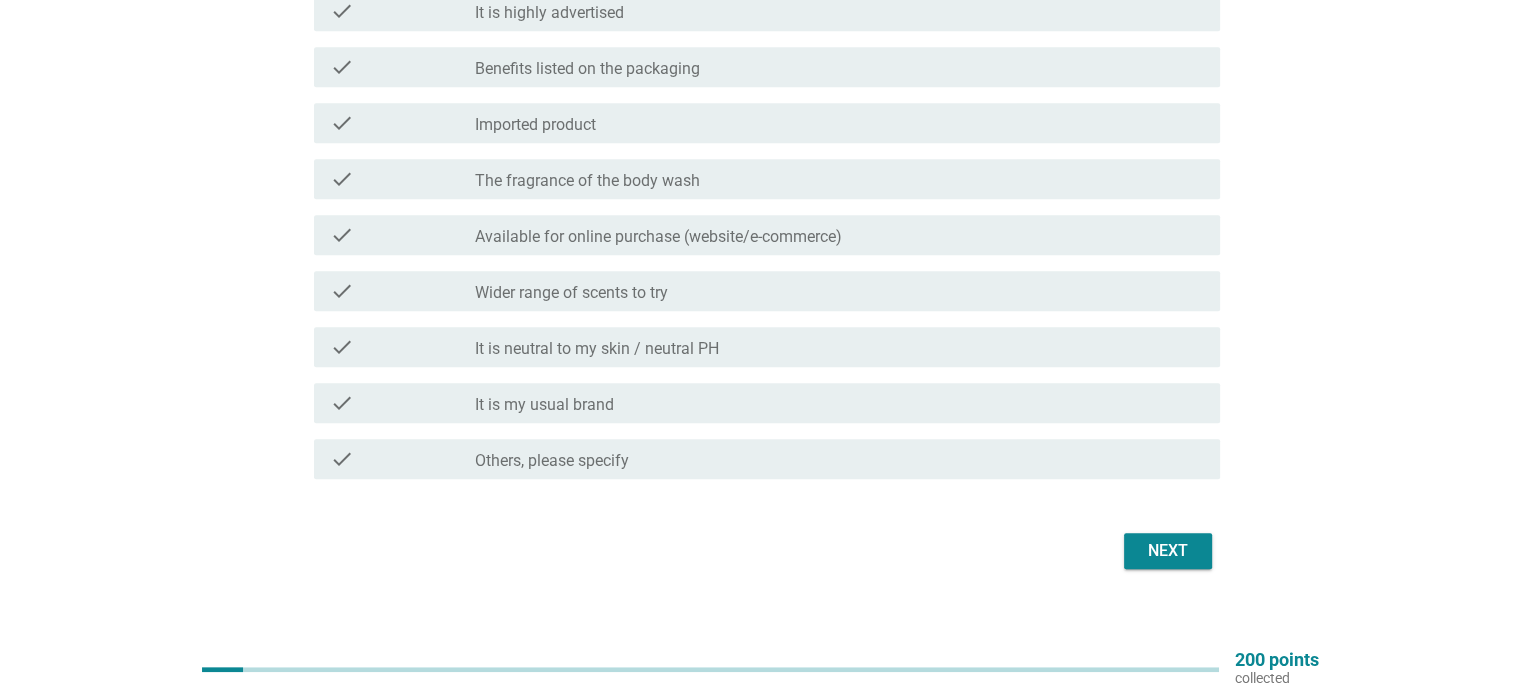 click on "Next" at bounding box center [1168, 551] 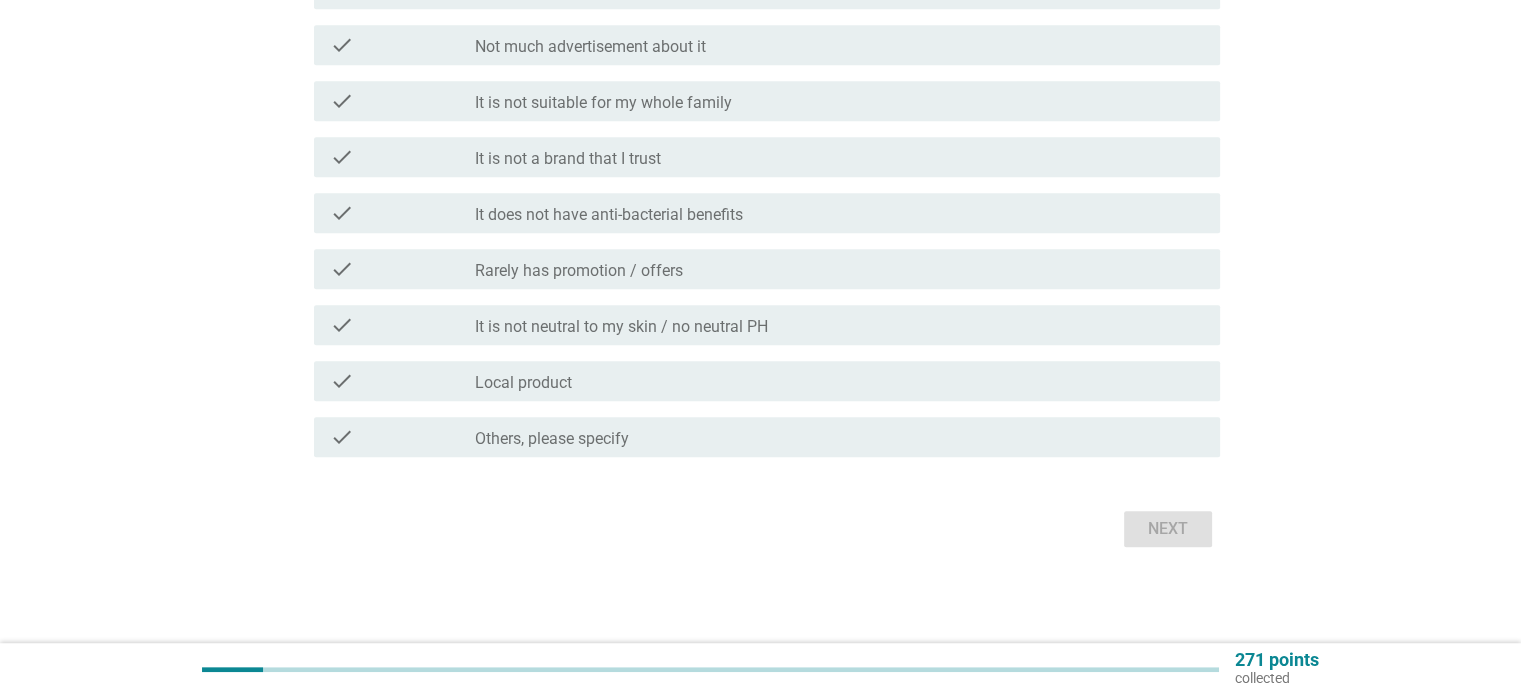 scroll, scrollTop: 0, scrollLeft: 0, axis: both 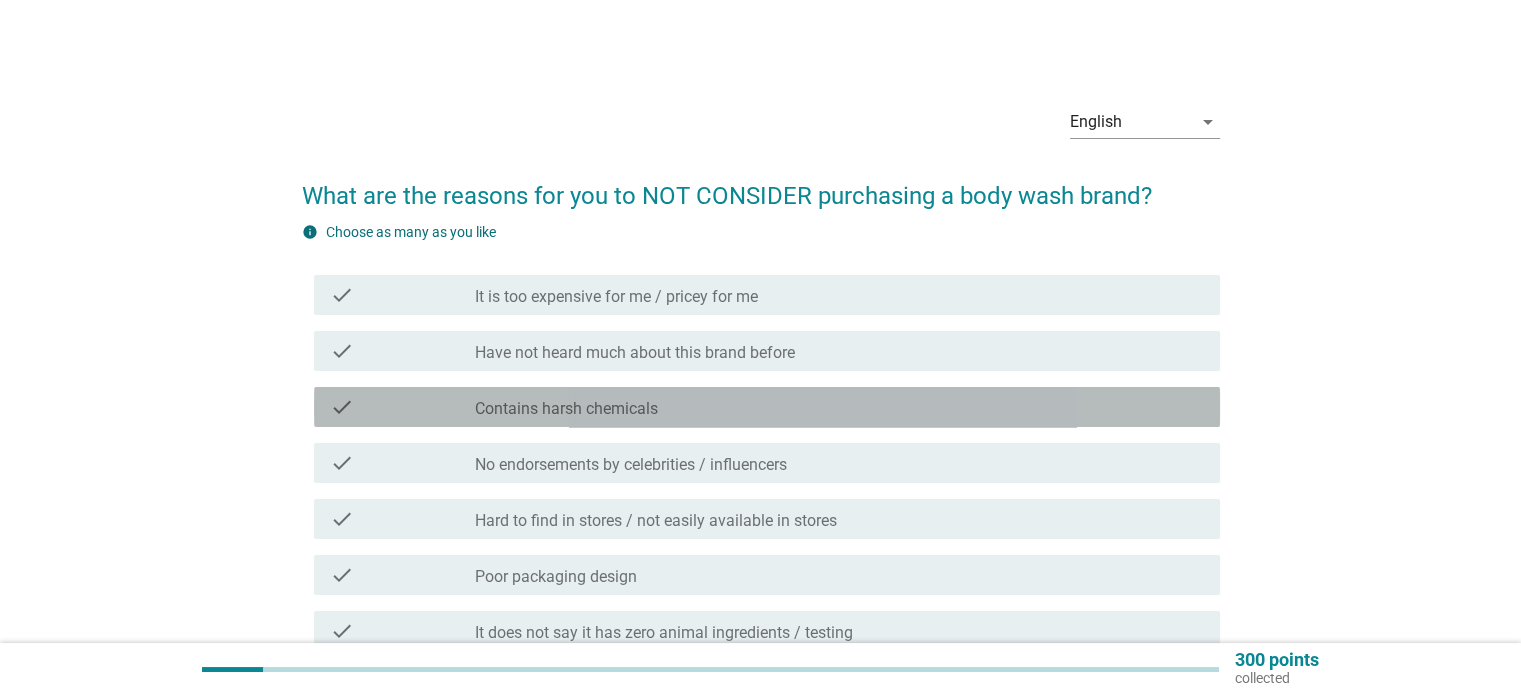 click on "check_box_outline_blank Contains harsh chemicals" at bounding box center (839, 407) 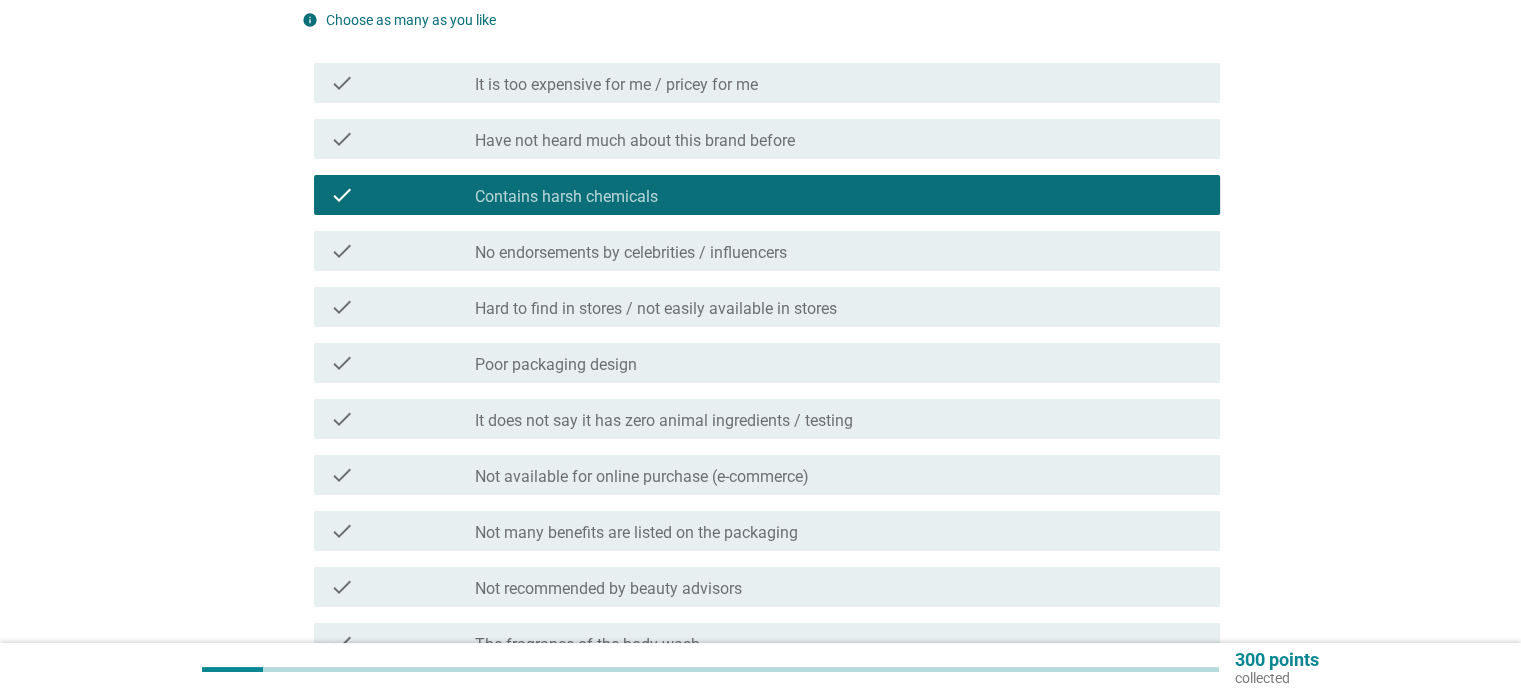scroll, scrollTop: 215, scrollLeft: 0, axis: vertical 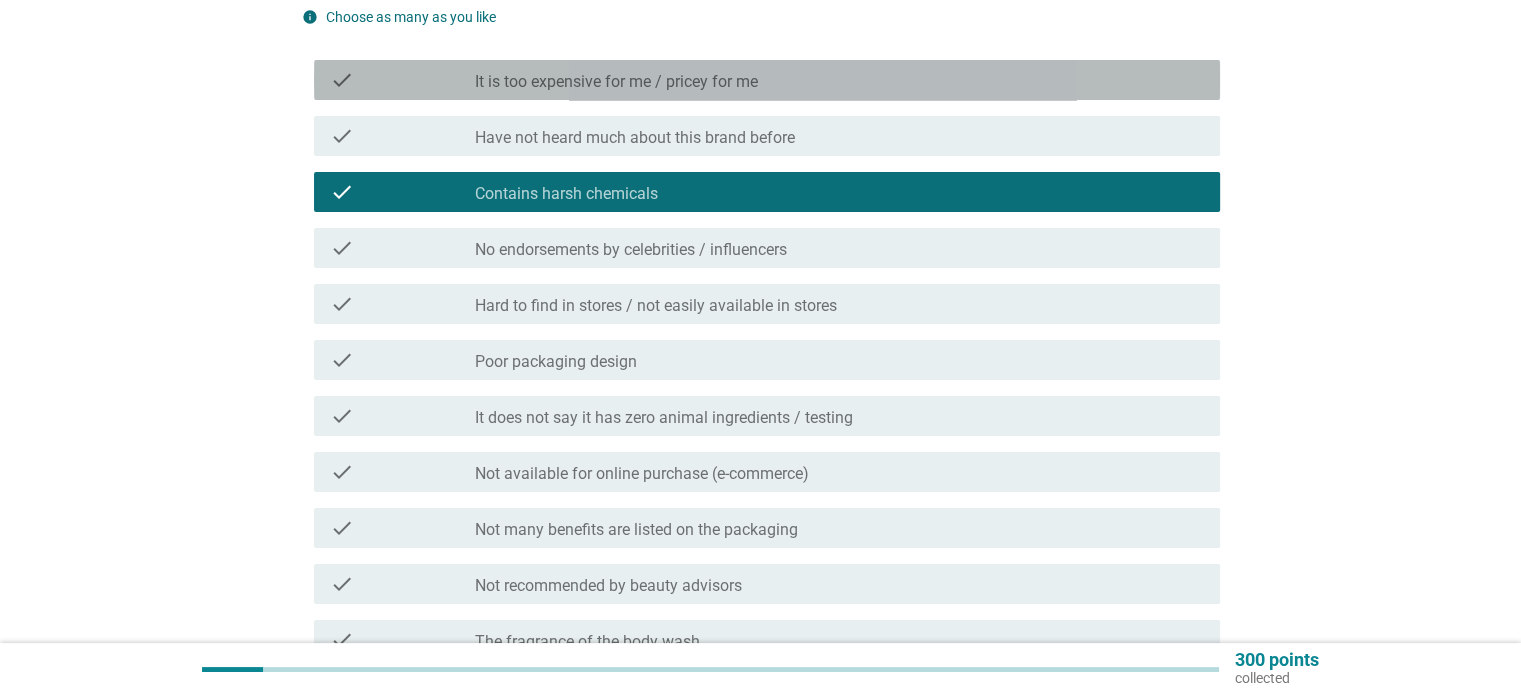 click on "check_box_outline_blank It is too expensive for me / pricey for me" at bounding box center (839, 80) 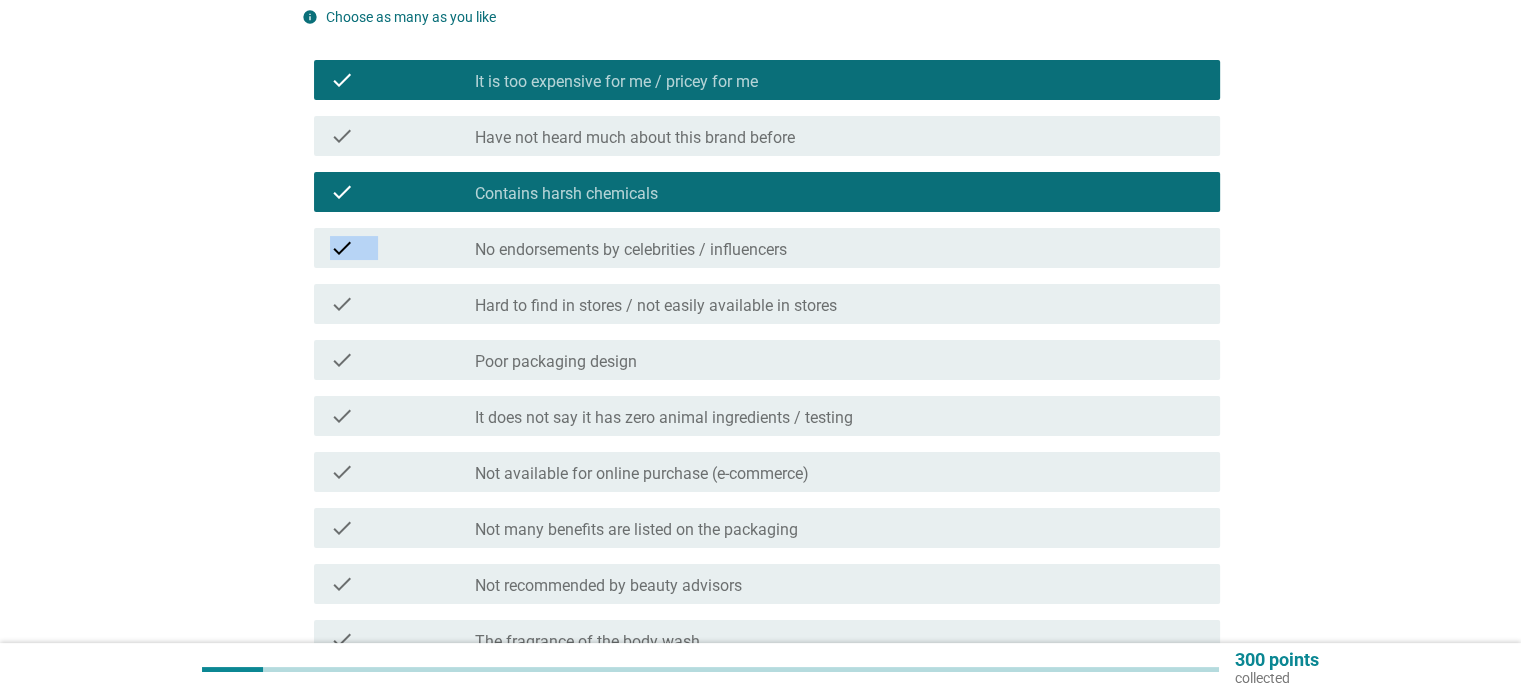 drag, startPoint x: 1367, startPoint y: 178, endPoint x: 1458, endPoint y: 223, distance: 101.51847 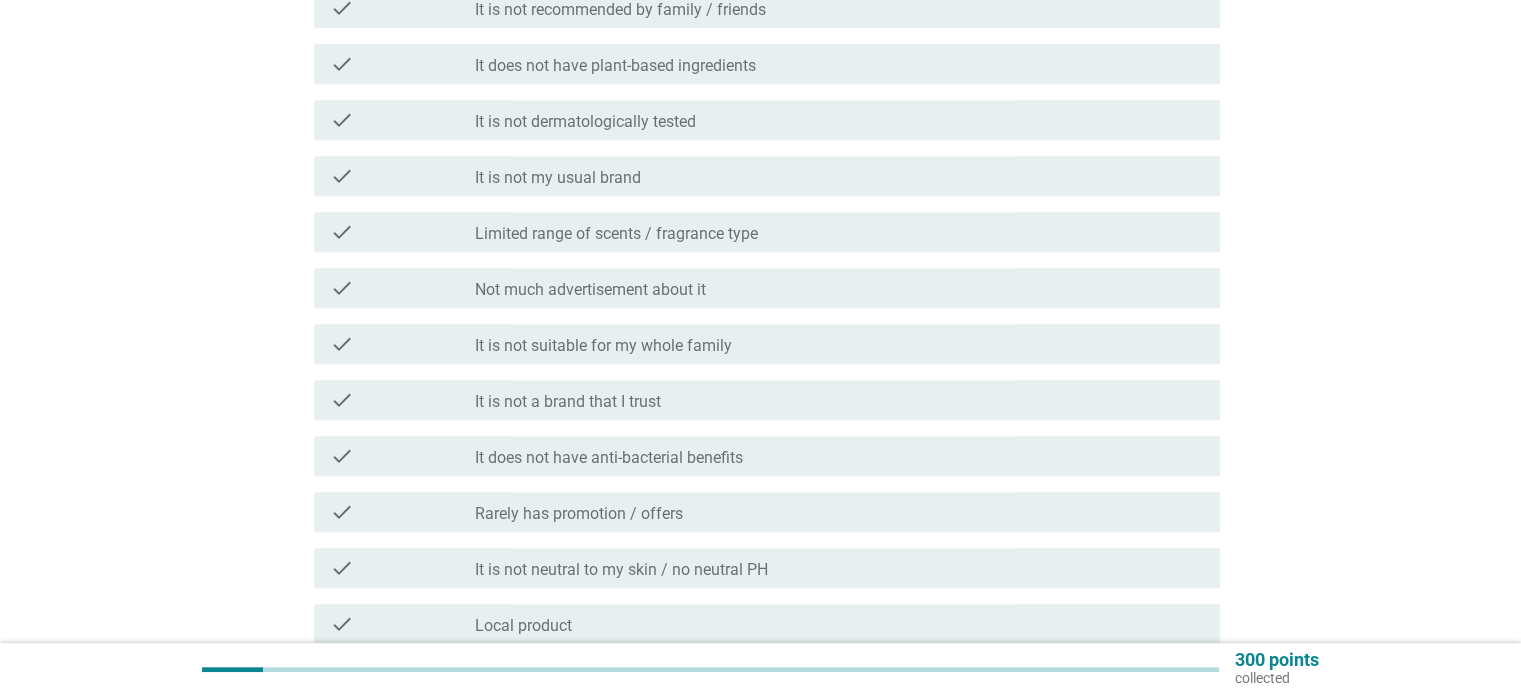 scroll, scrollTop: 1145, scrollLeft: 0, axis: vertical 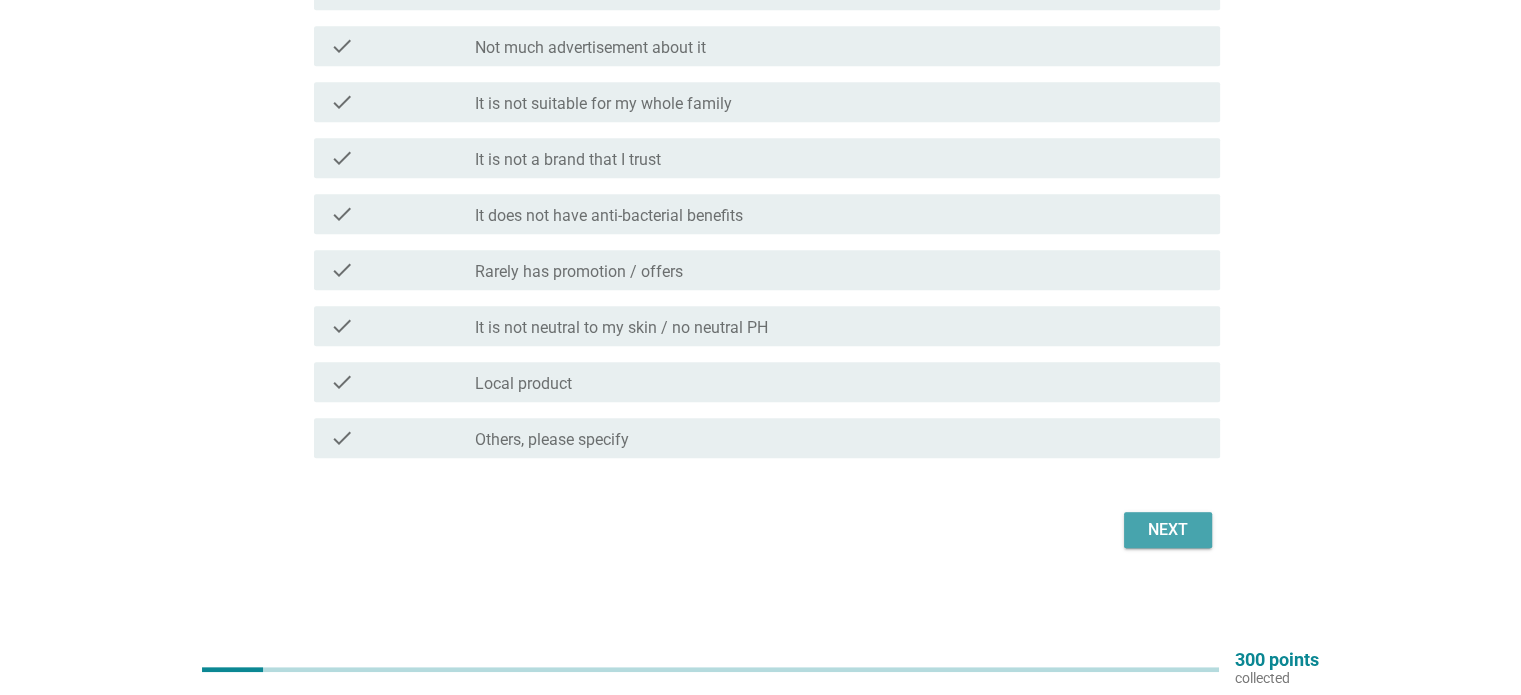 click on "Next" at bounding box center (1168, 530) 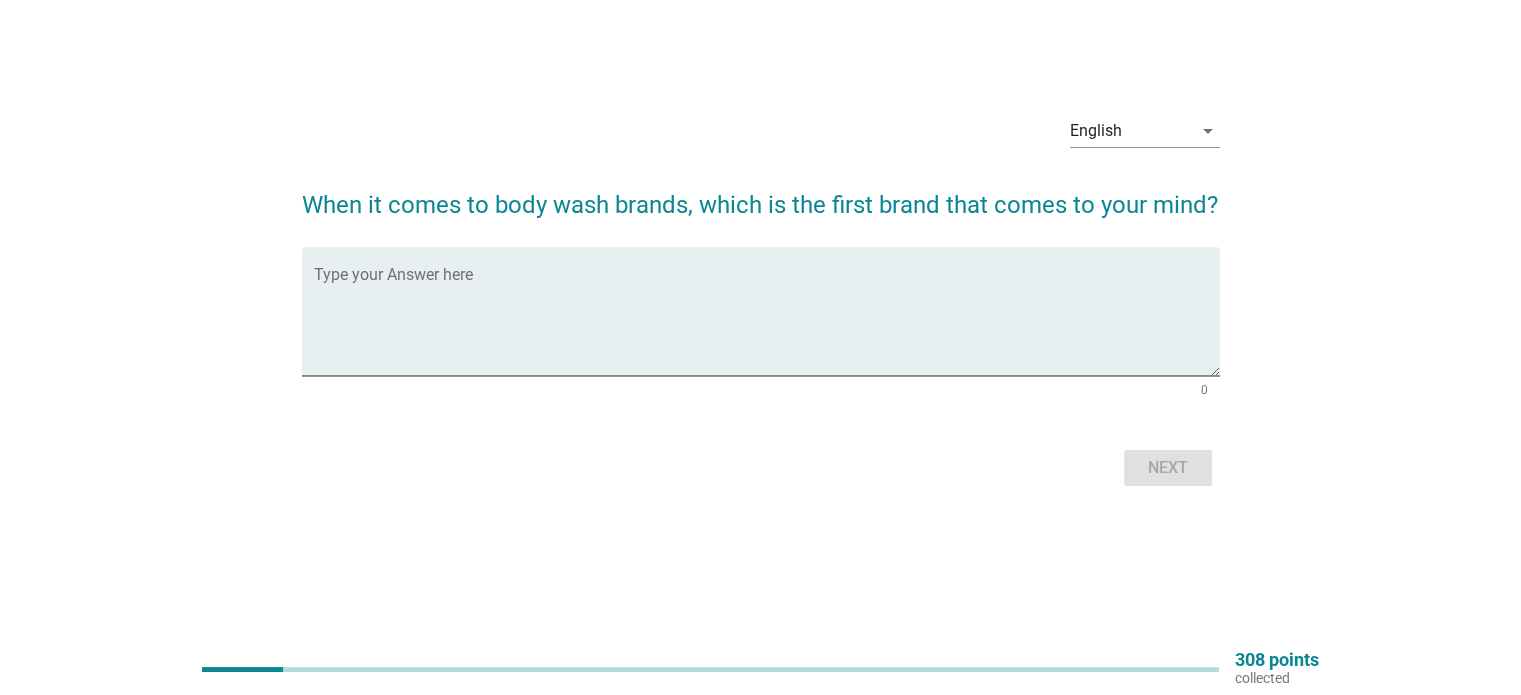 scroll, scrollTop: 0, scrollLeft: 0, axis: both 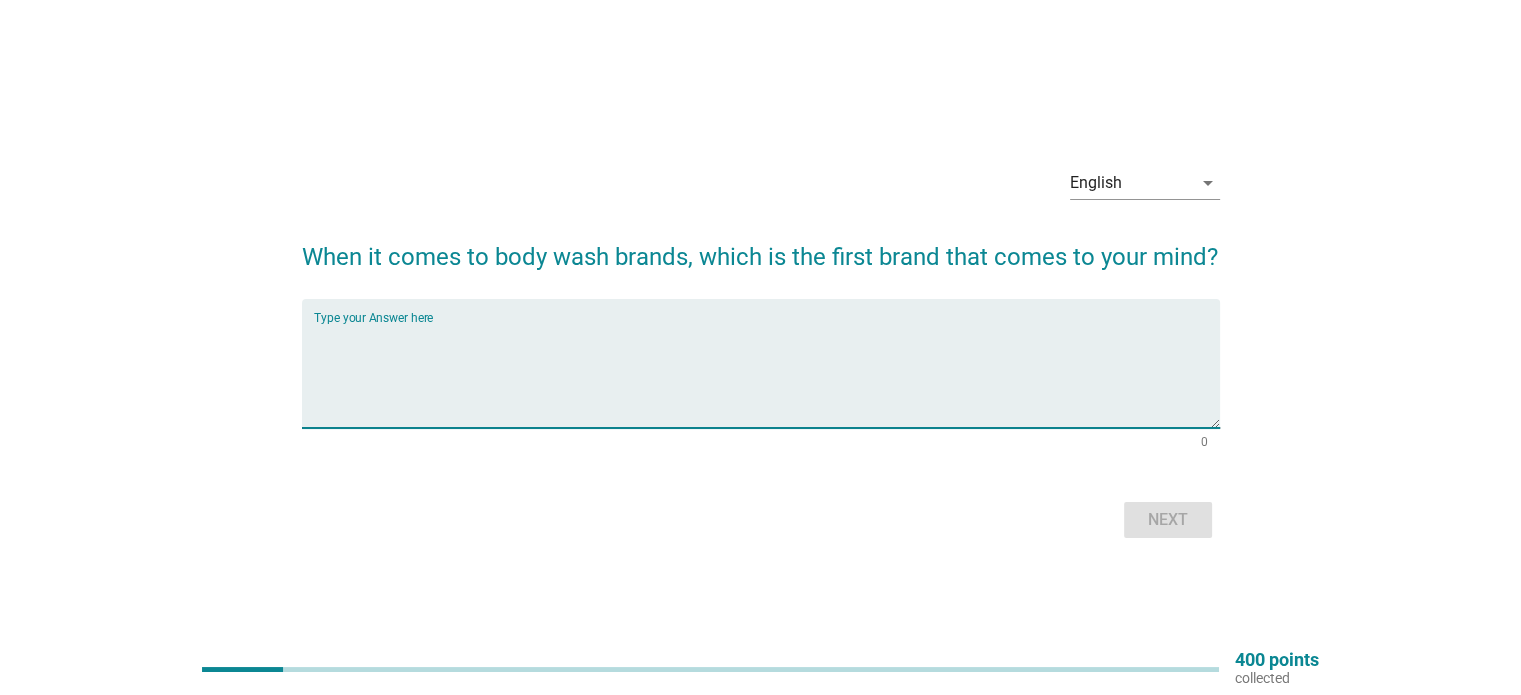 click at bounding box center [767, 375] 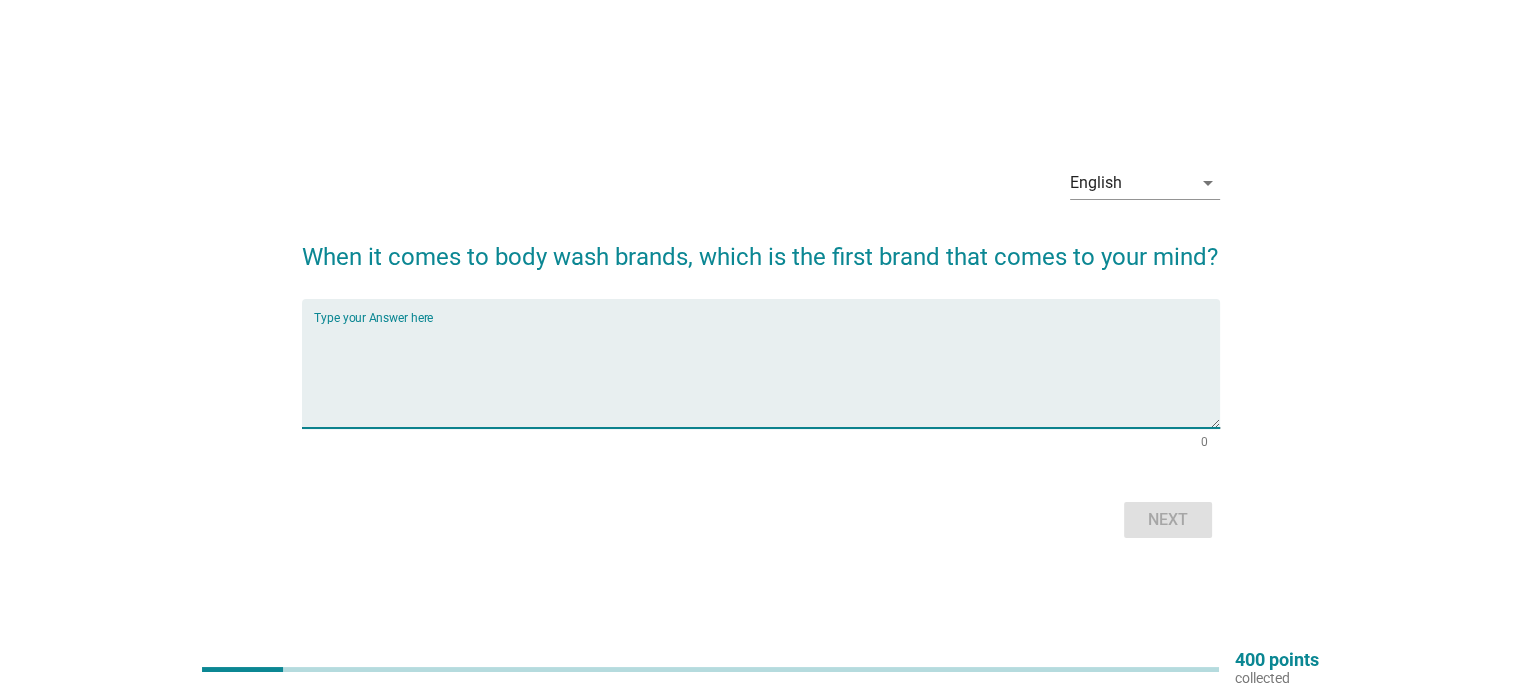 click at bounding box center [767, 375] 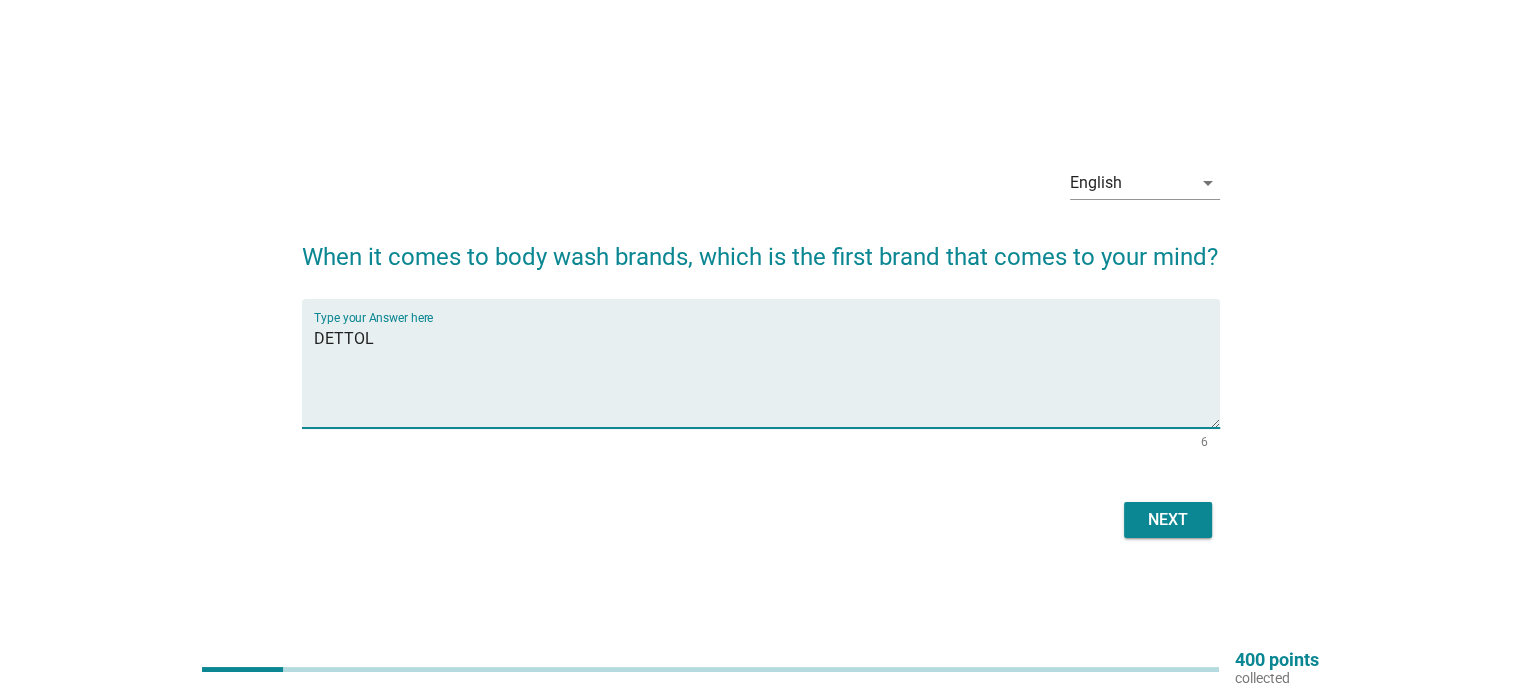 type on "DETTOL" 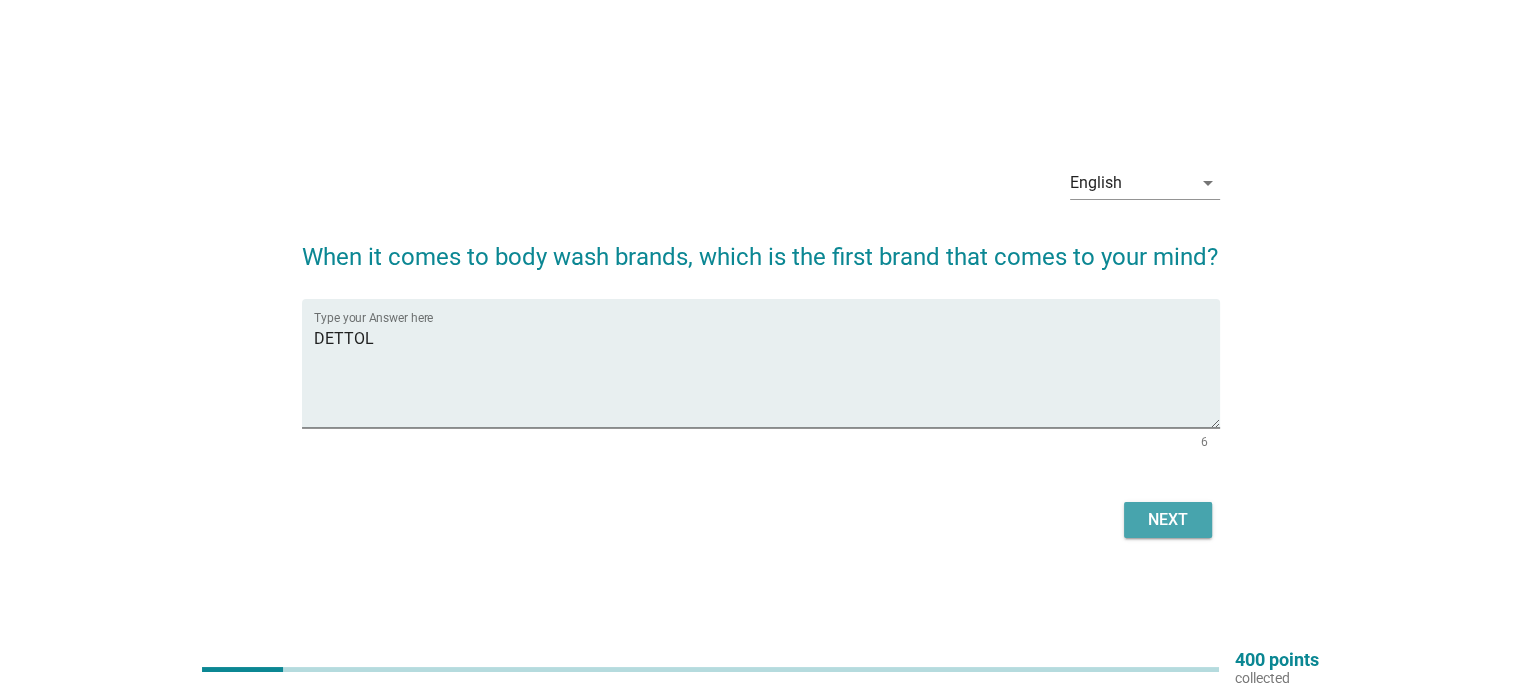 click on "Next" at bounding box center [1168, 520] 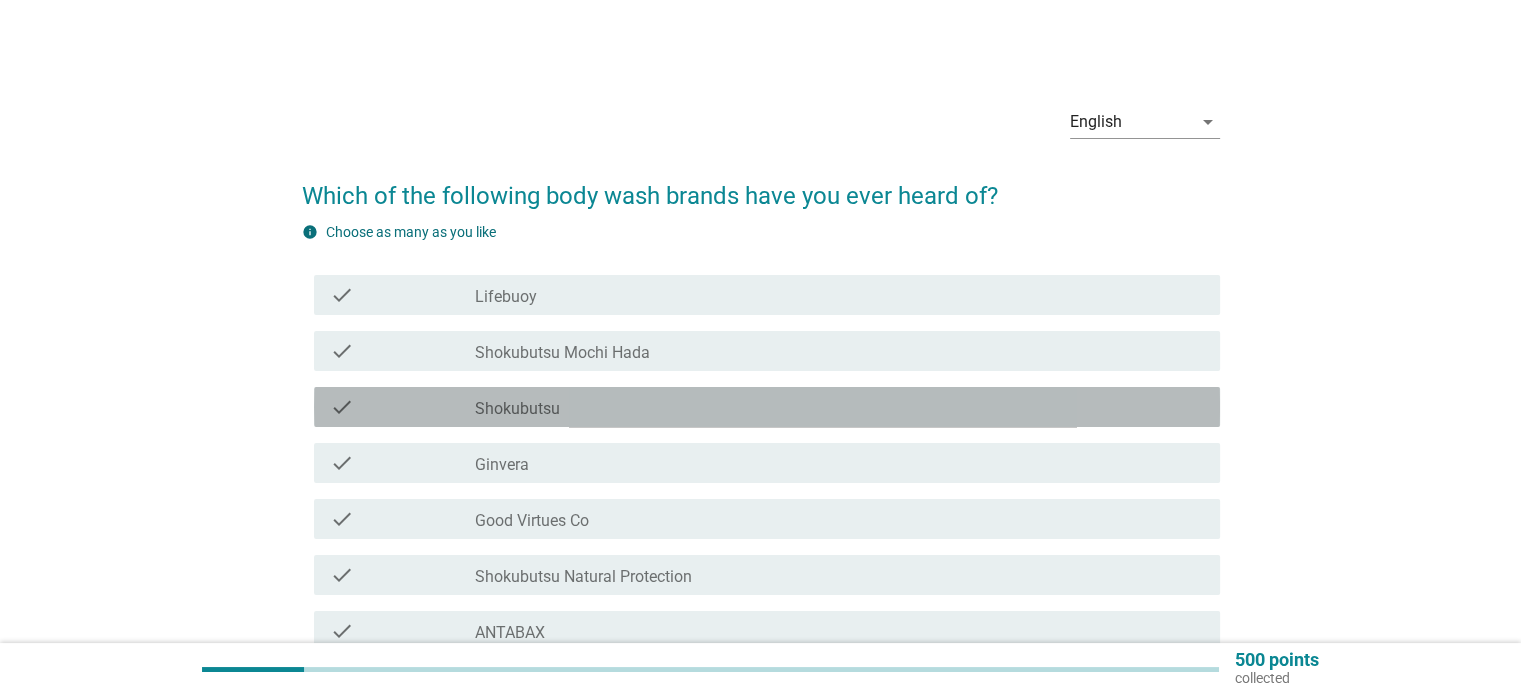 click on "check_box_outline_blank Shokubutsu" at bounding box center (839, 407) 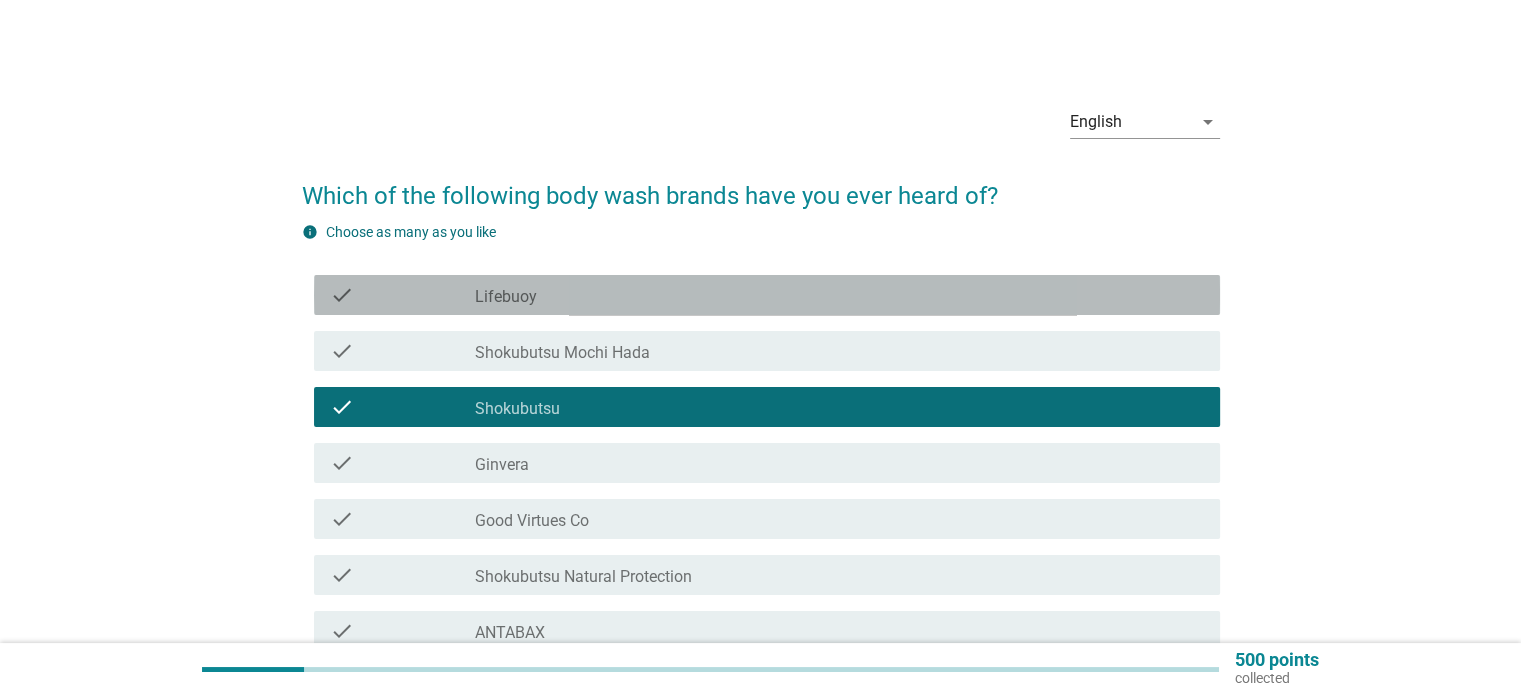 click on "check_box_outline_blank Lifebuoy" at bounding box center (839, 295) 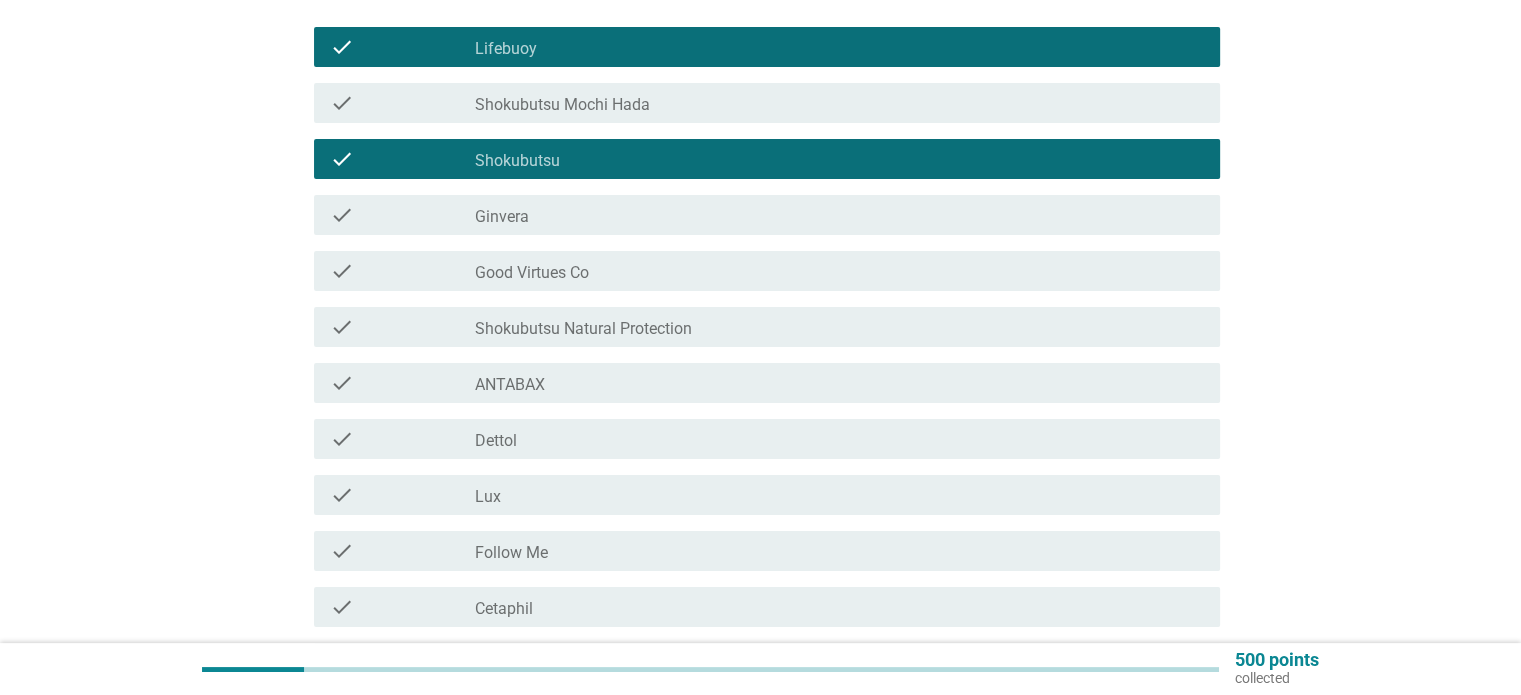 scroll, scrollTop: 249, scrollLeft: 0, axis: vertical 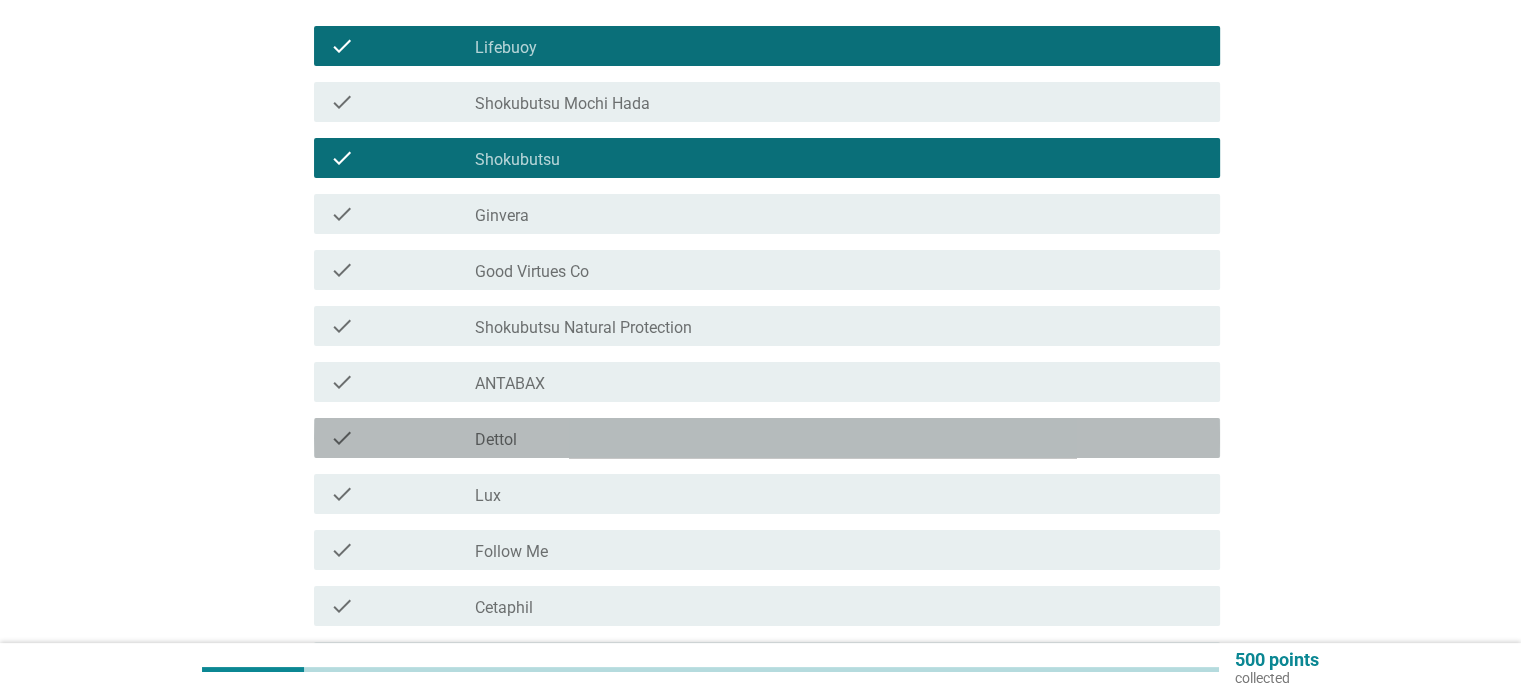 click on "check_box_outline_blank Dettol" at bounding box center (839, 438) 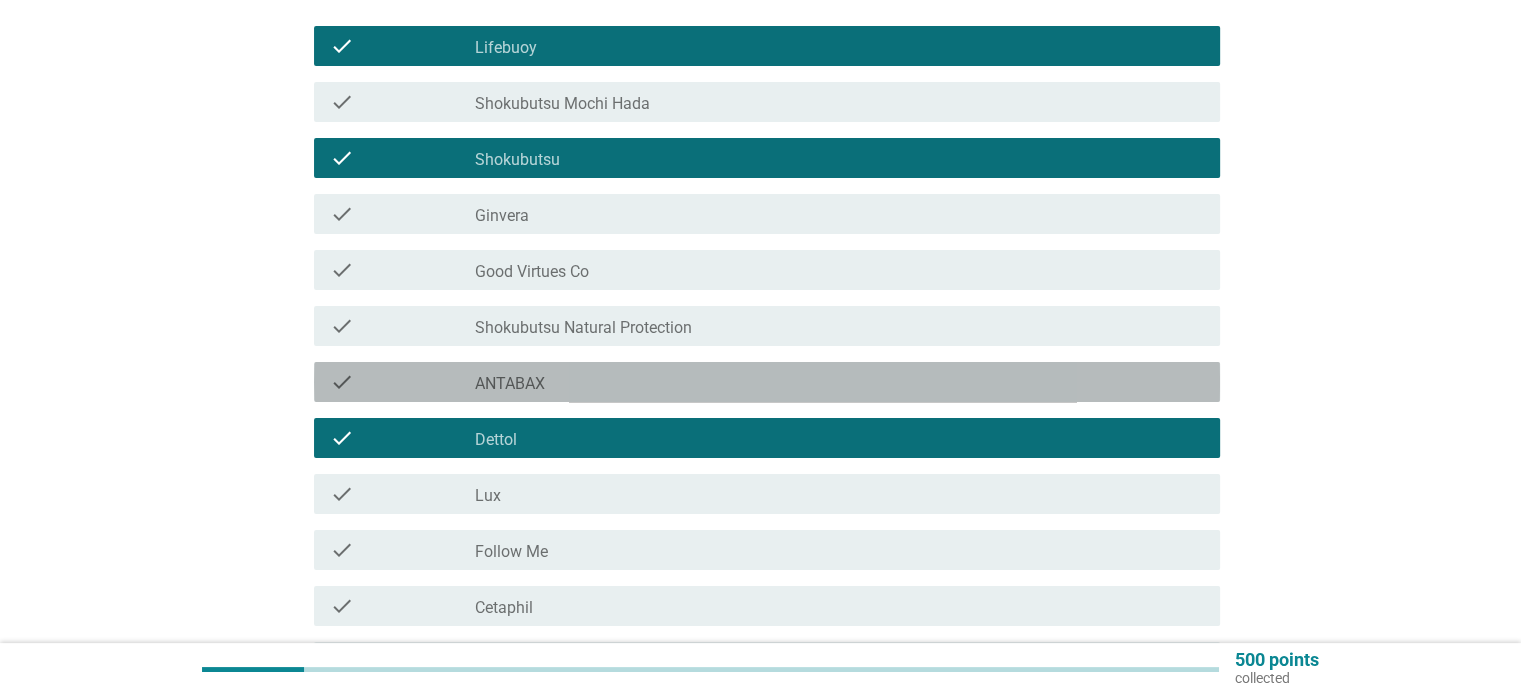 click on "check_box_outline_blank ANTABAX" at bounding box center [839, 382] 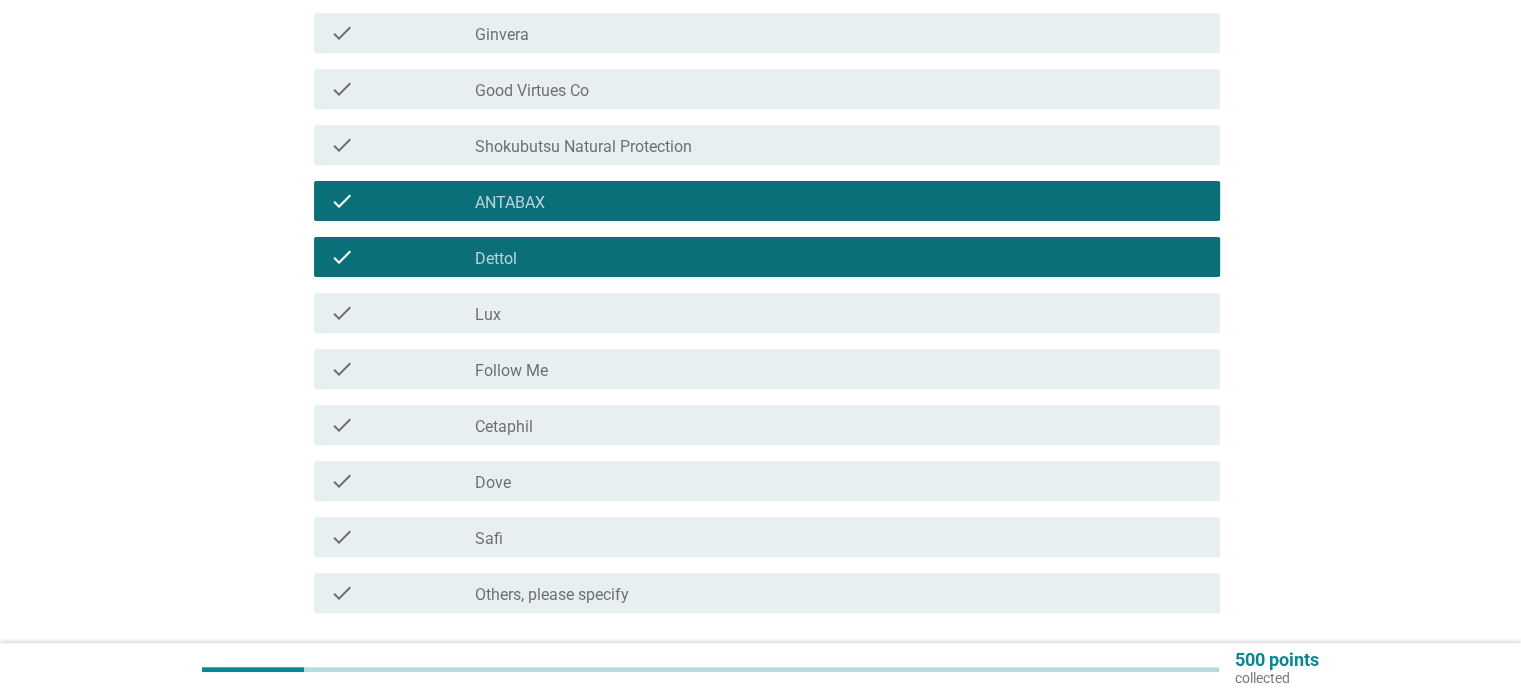scroll, scrollTop: 585, scrollLeft: 0, axis: vertical 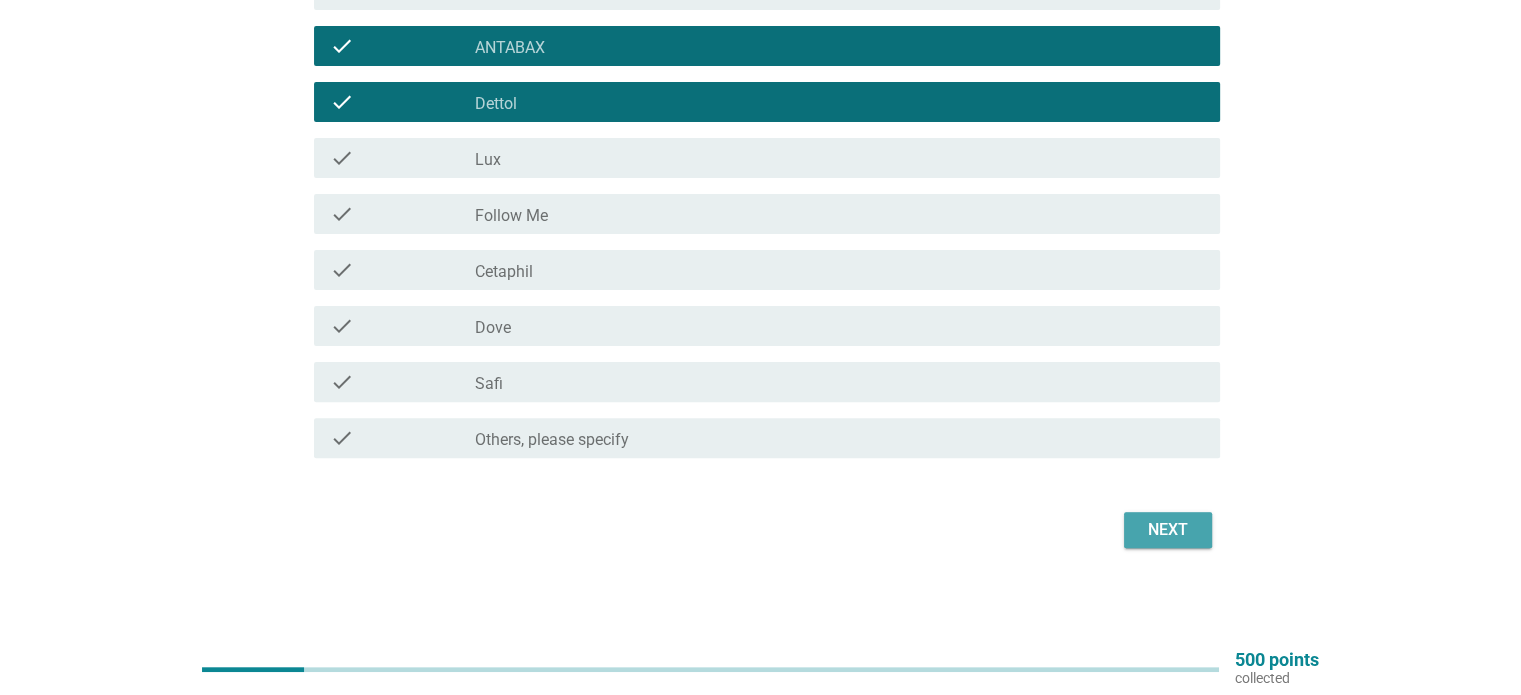 click on "Next" at bounding box center (1168, 530) 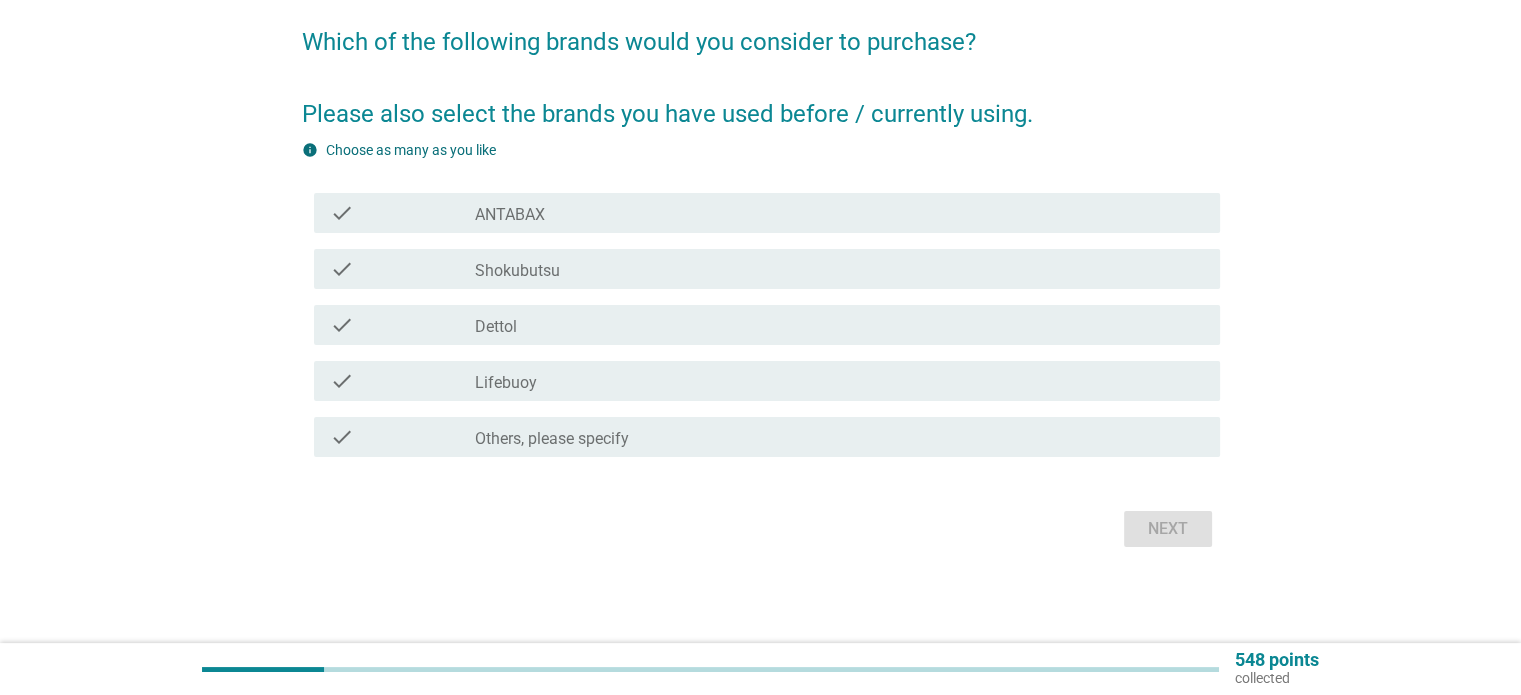 scroll, scrollTop: 0, scrollLeft: 0, axis: both 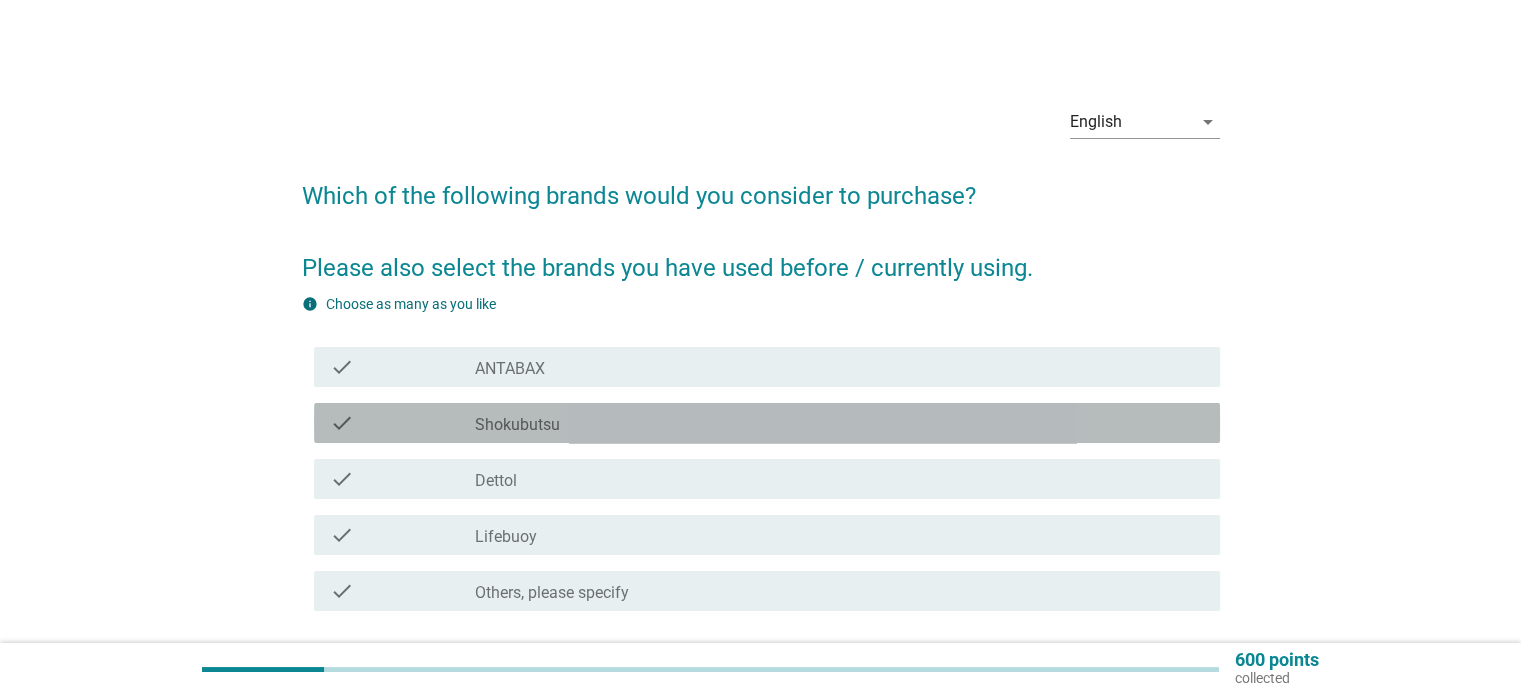 click on "check_box_outline_blank Shokubutsu" at bounding box center (839, 423) 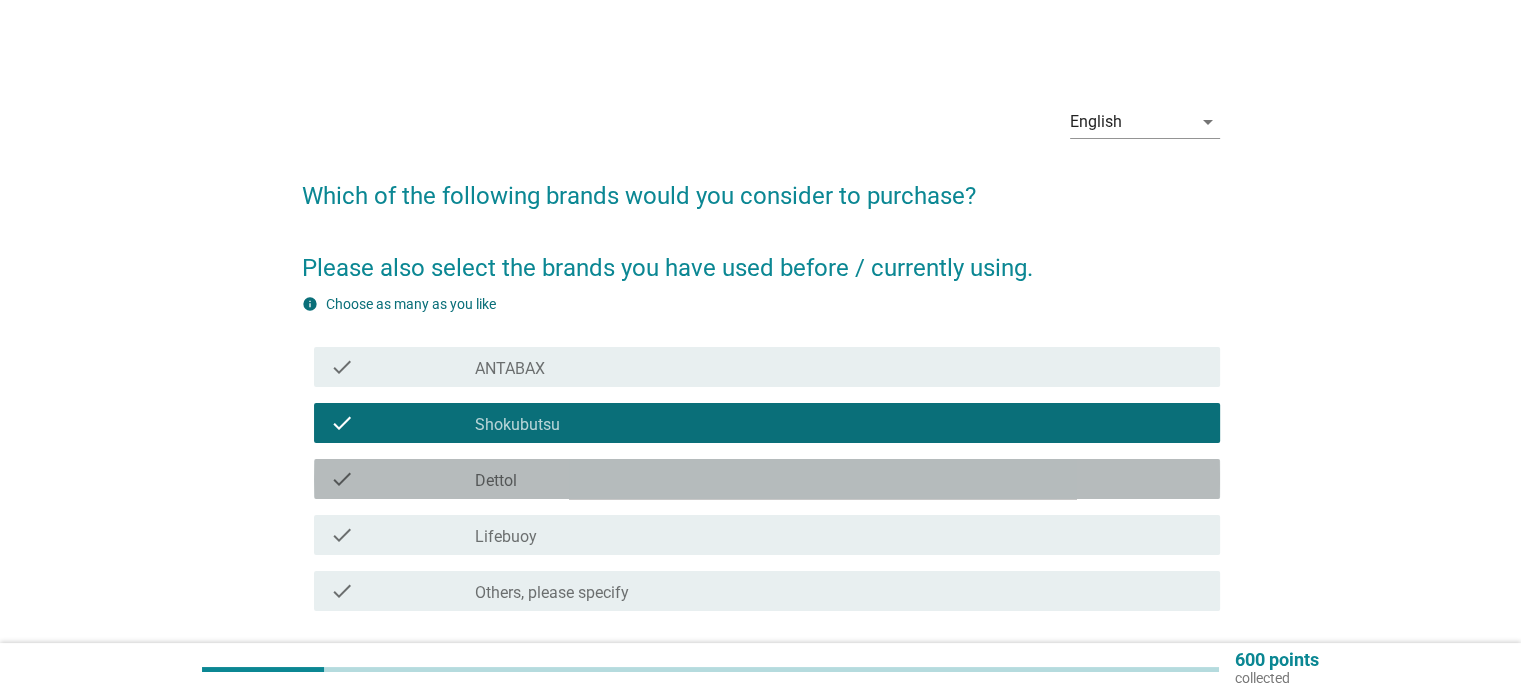 click on "check     check_box_outline_blank Dettol" at bounding box center [767, 479] 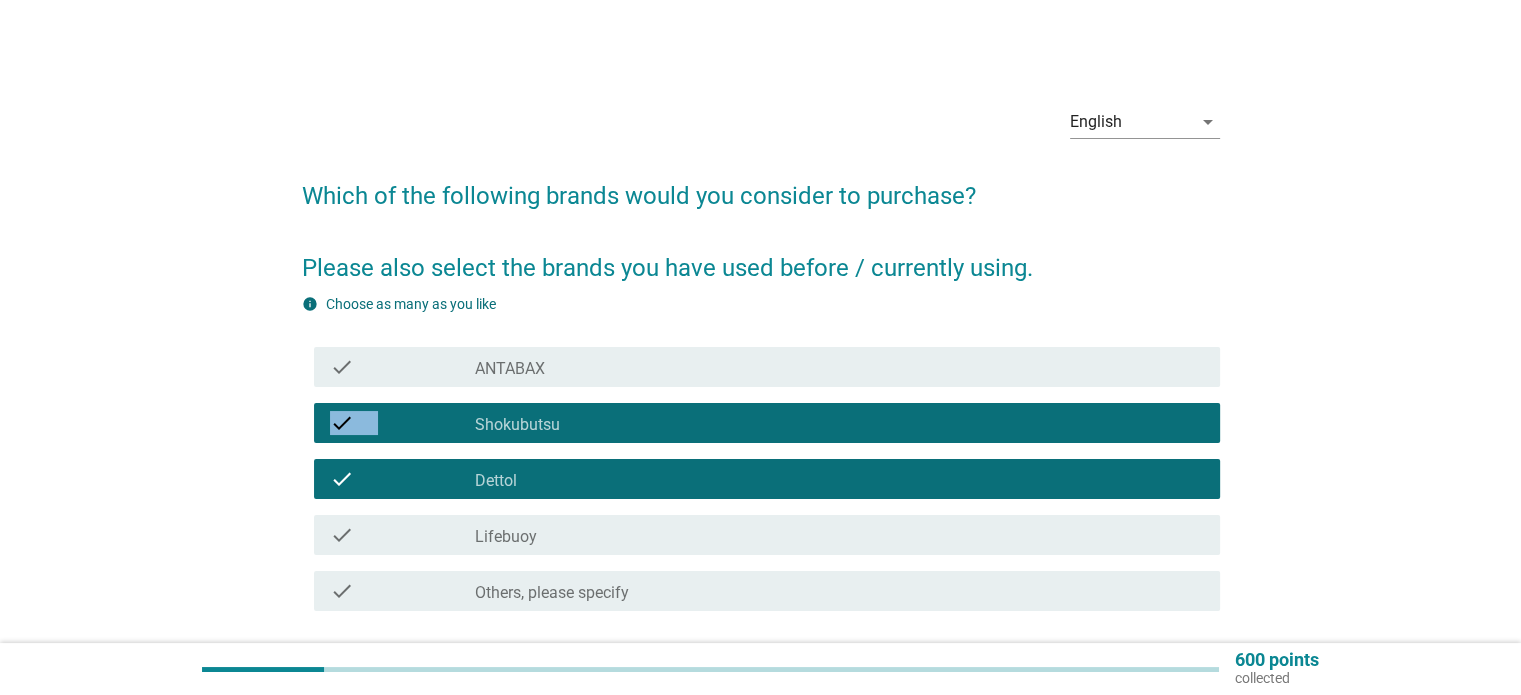 drag, startPoint x: 1500, startPoint y: 419, endPoint x: 1535, endPoint y: 370, distance: 60.216278 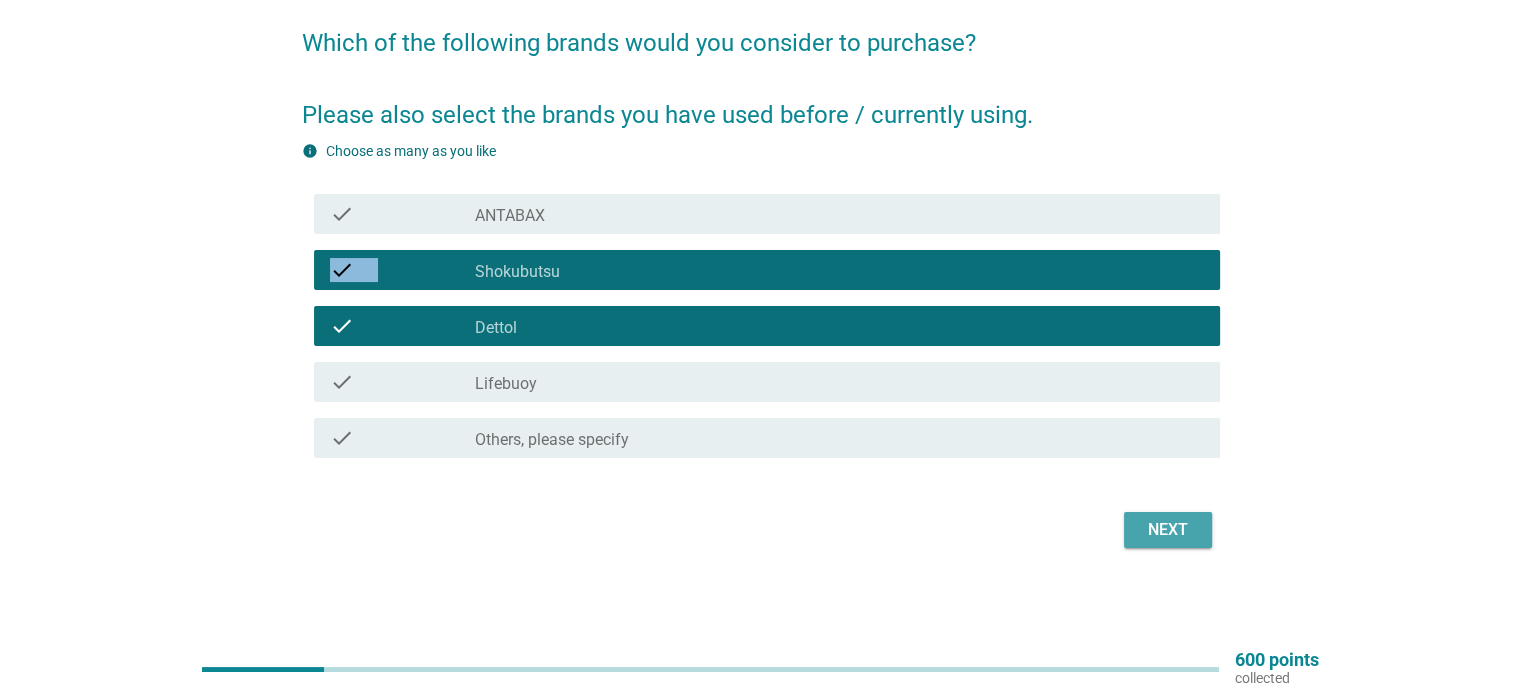 click on "Next" at bounding box center [1168, 530] 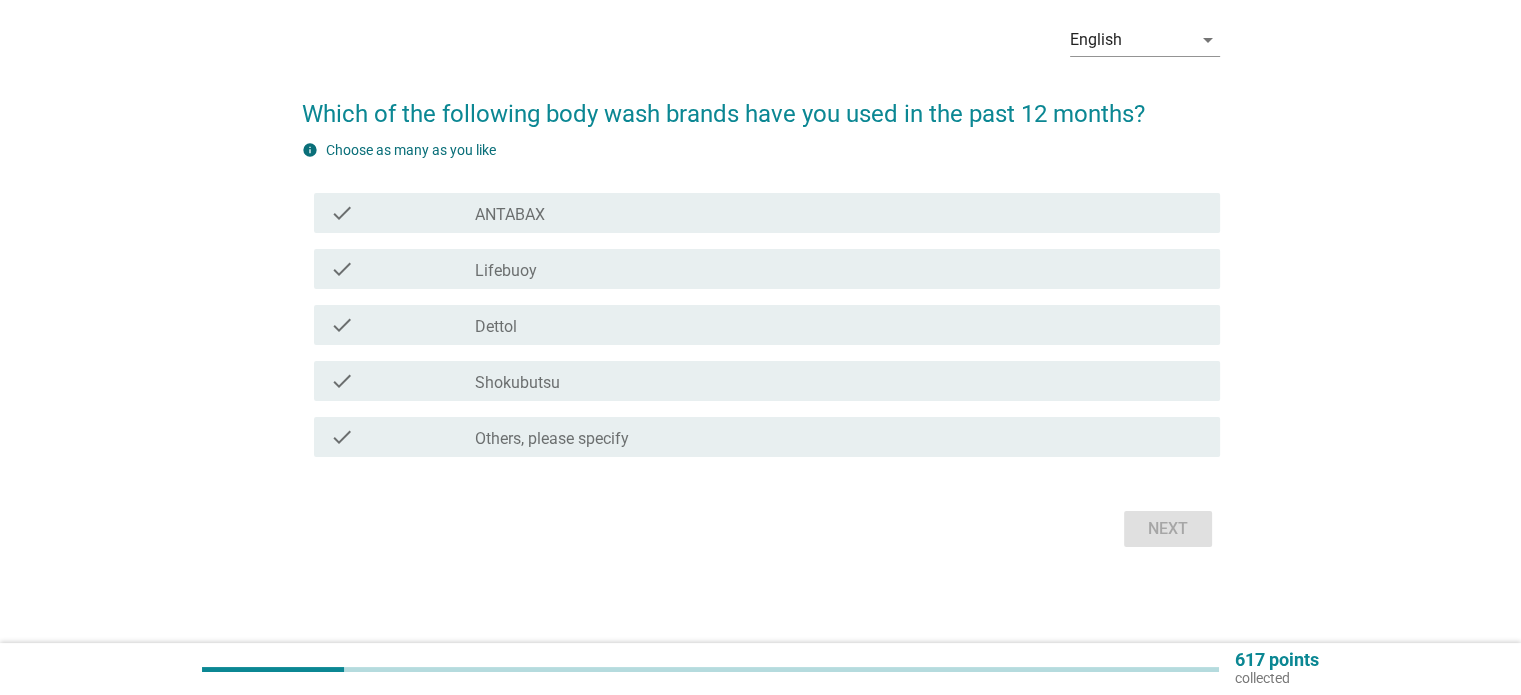 scroll, scrollTop: 0, scrollLeft: 0, axis: both 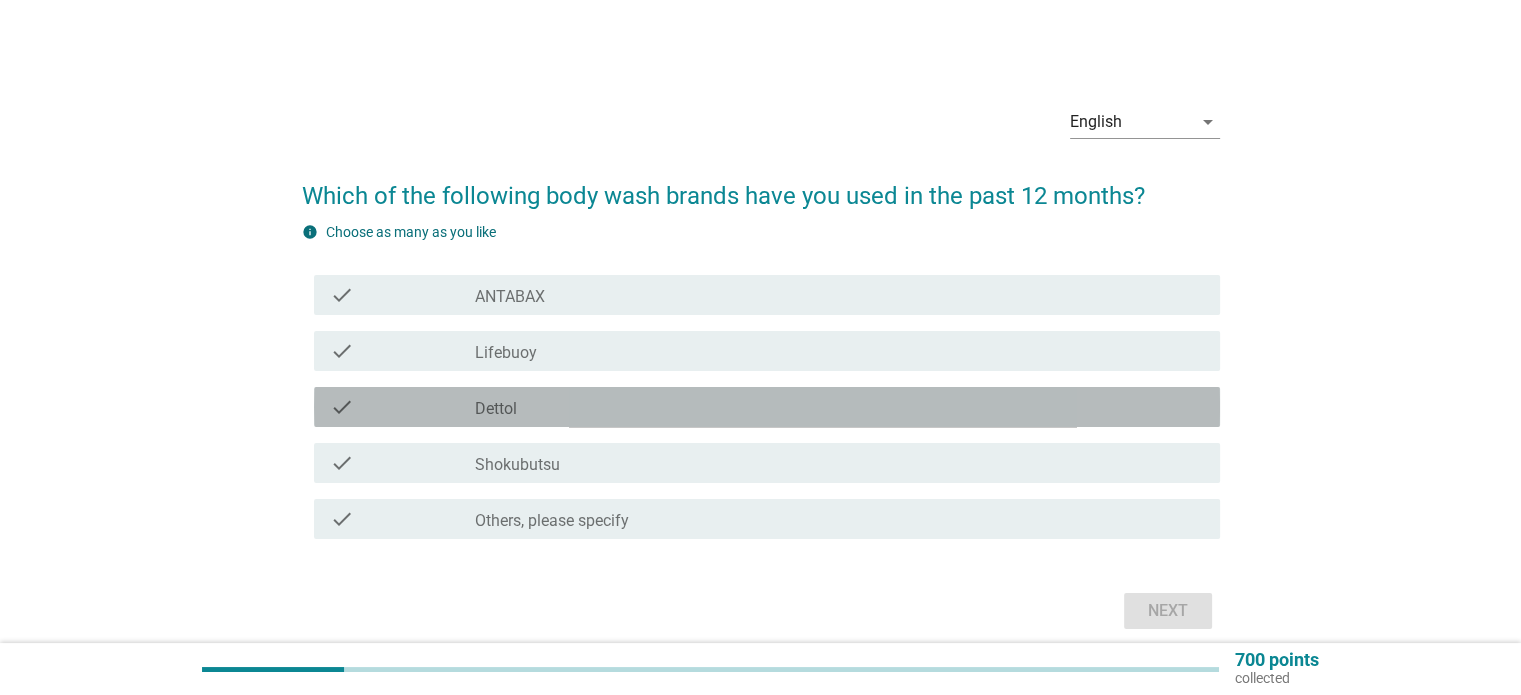 click on "check_box_outline_blank Dettol" at bounding box center [839, 407] 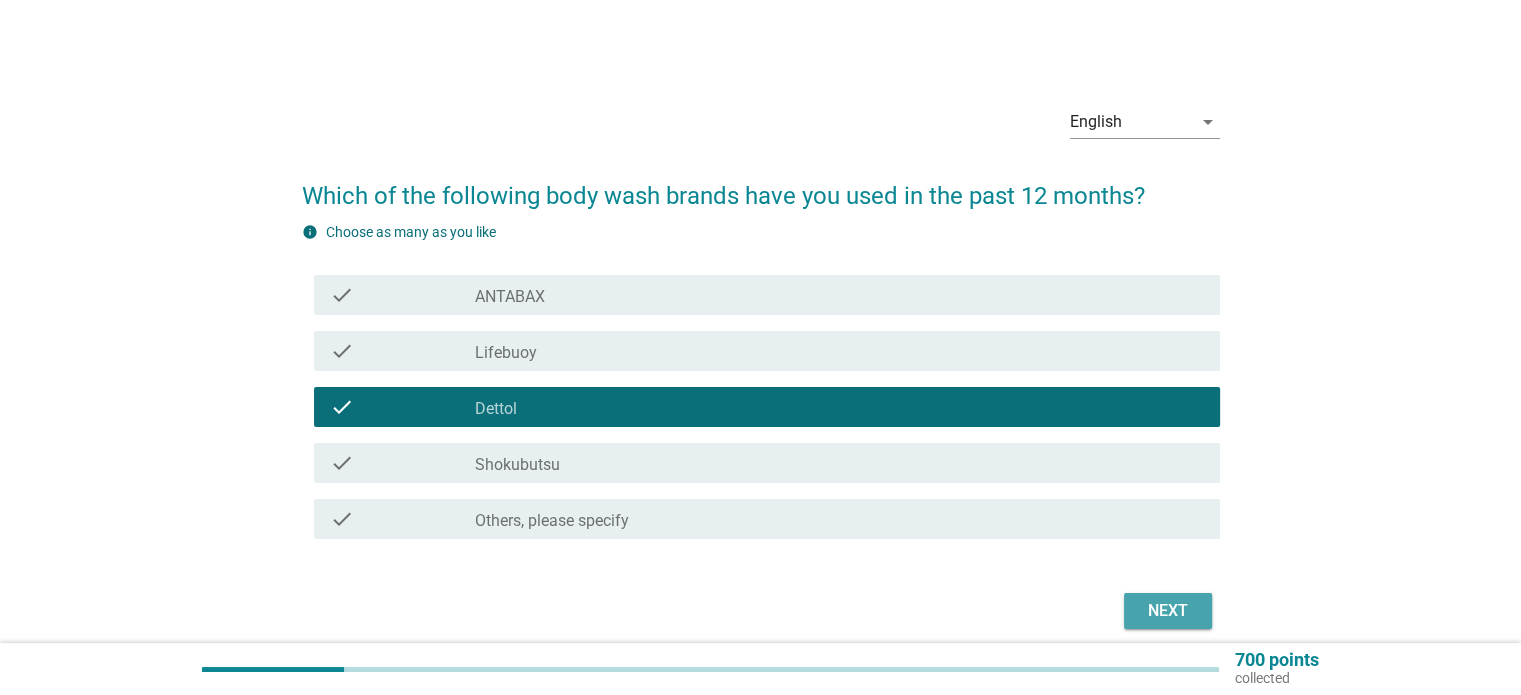 click on "Next" at bounding box center [1168, 611] 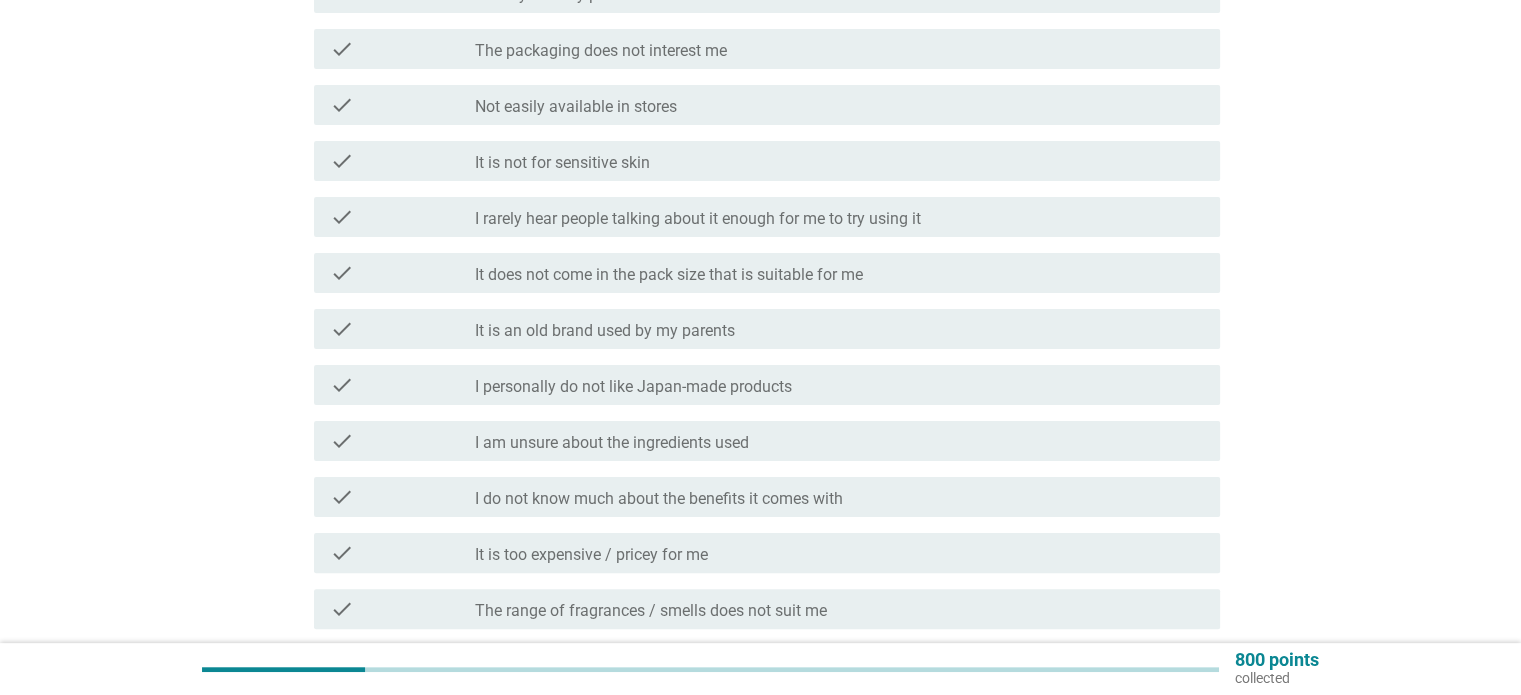 scroll, scrollTop: 546, scrollLeft: 0, axis: vertical 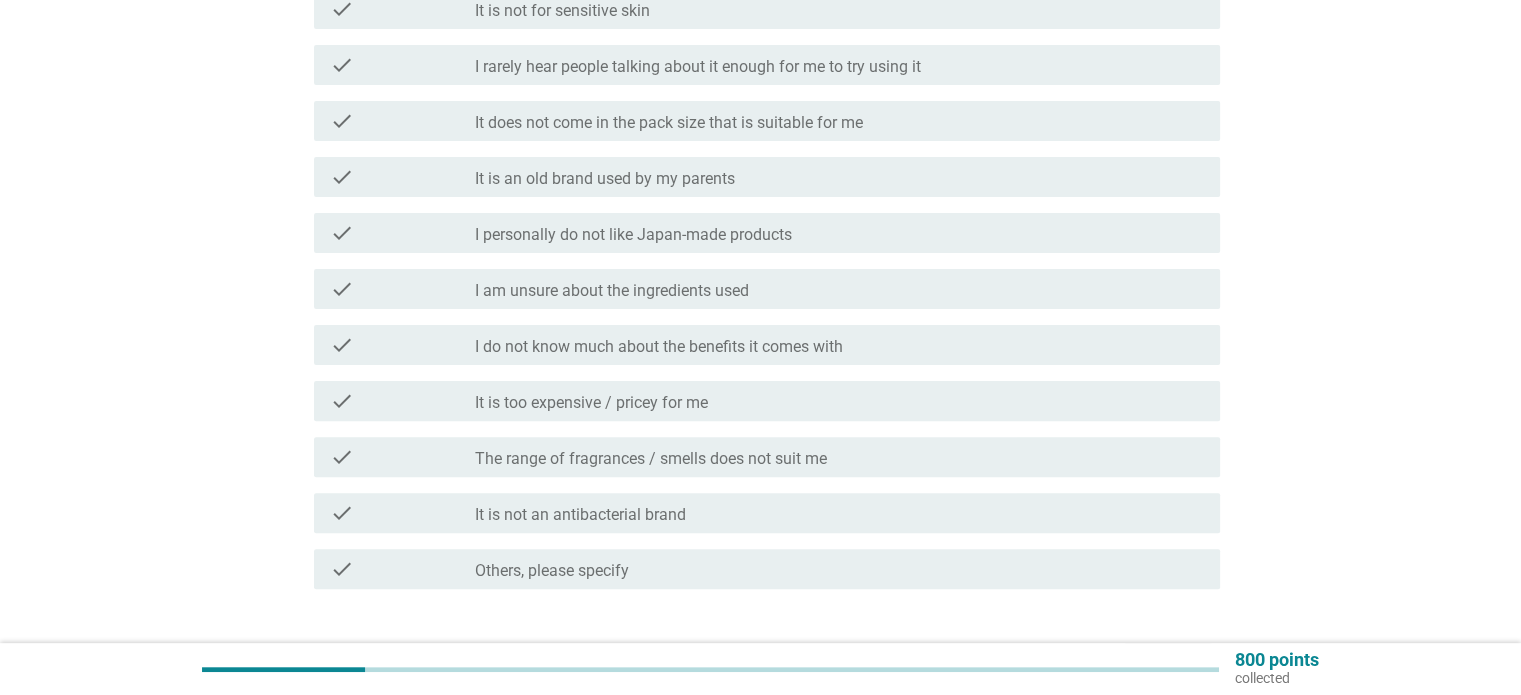 click on "check     check_box_outline_blank It is too expensive / pricey for me" at bounding box center [761, 401] 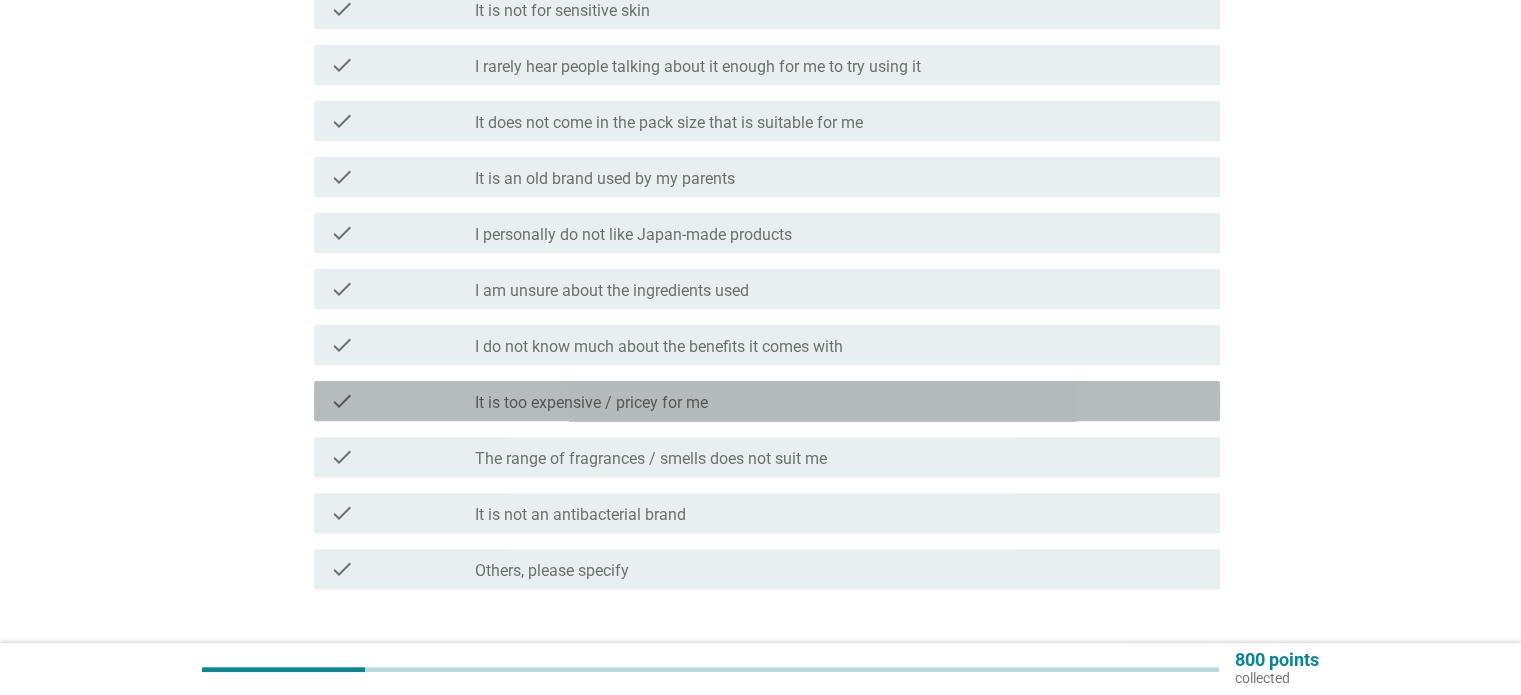 click on "check     check_box_outline_blank It is too expensive / pricey for me" at bounding box center (767, 401) 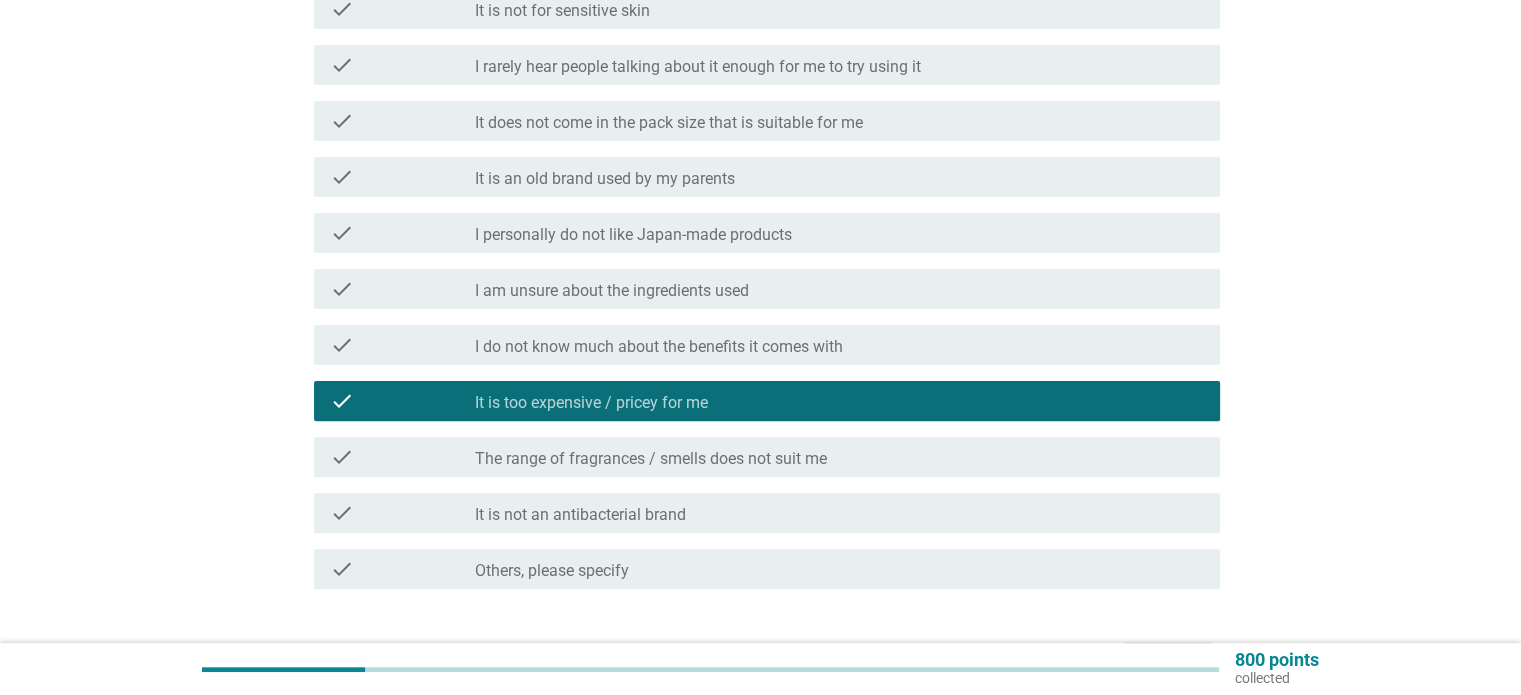 scroll, scrollTop: 677, scrollLeft: 0, axis: vertical 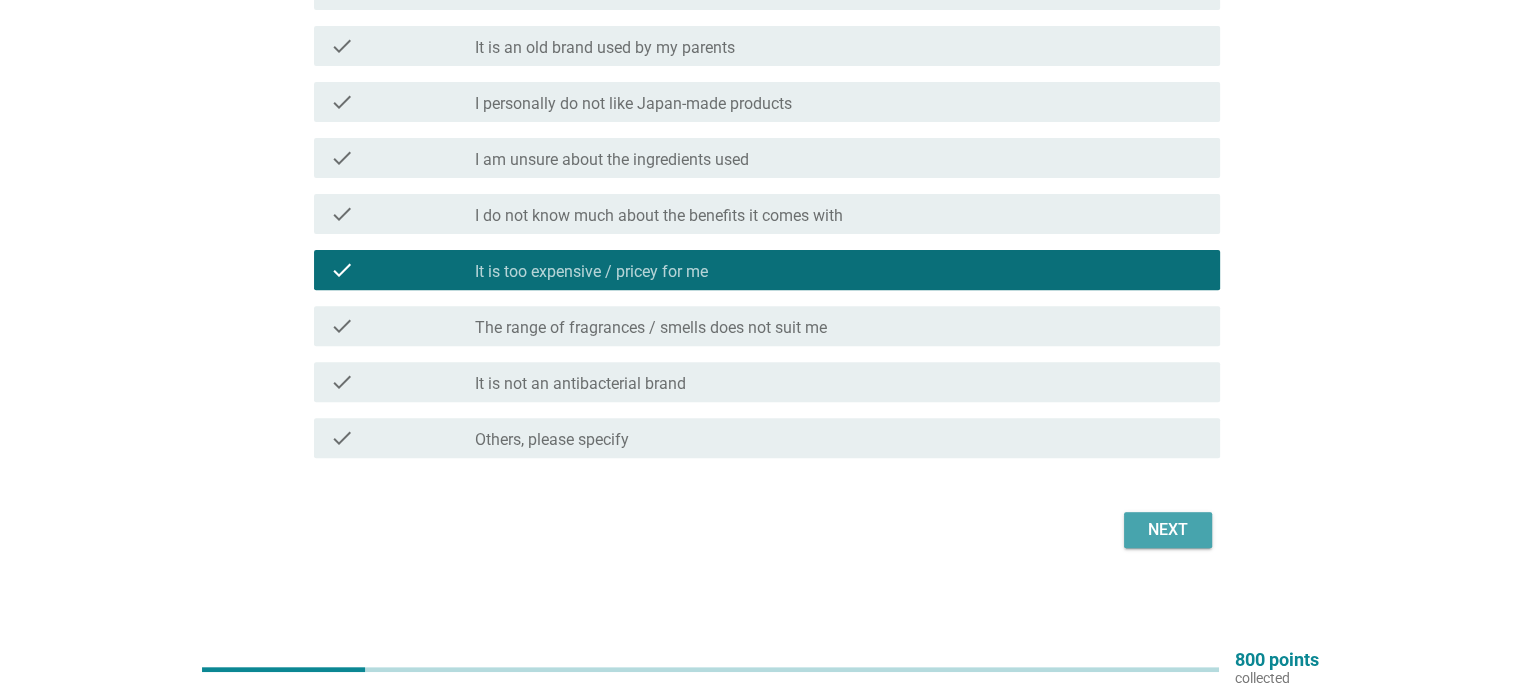 click on "Next" at bounding box center [1168, 530] 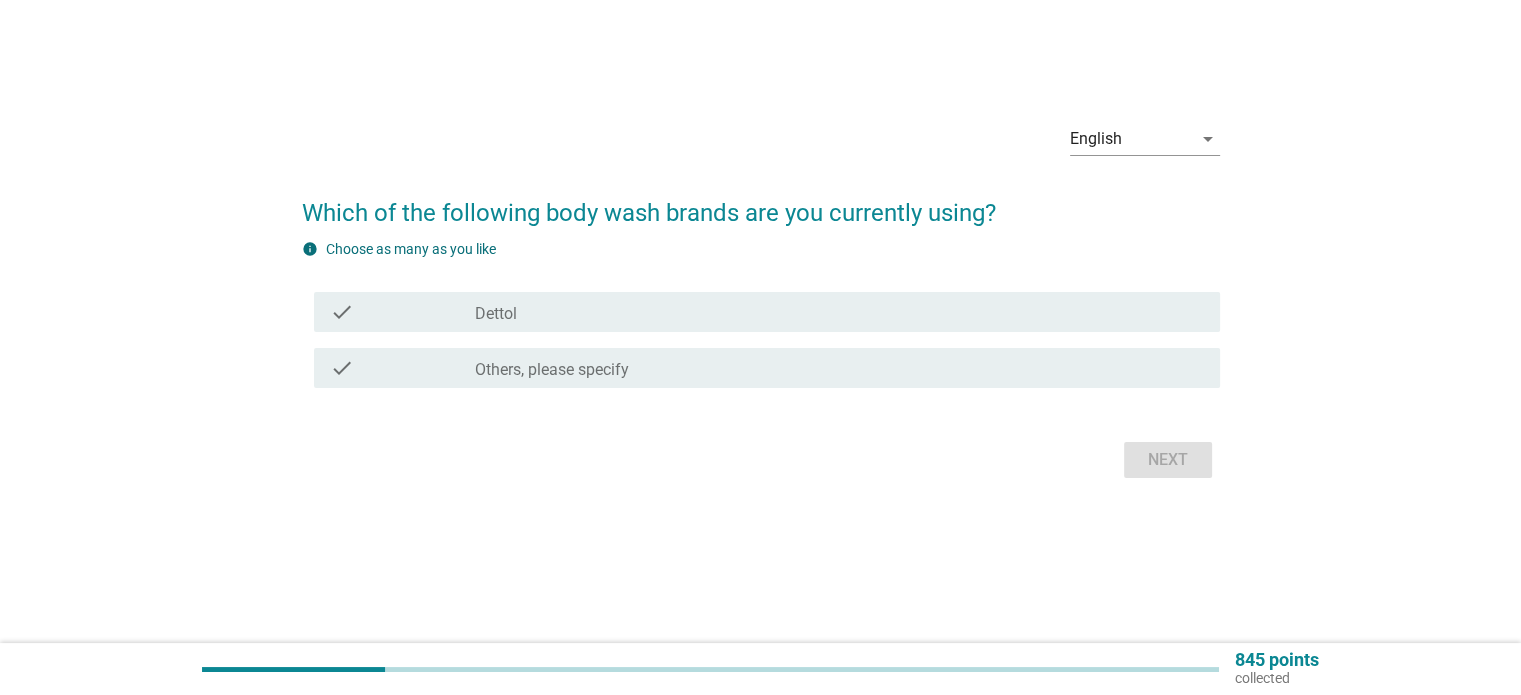 scroll, scrollTop: 0, scrollLeft: 0, axis: both 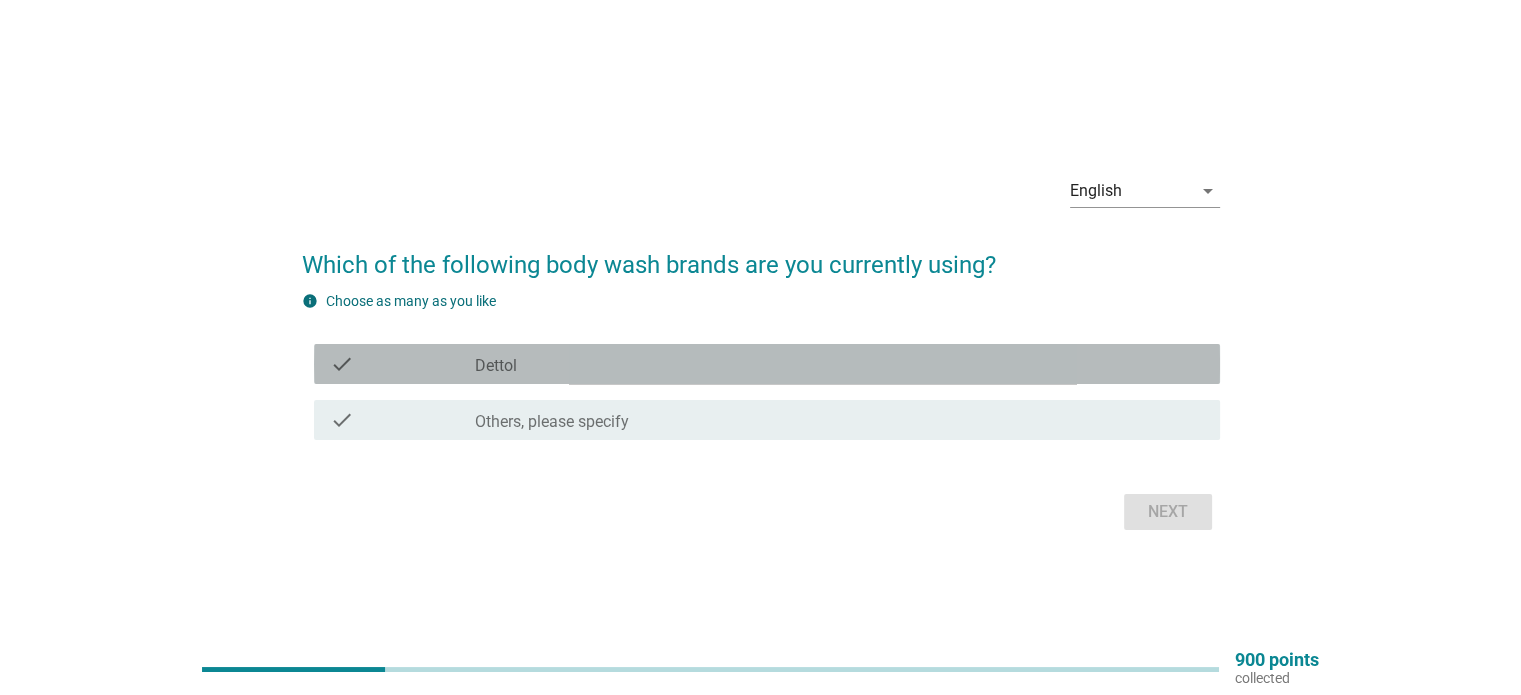 click on "check_box_outline_blank Dettol" at bounding box center (839, 364) 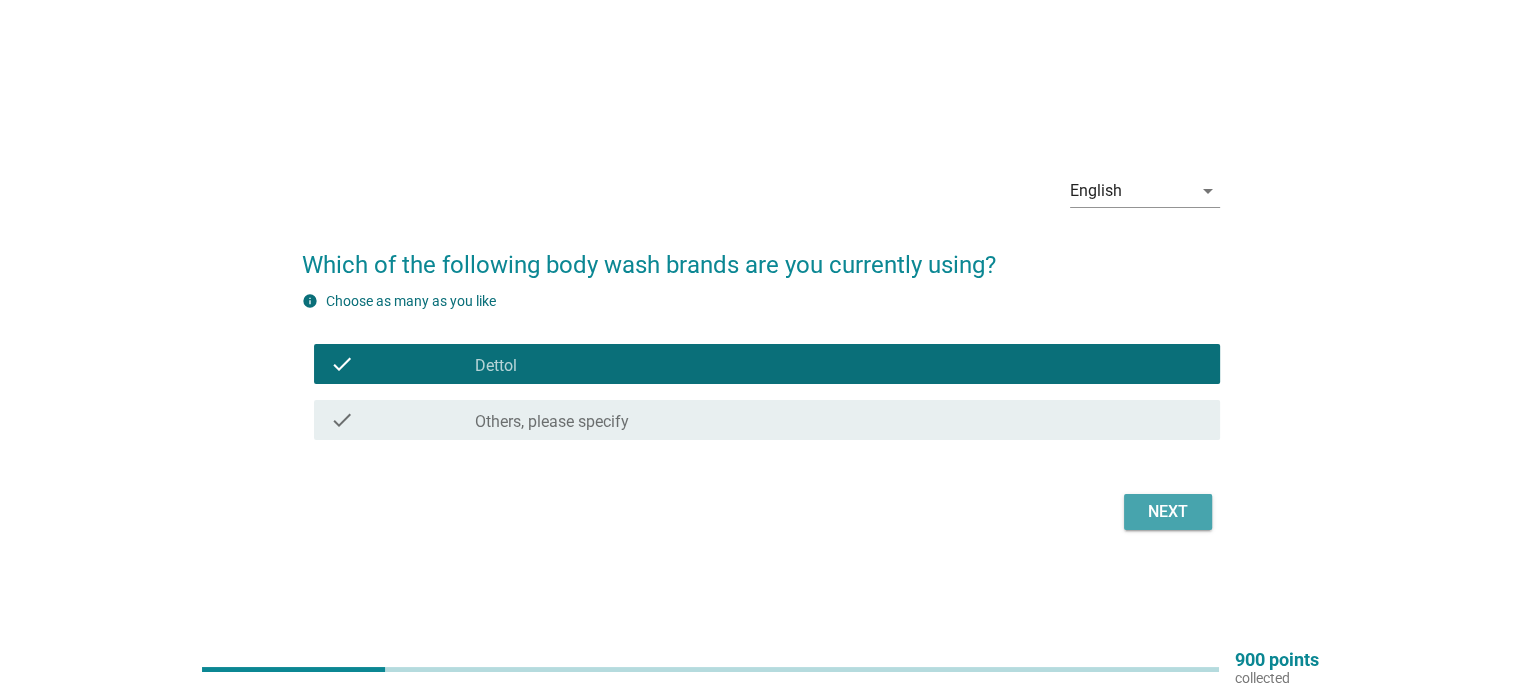 click on "Next" at bounding box center (1168, 512) 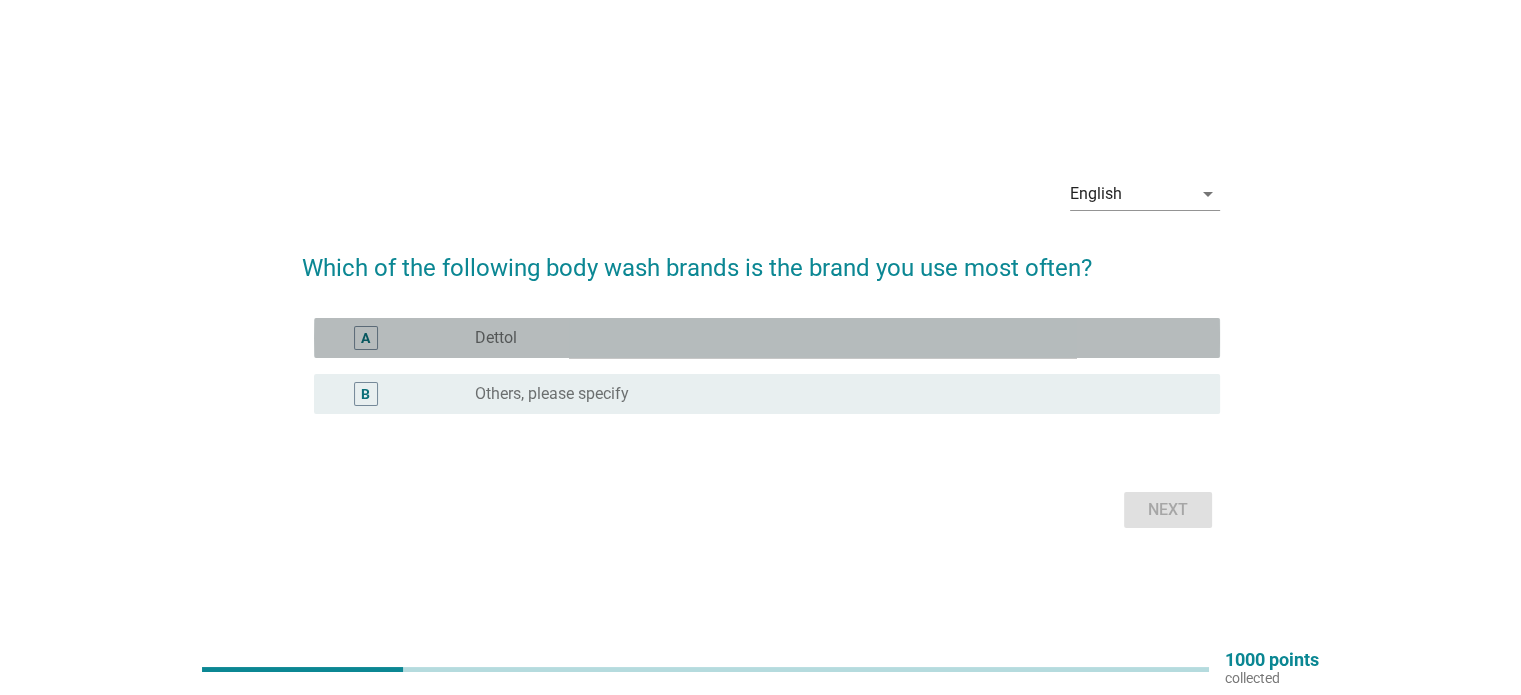 click on "radio_button_unchecked Dettol" at bounding box center (831, 338) 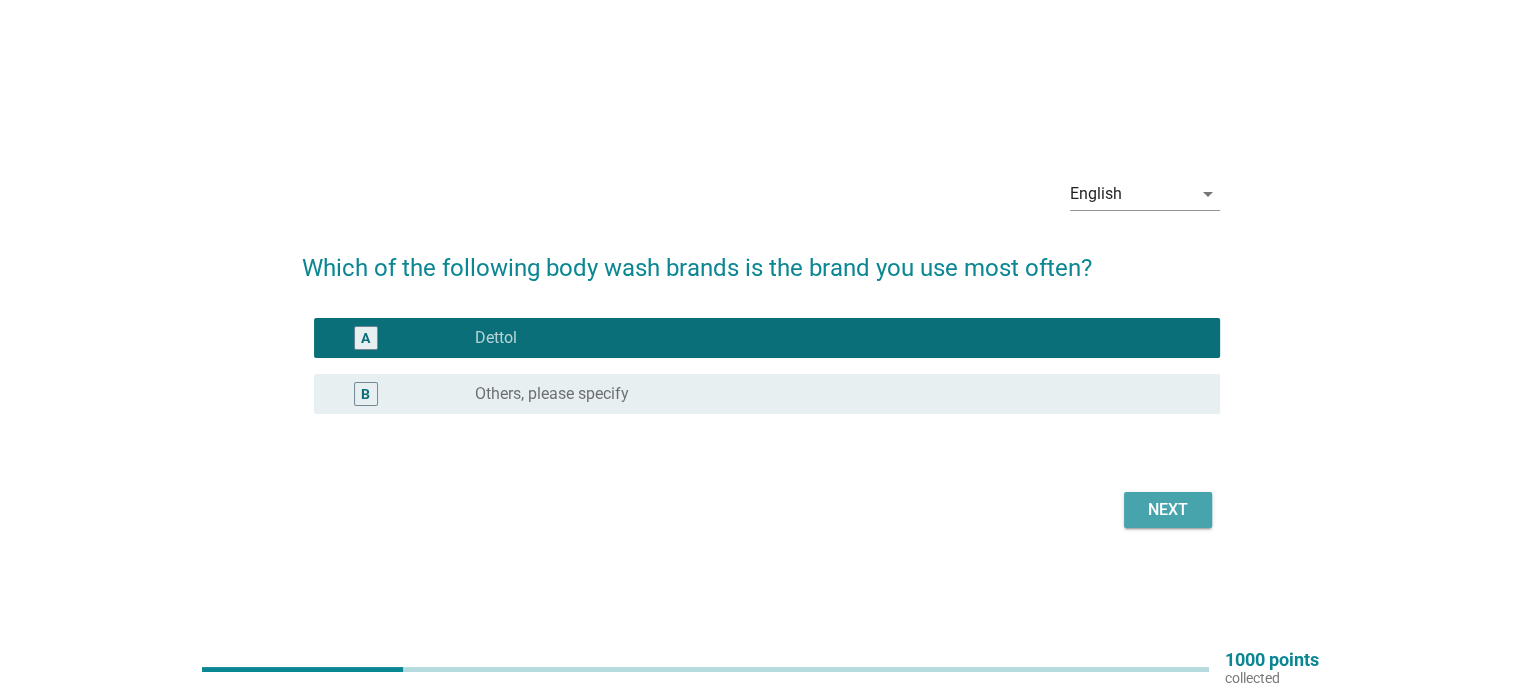 click on "Next" at bounding box center [1168, 510] 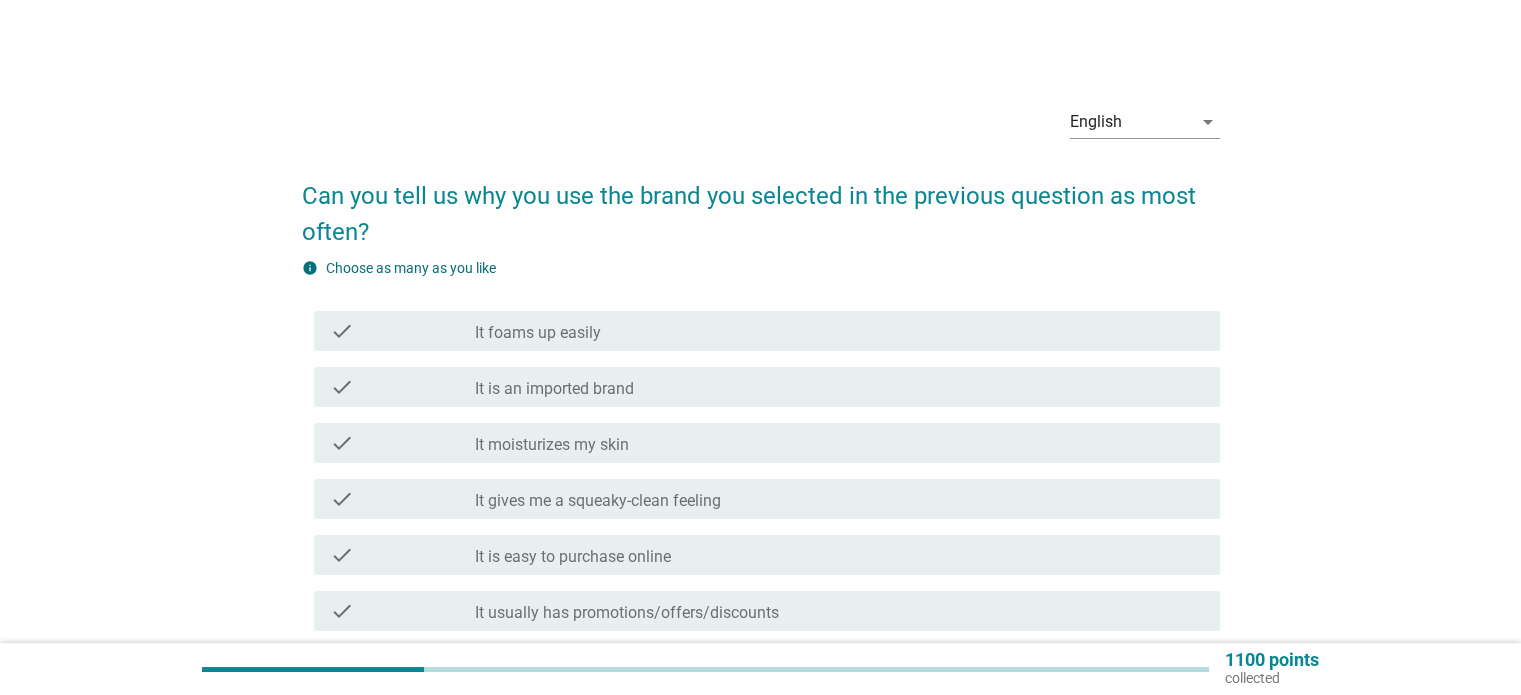click on "check_box_outline_blank It gives me a squeaky-clean feeling" at bounding box center [839, 499] 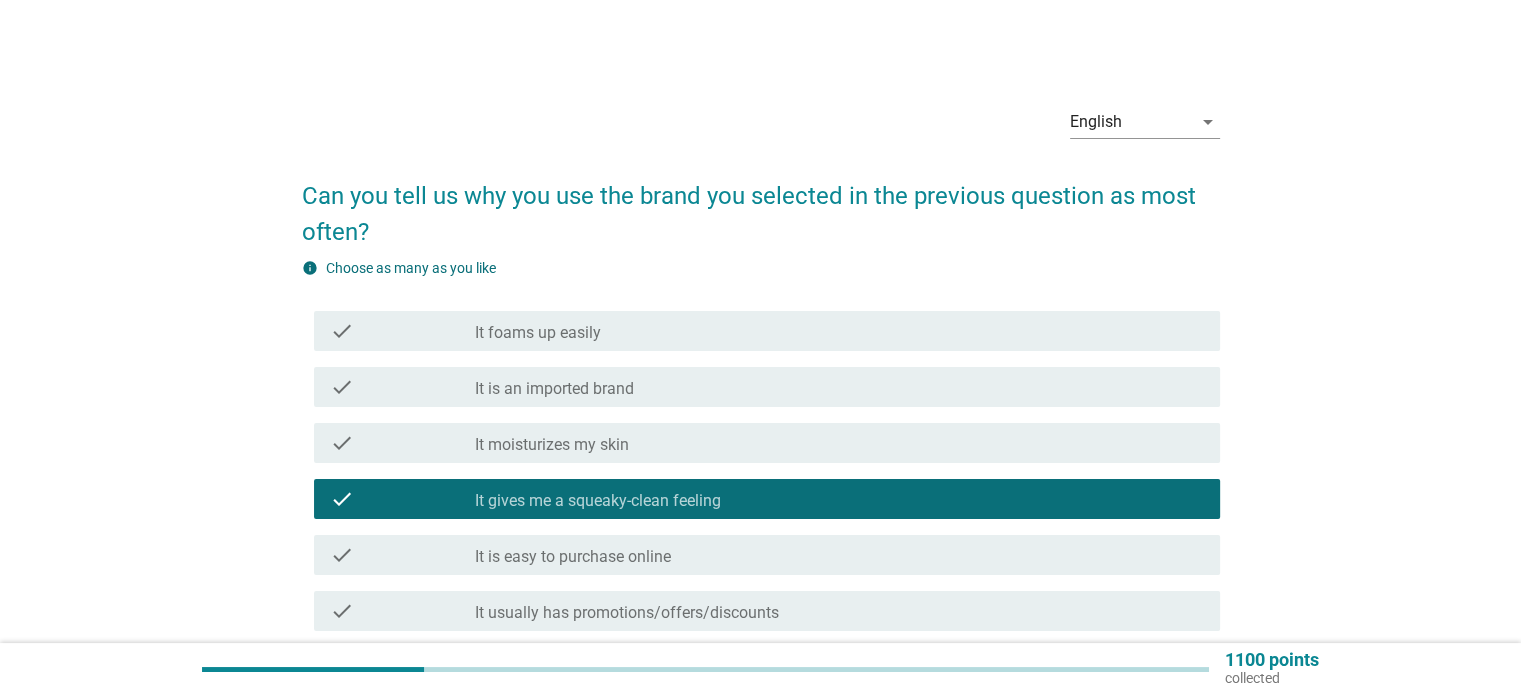 scroll, scrollTop: 608, scrollLeft: 0, axis: vertical 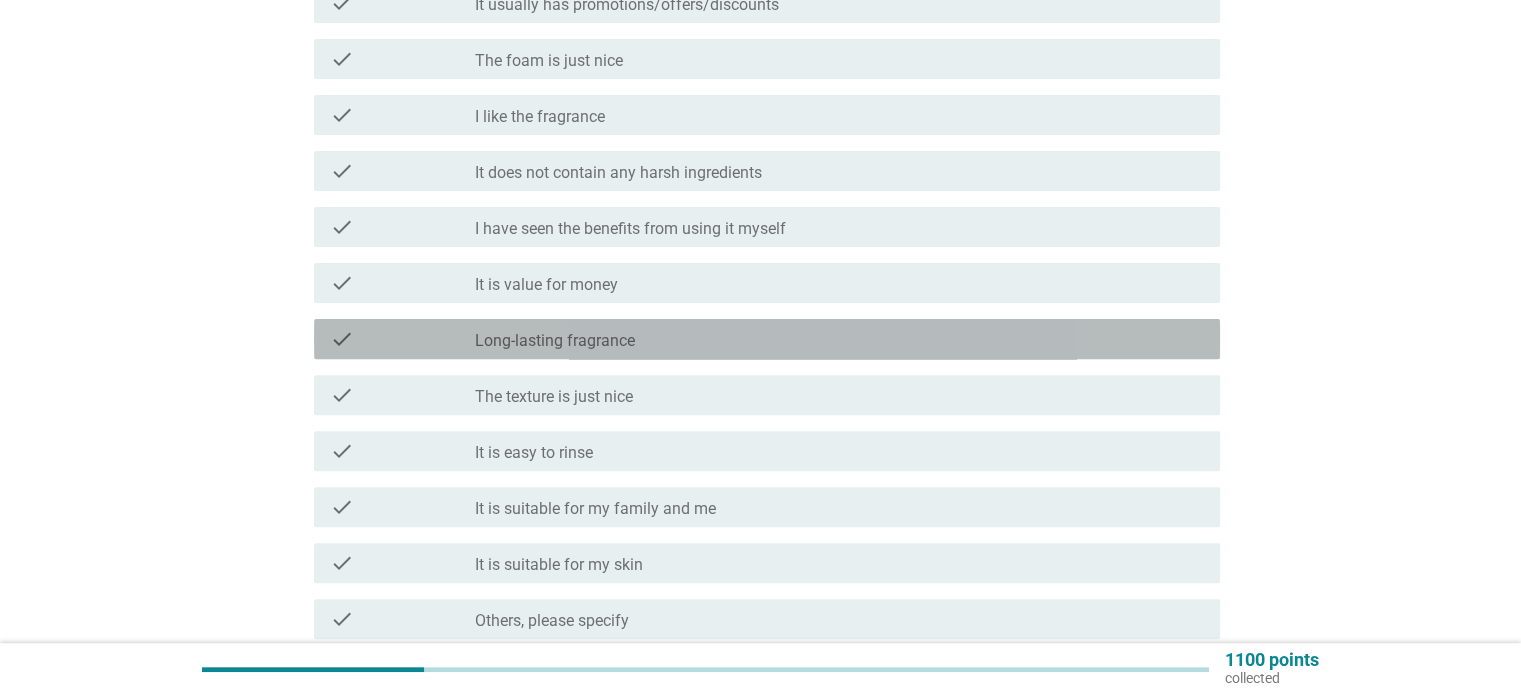 click on "check     check_box_outline_blank Long-lasting fragrance" at bounding box center (767, 339) 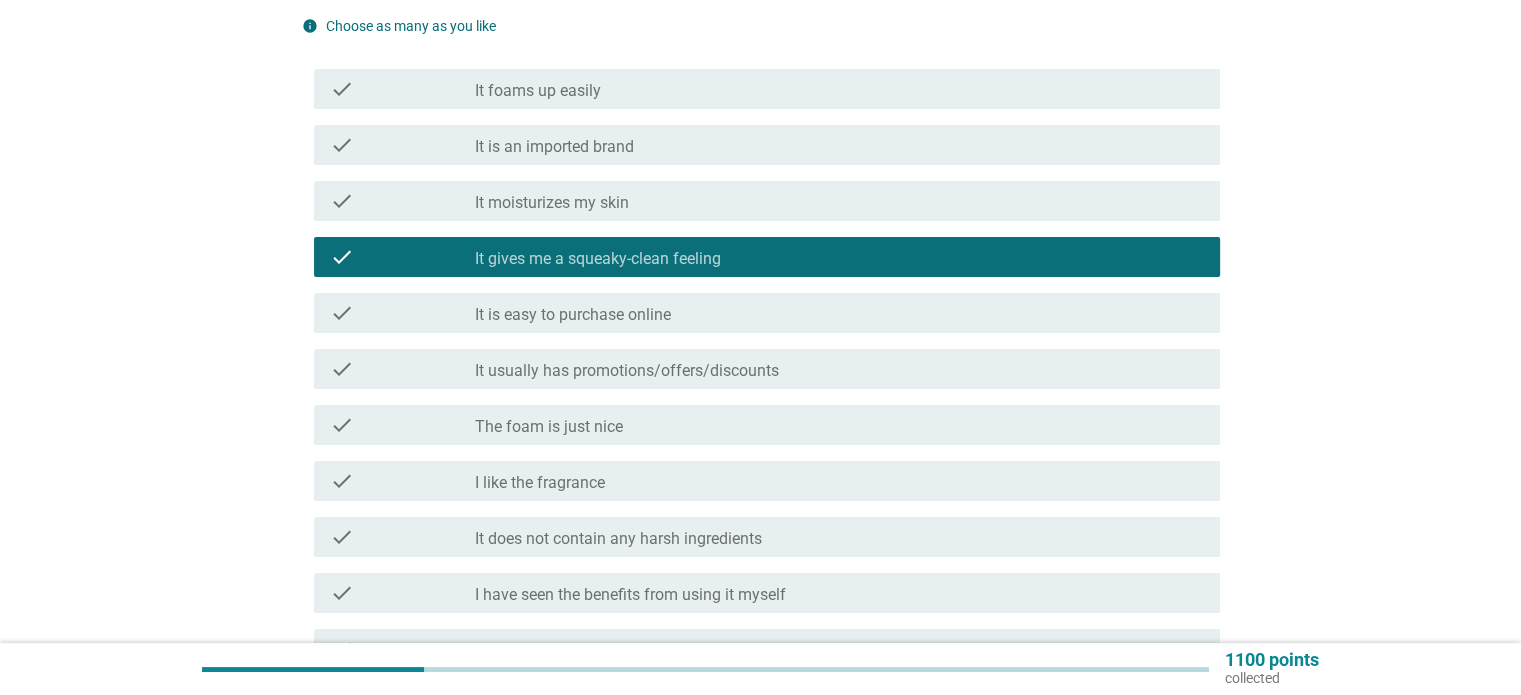scroll, scrollTop: 608, scrollLeft: 0, axis: vertical 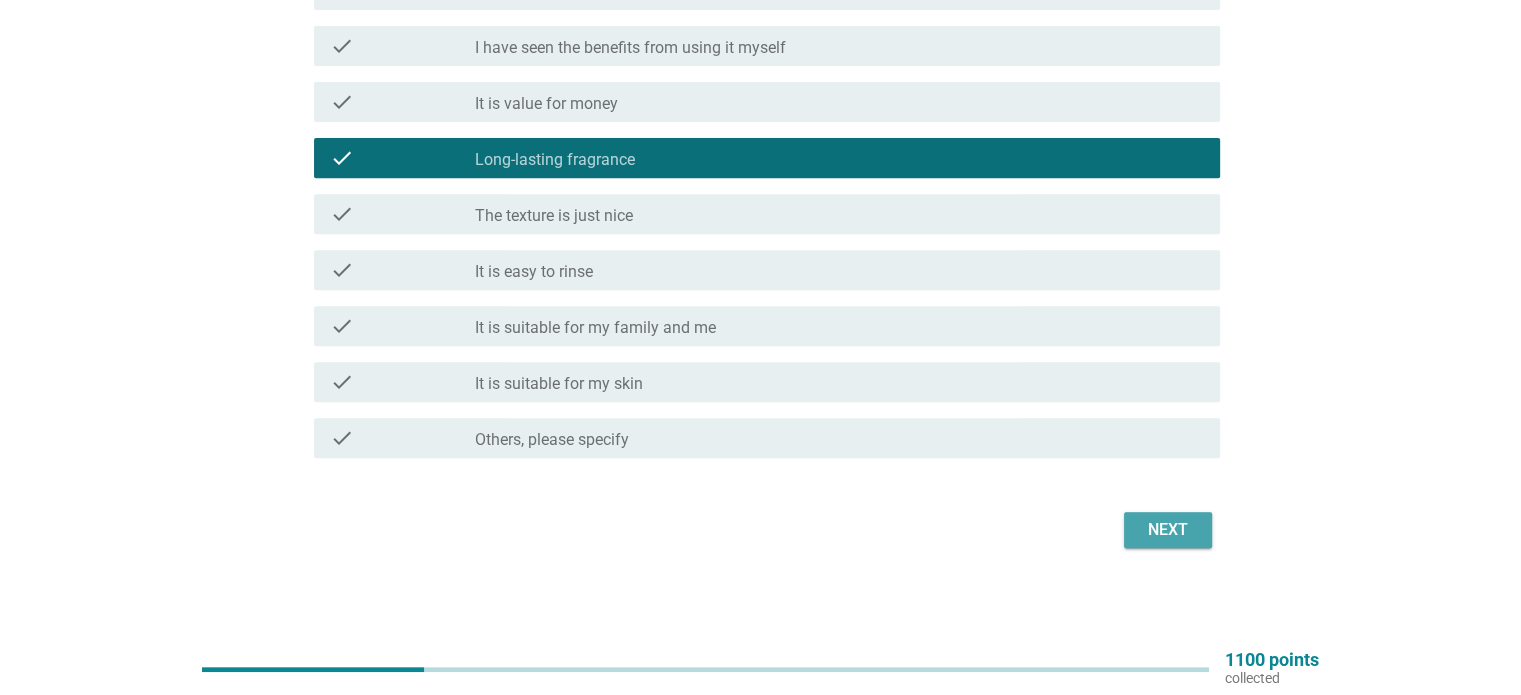 click on "Next" at bounding box center (1168, 530) 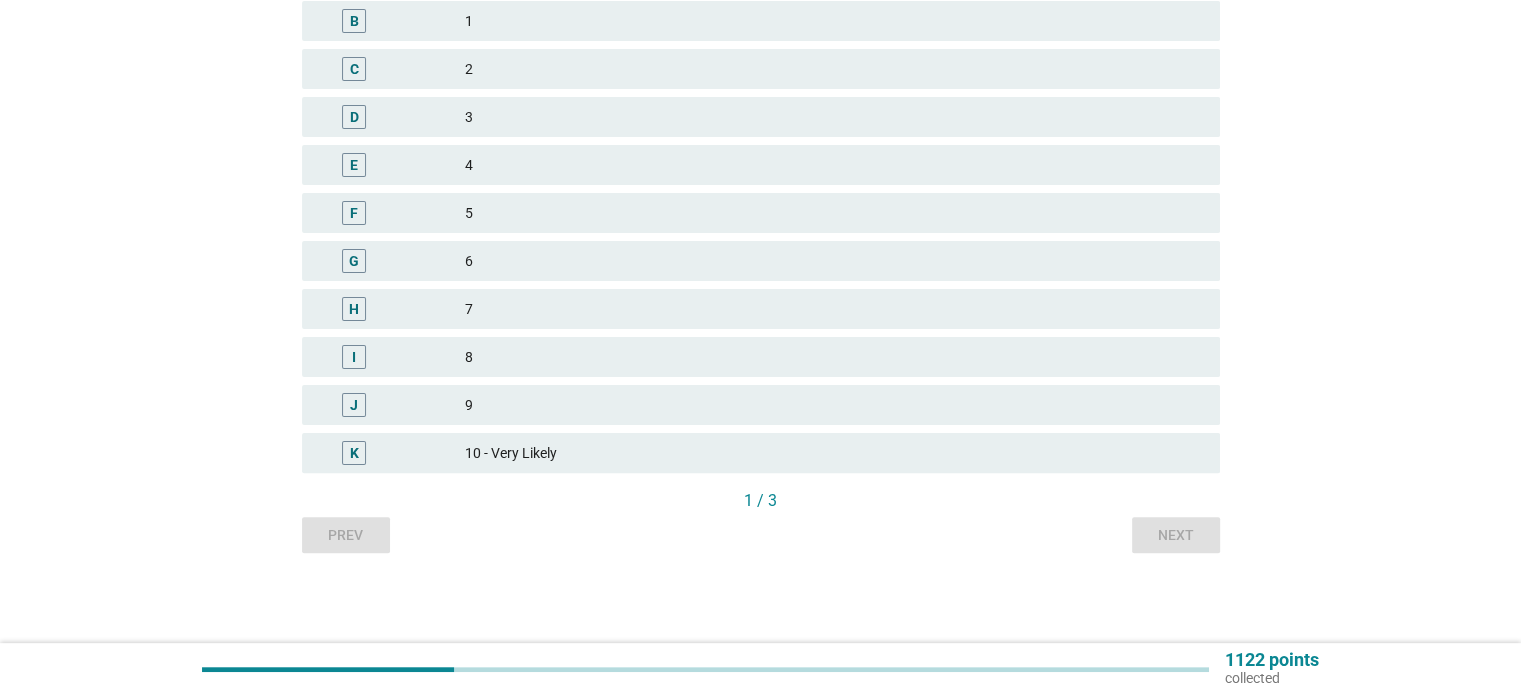 scroll, scrollTop: 0, scrollLeft: 0, axis: both 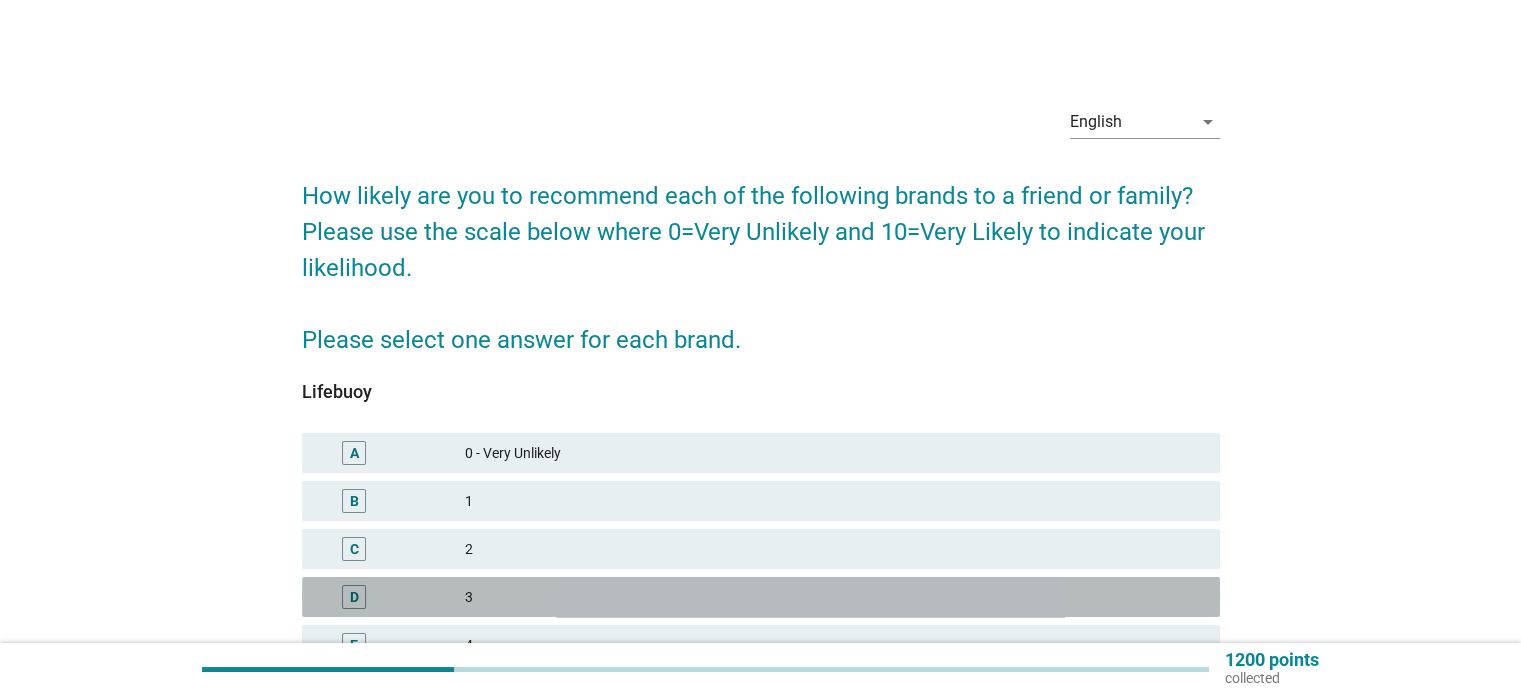 click on "D   3" at bounding box center [761, 597] 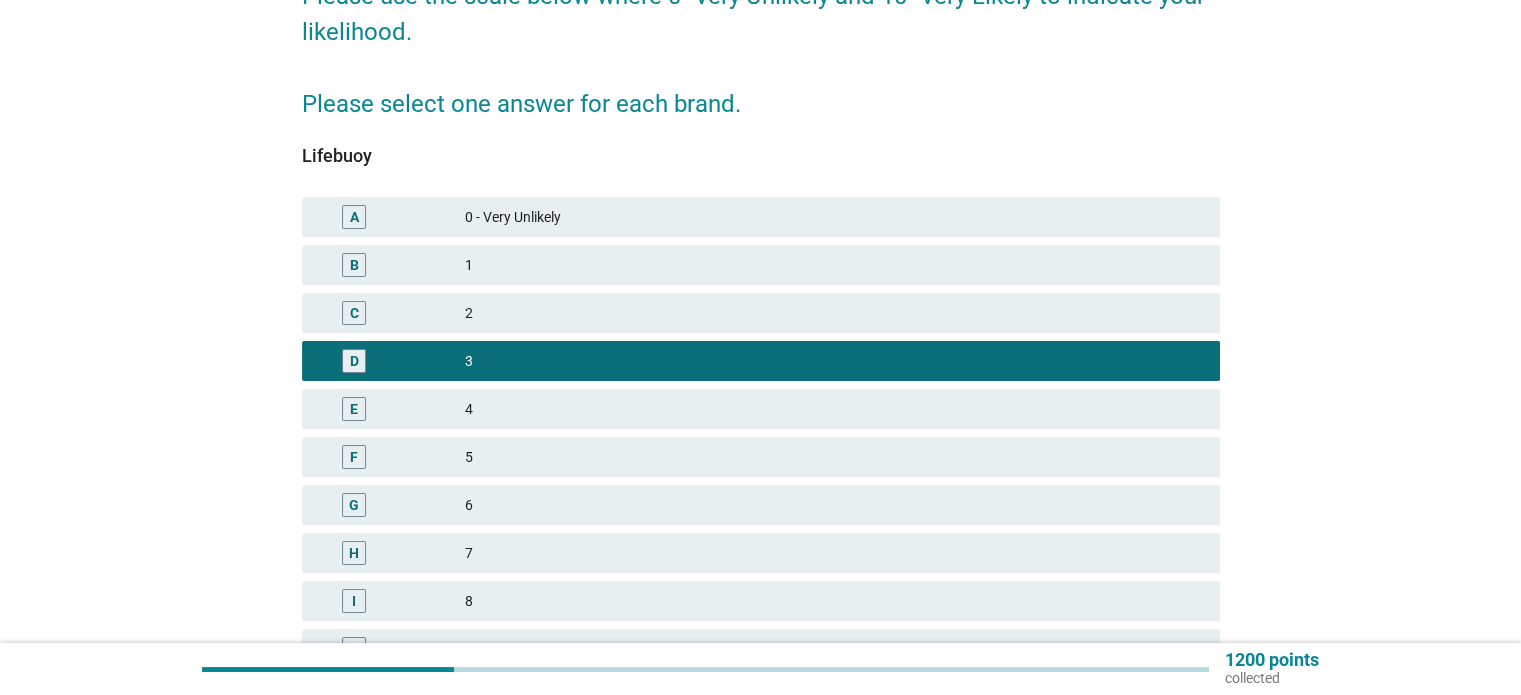 scroll, scrollTop: 268, scrollLeft: 0, axis: vertical 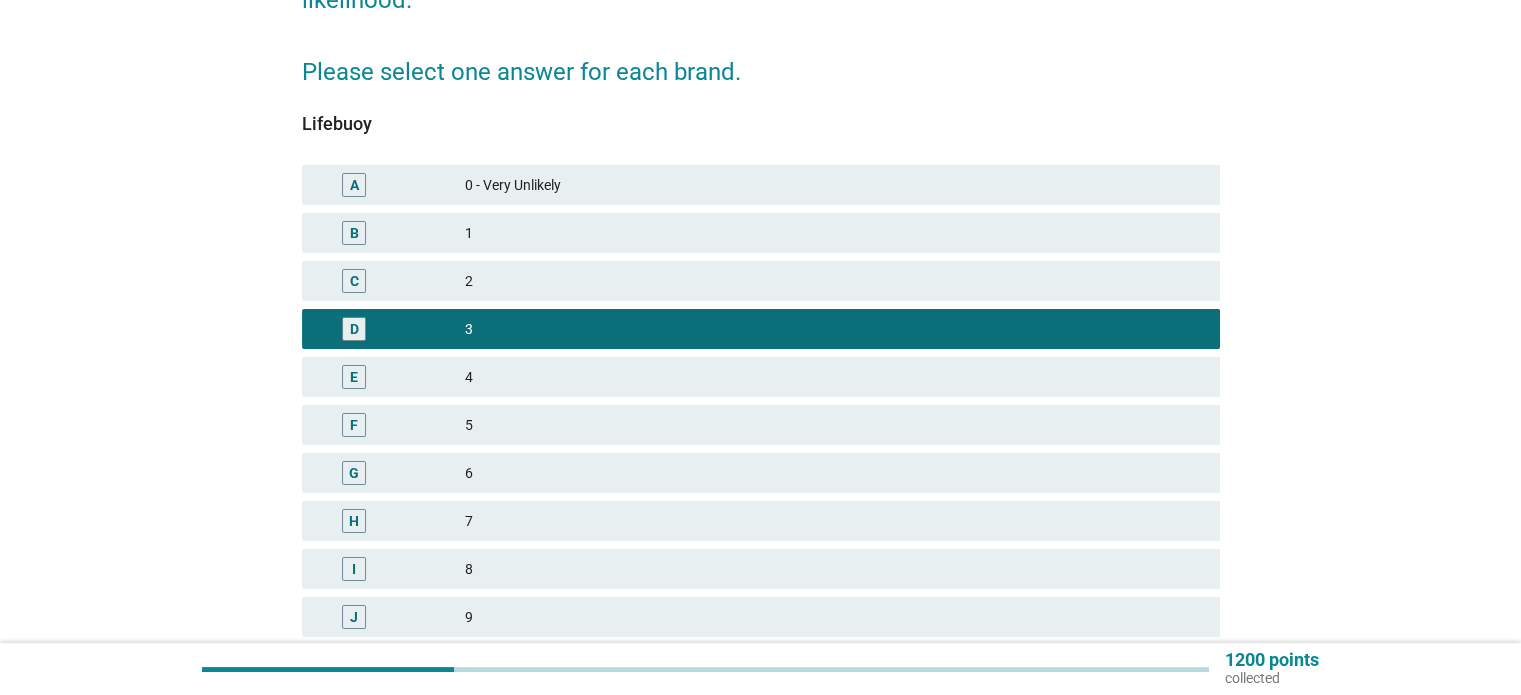 click on "F   5" at bounding box center [761, 425] 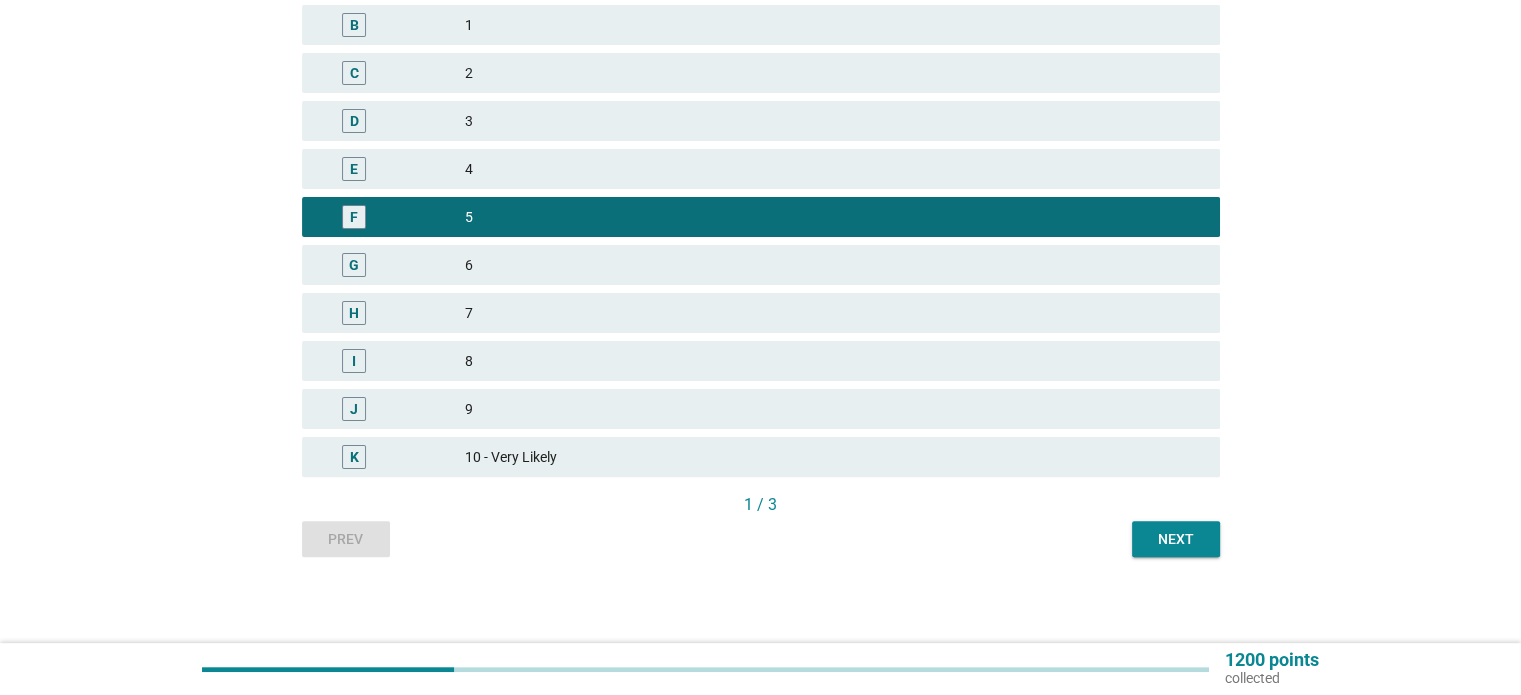 scroll, scrollTop: 480, scrollLeft: 0, axis: vertical 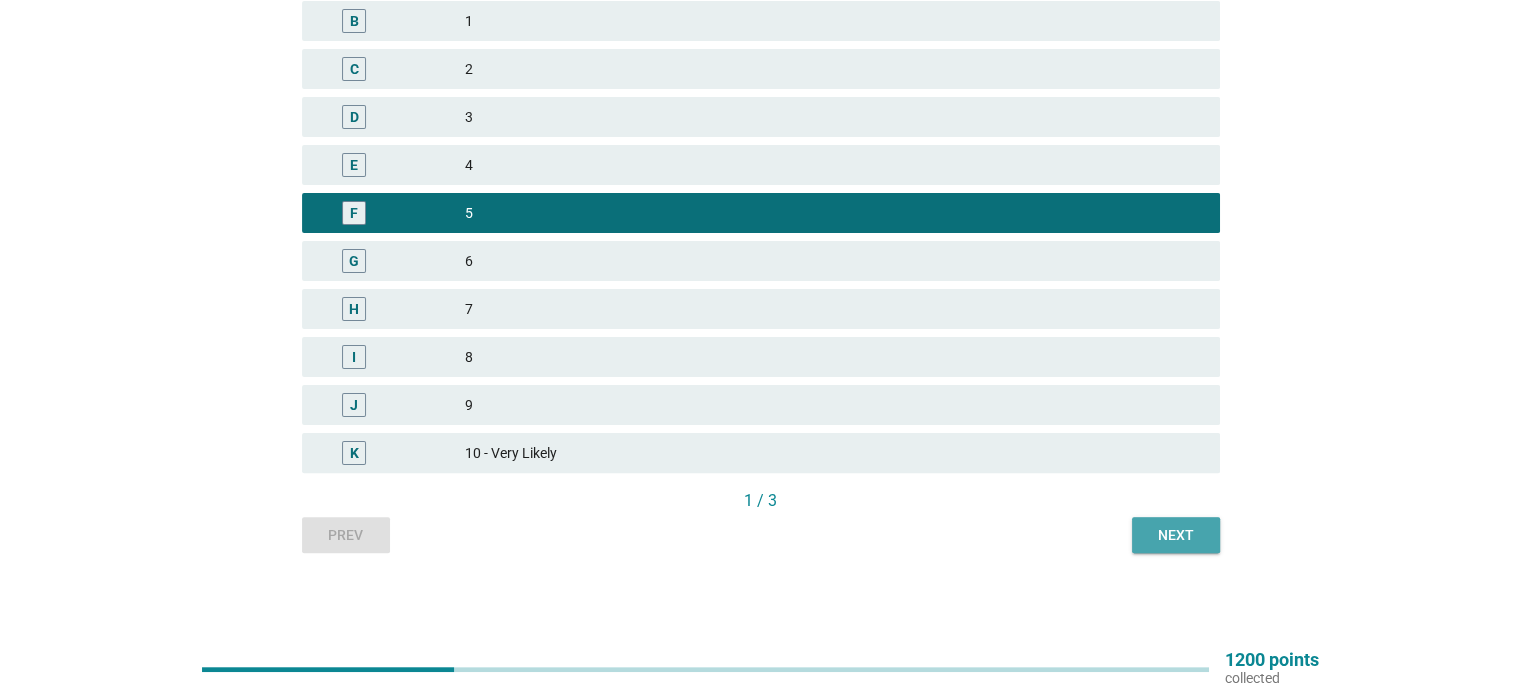click on "Next" at bounding box center [1176, 535] 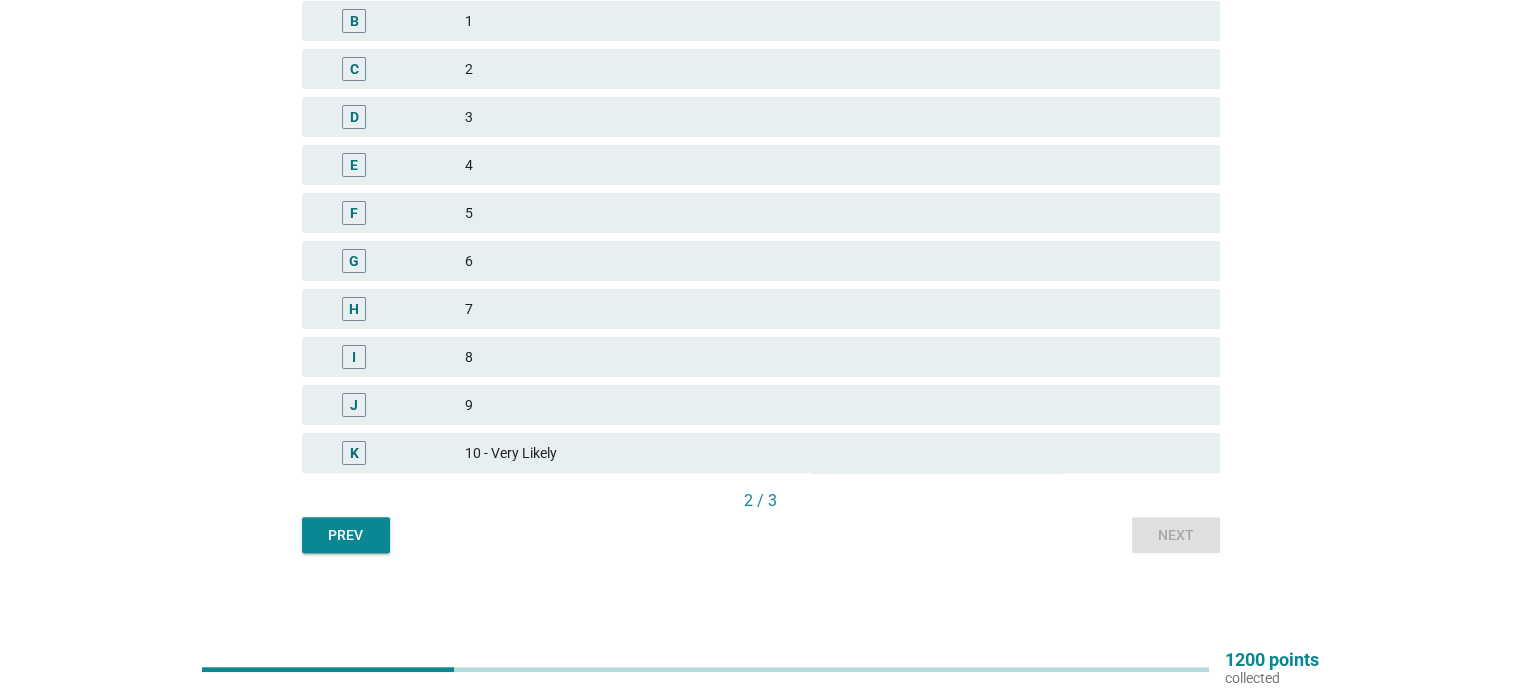 scroll, scrollTop: 0, scrollLeft: 0, axis: both 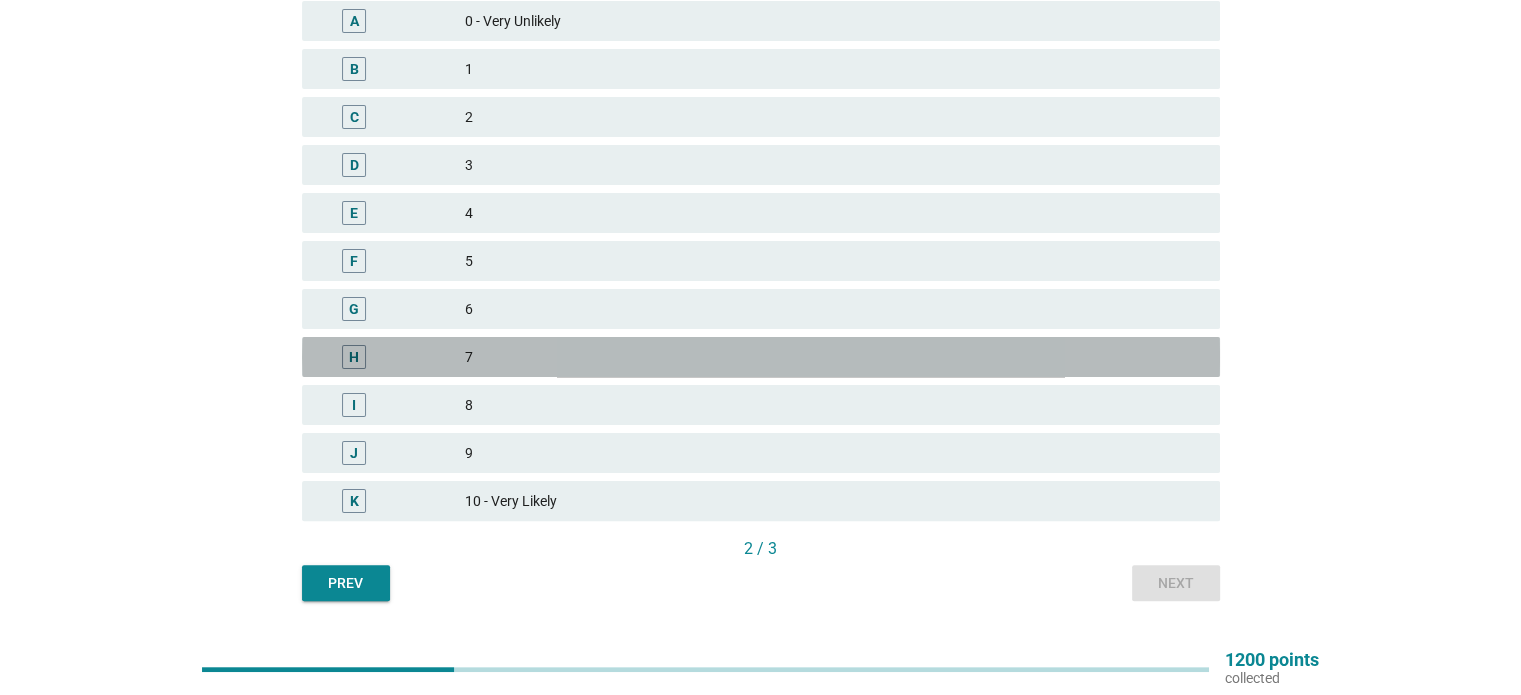 click on "7" at bounding box center [834, 357] 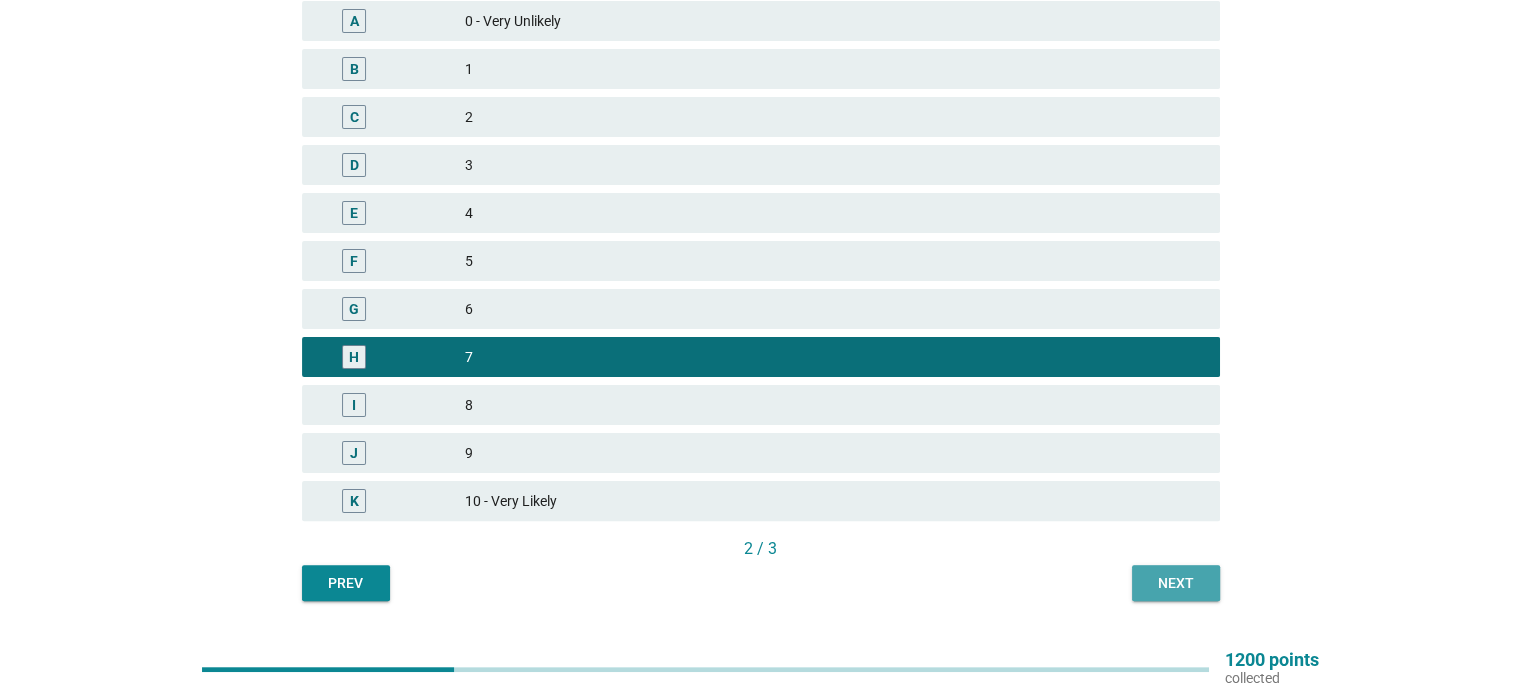 click on "Next" at bounding box center [1176, 583] 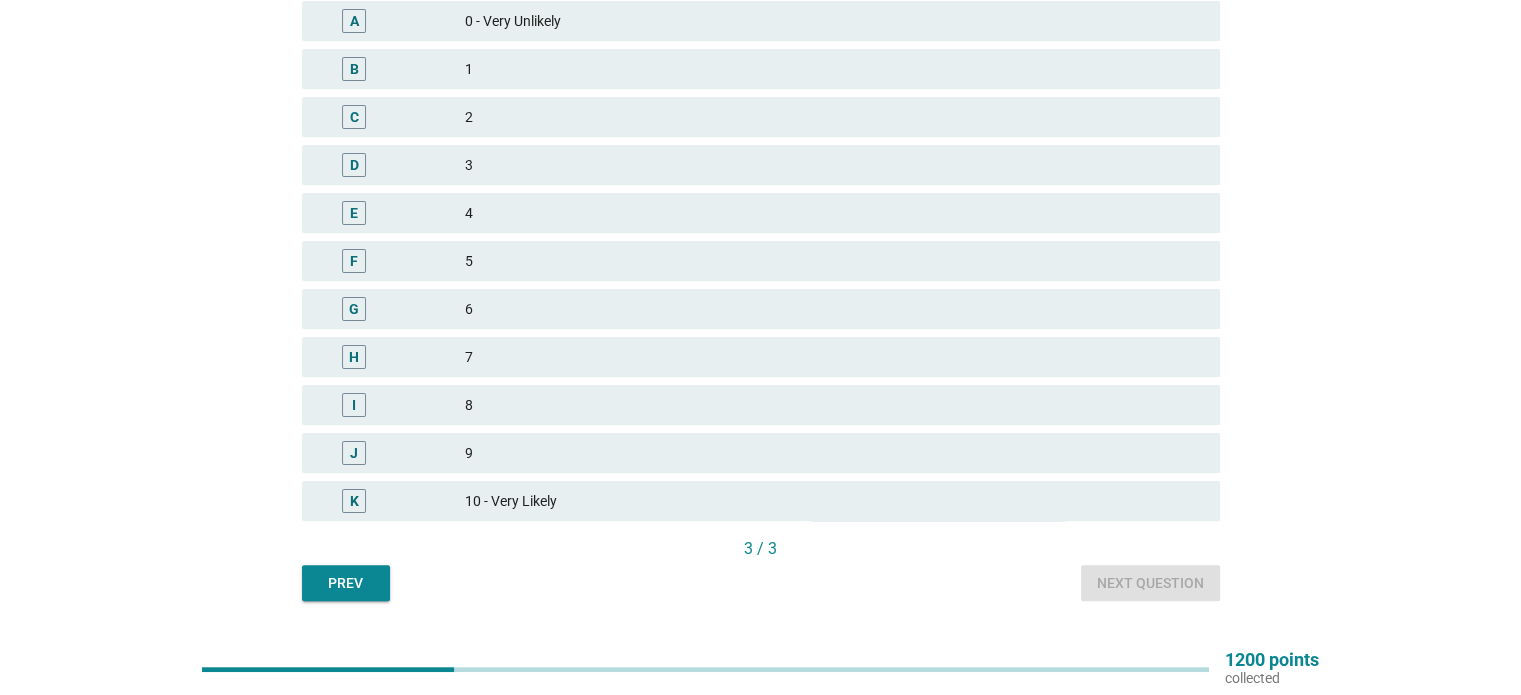 scroll, scrollTop: 0, scrollLeft: 0, axis: both 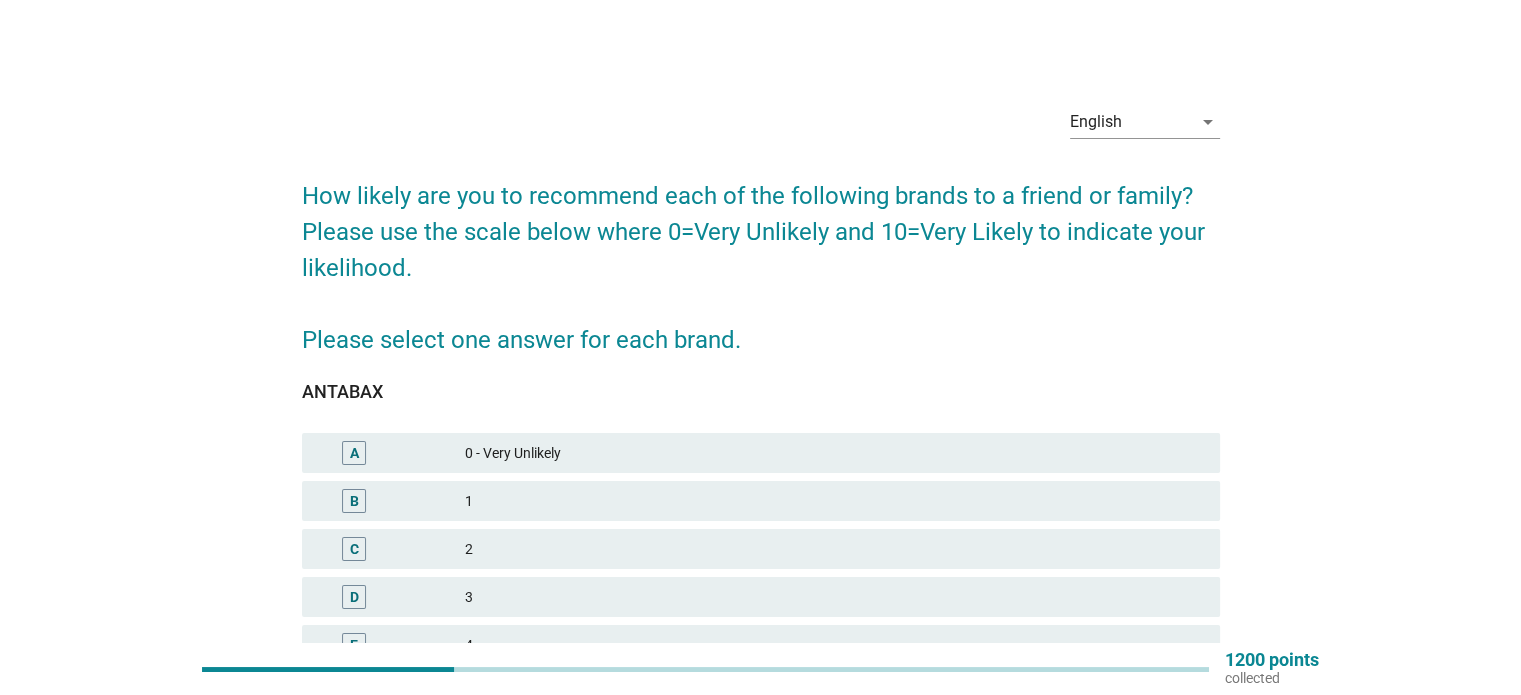 click on "[BRAND]
A   0 - Very Unlikely B   1 C   2 D   3 E   4 F   5 G   6 H   7 I   8 J   9 K   10 - Very Likely
[BRAND]
A   0 - Very Unlikely B   1 C   2 D   3 E   4 F   5 G   6 H   7 I   8 J   9 K   10 - Very Likely" at bounding box center [761, 675] 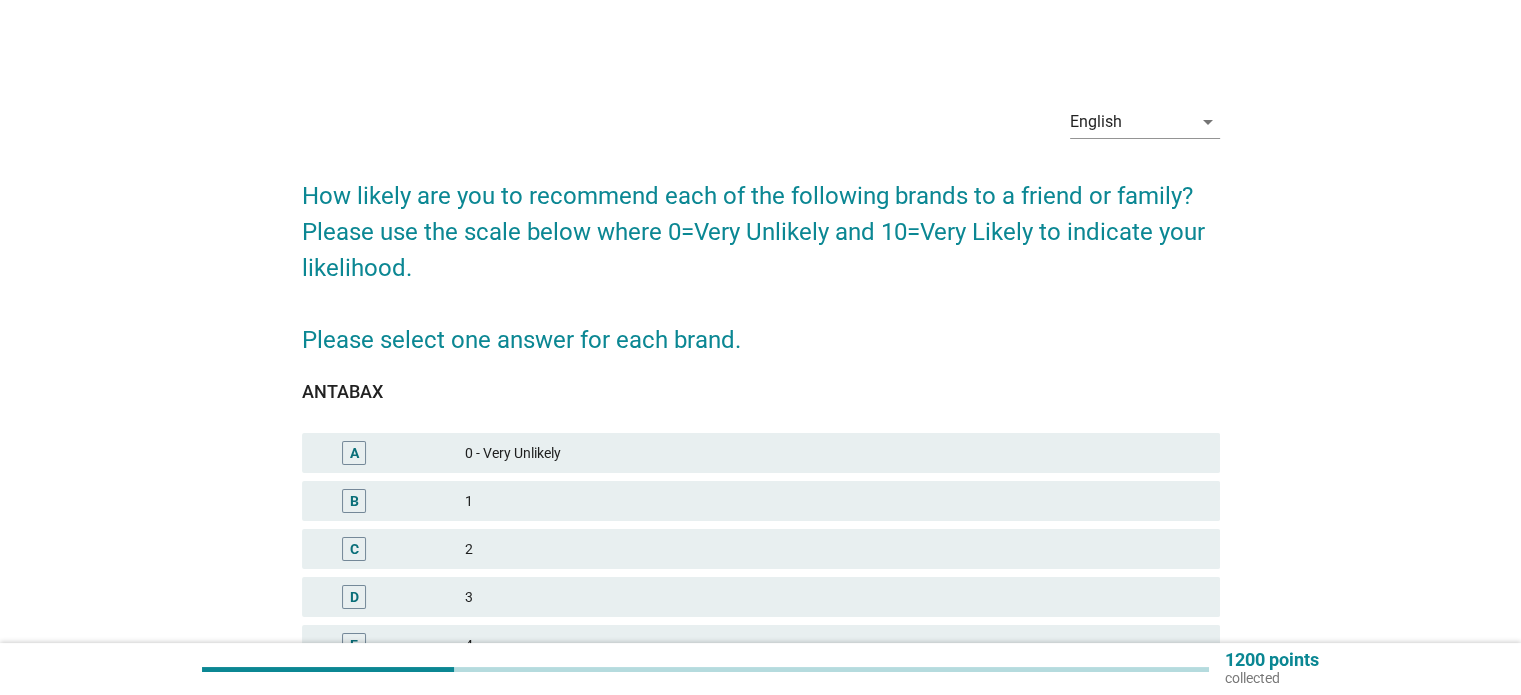 drag, startPoint x: 1506, startPoint y: 218, endPoint x: 1532, endPoint y: 252, distance: 42.80187 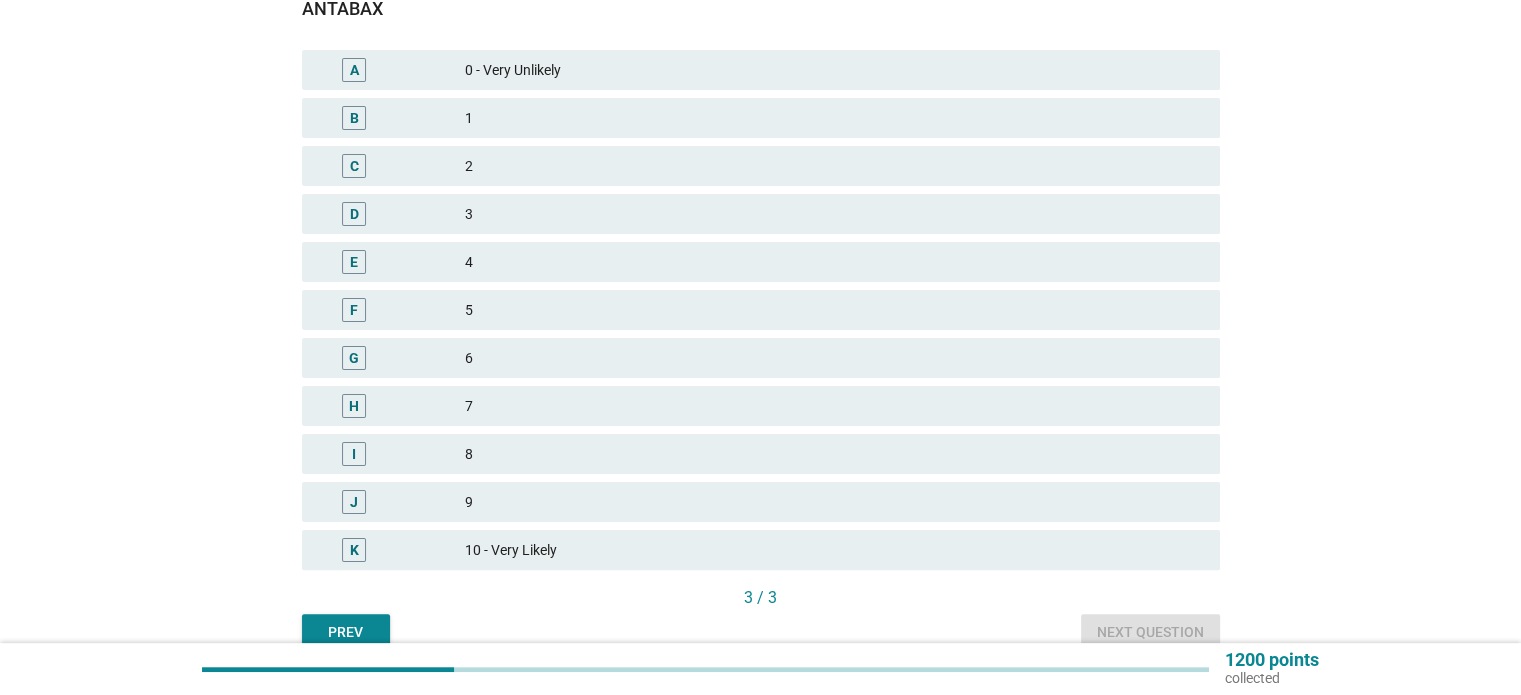 scroll, scrollTop: 381, scrollLeft: 0, axis: vertical 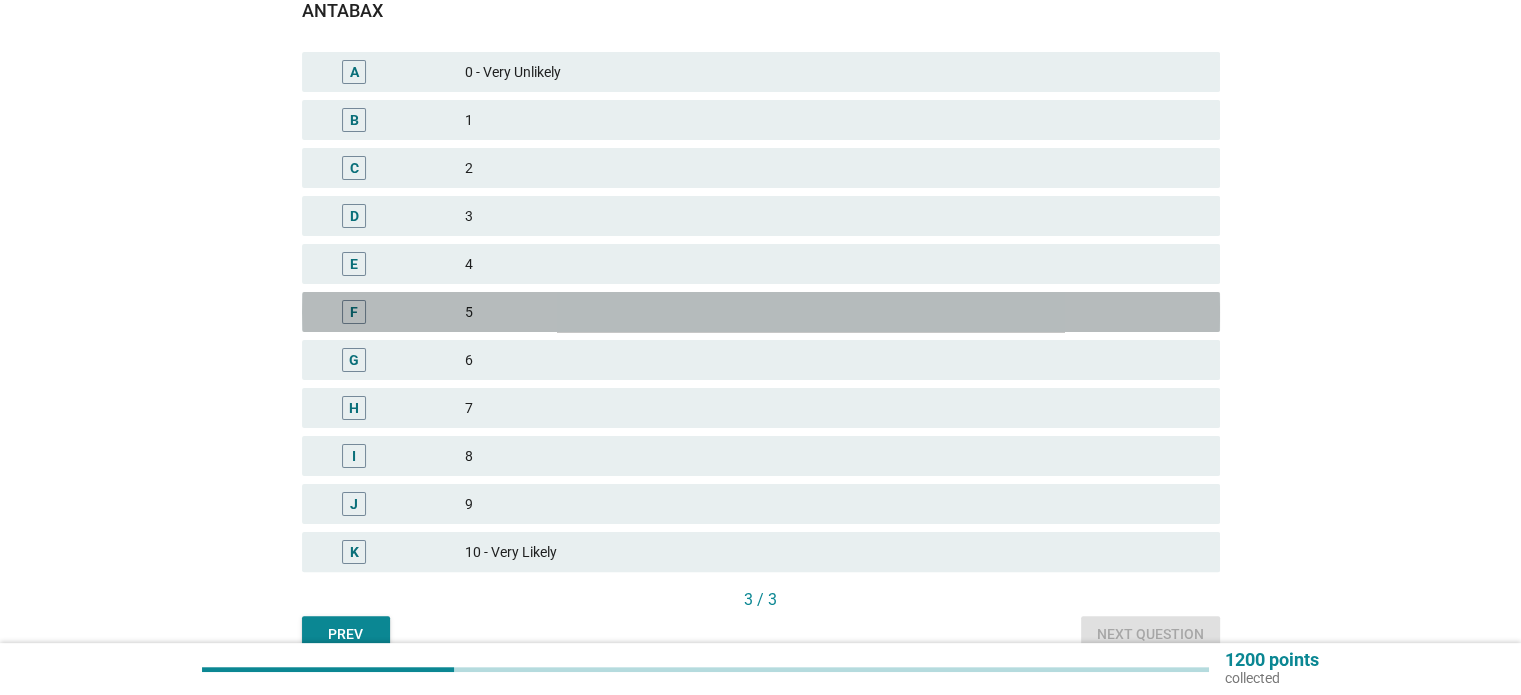 click on "5" at bounding box center [834, 312] 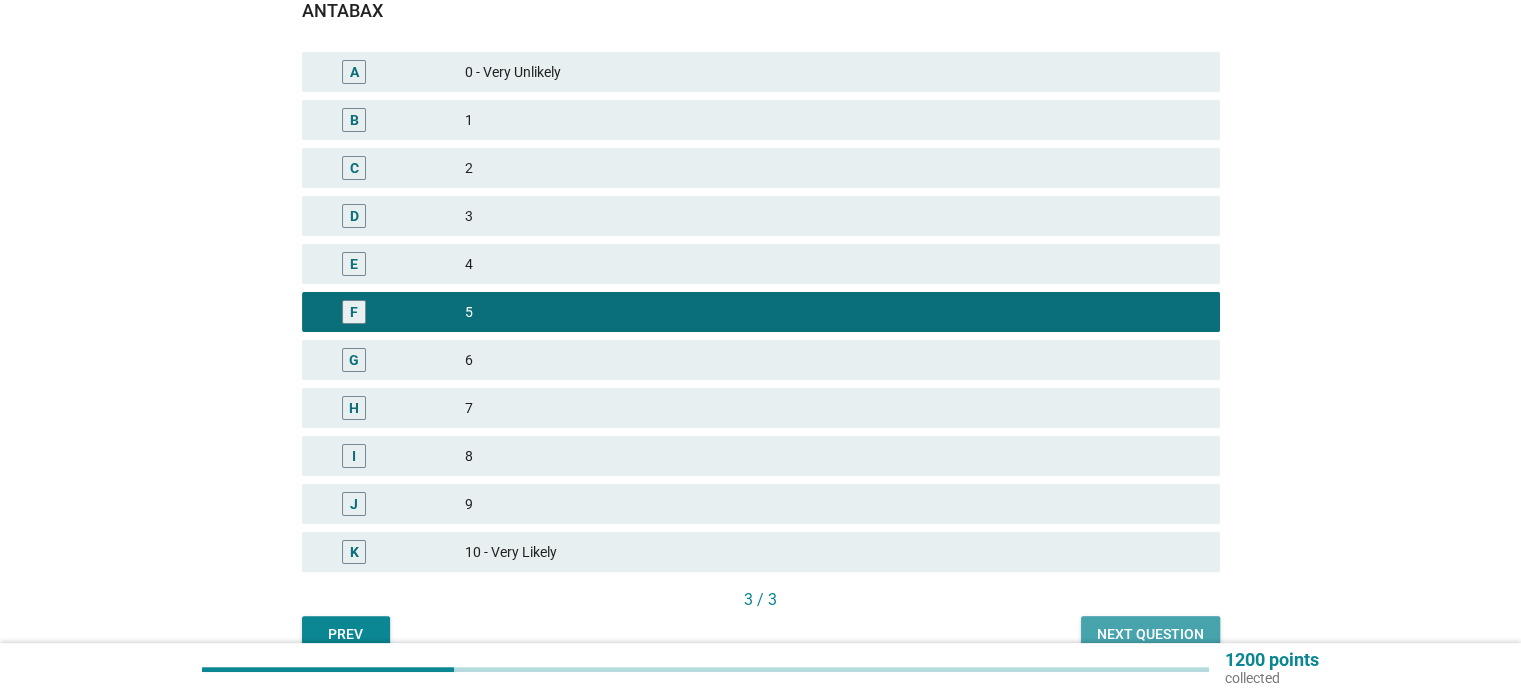 click on "Next question" at bounding box center (1150, 634) 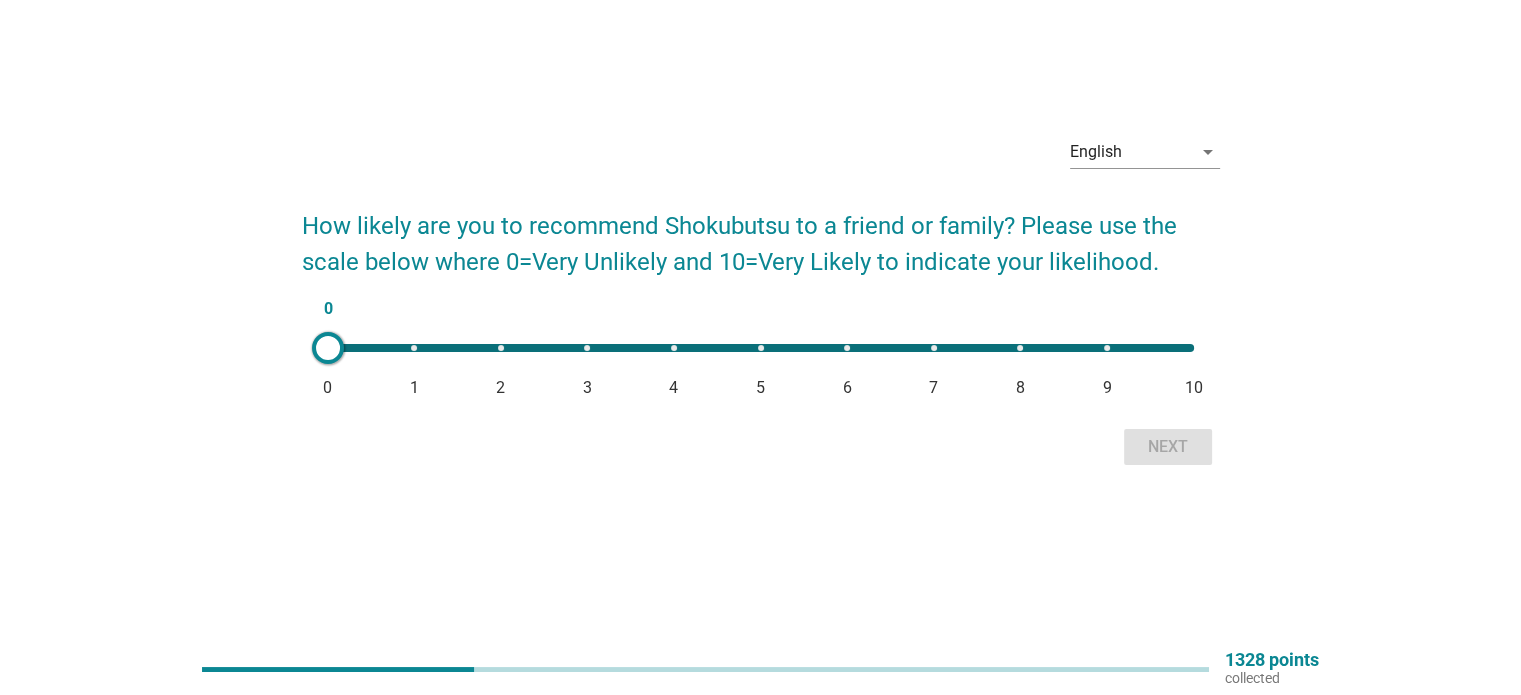scroll, scrollTop: 0, scrollLeft: 0, axis: both 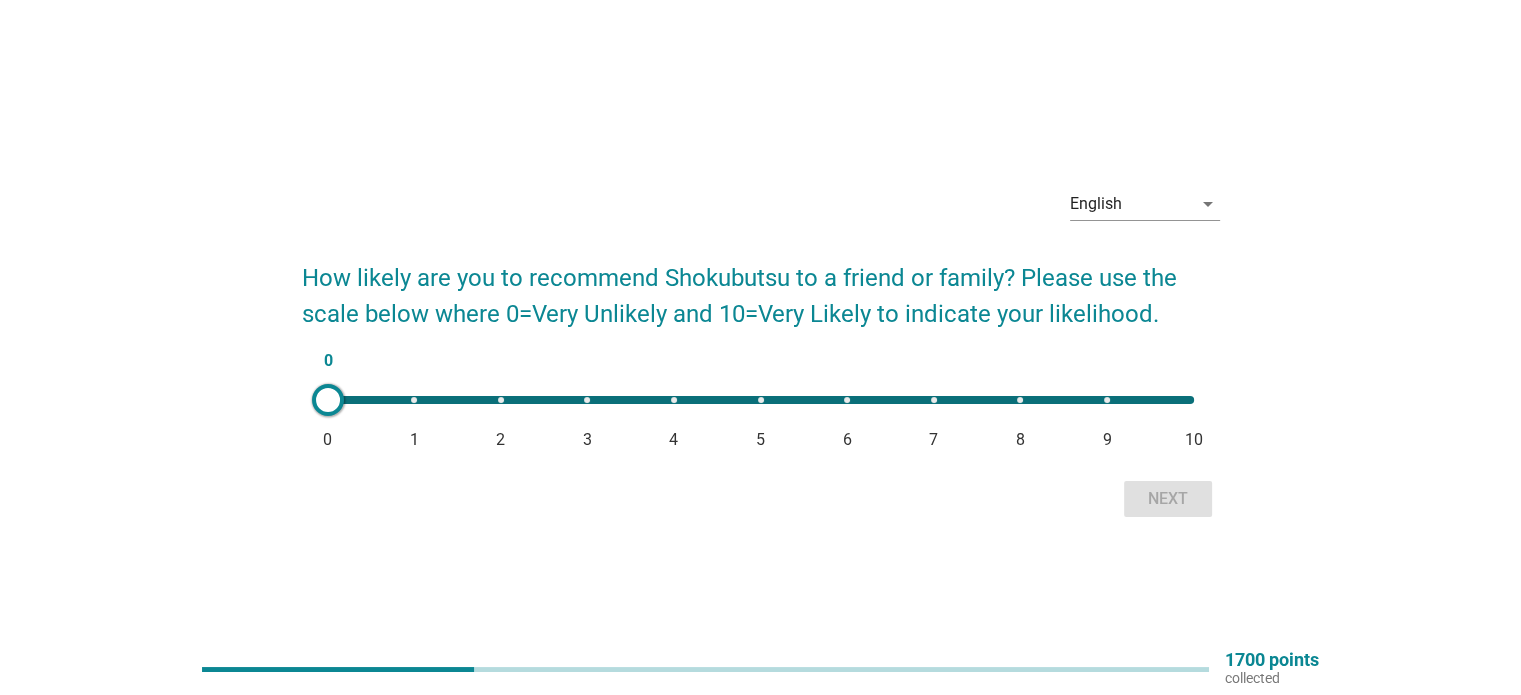 click on "0
0
1
2
3
4
5
6
7
8
9
10" at bounding box center (761, 400) 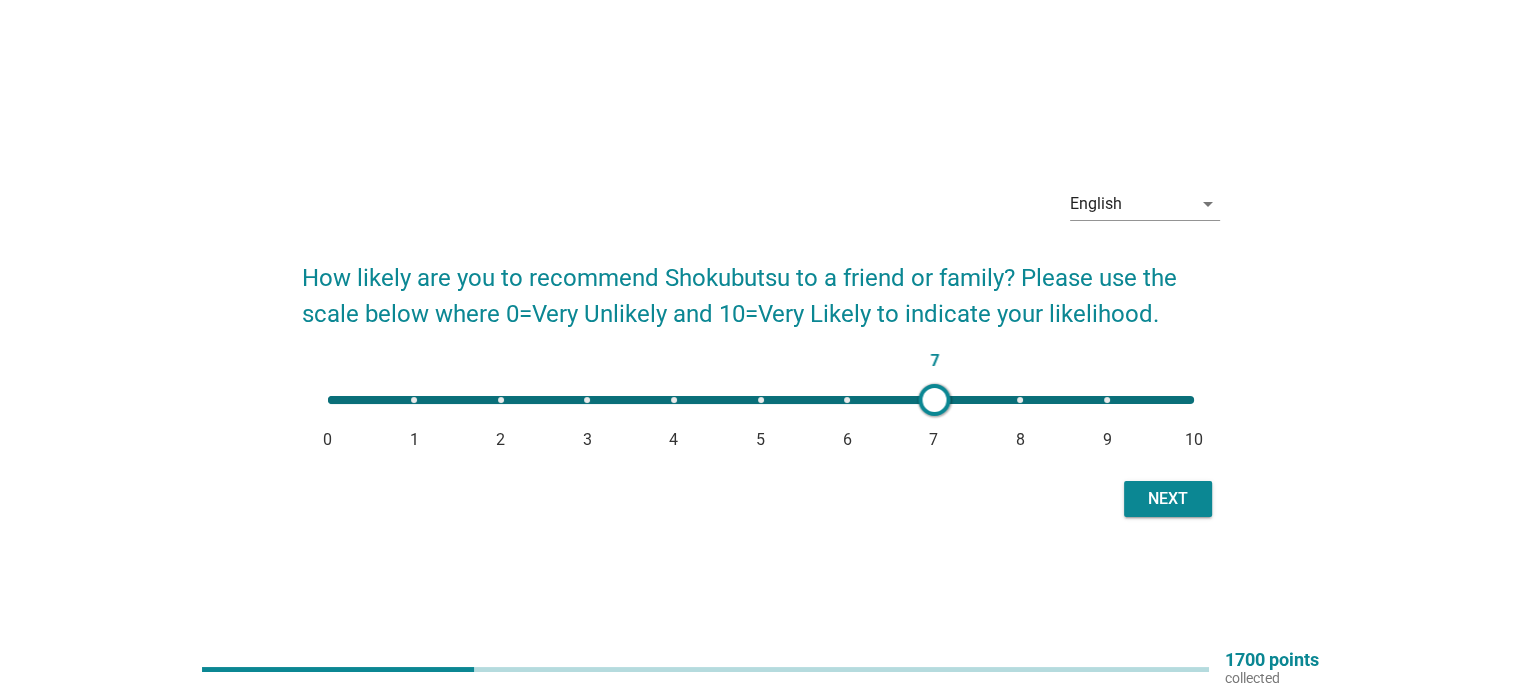scroll, scrollTop: 52, scrollLeft: 0, axis: vertical 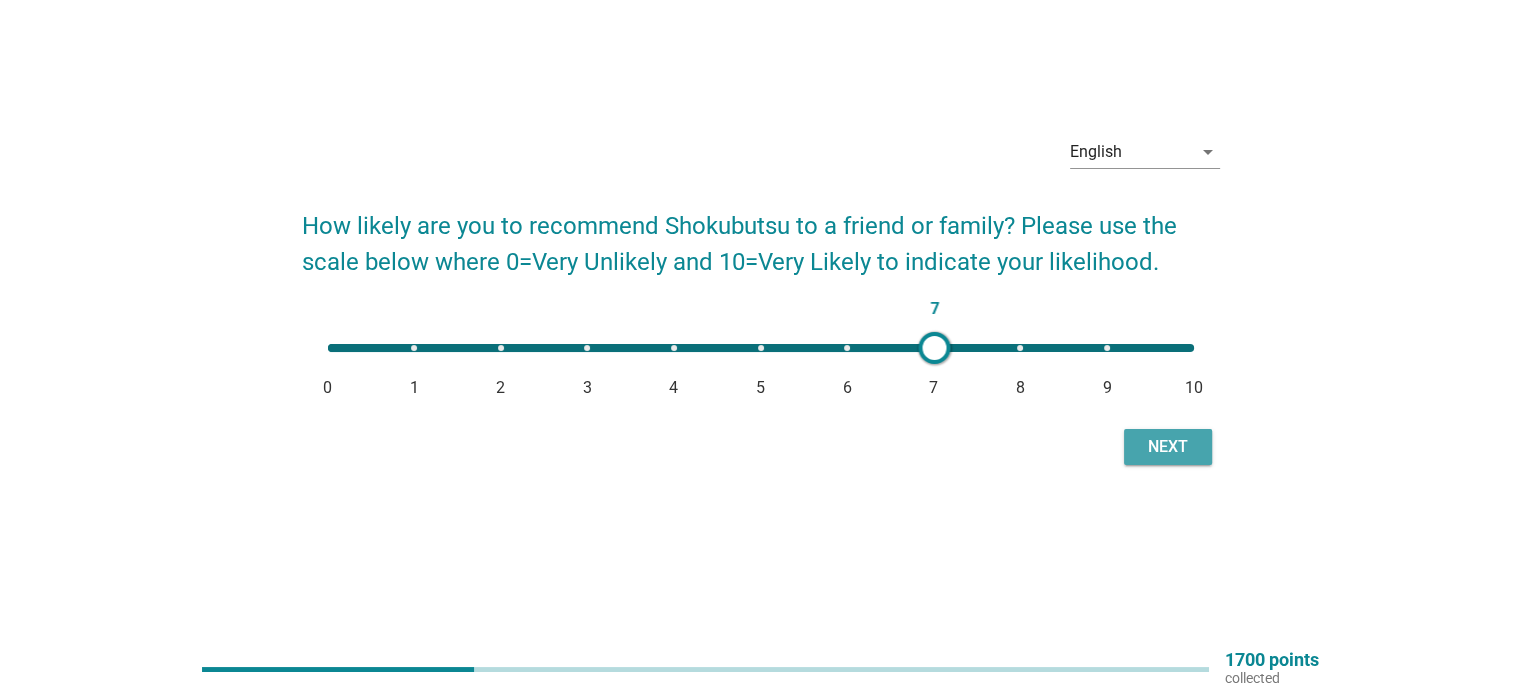 click on "Next" at bounding box center [1168, 447] 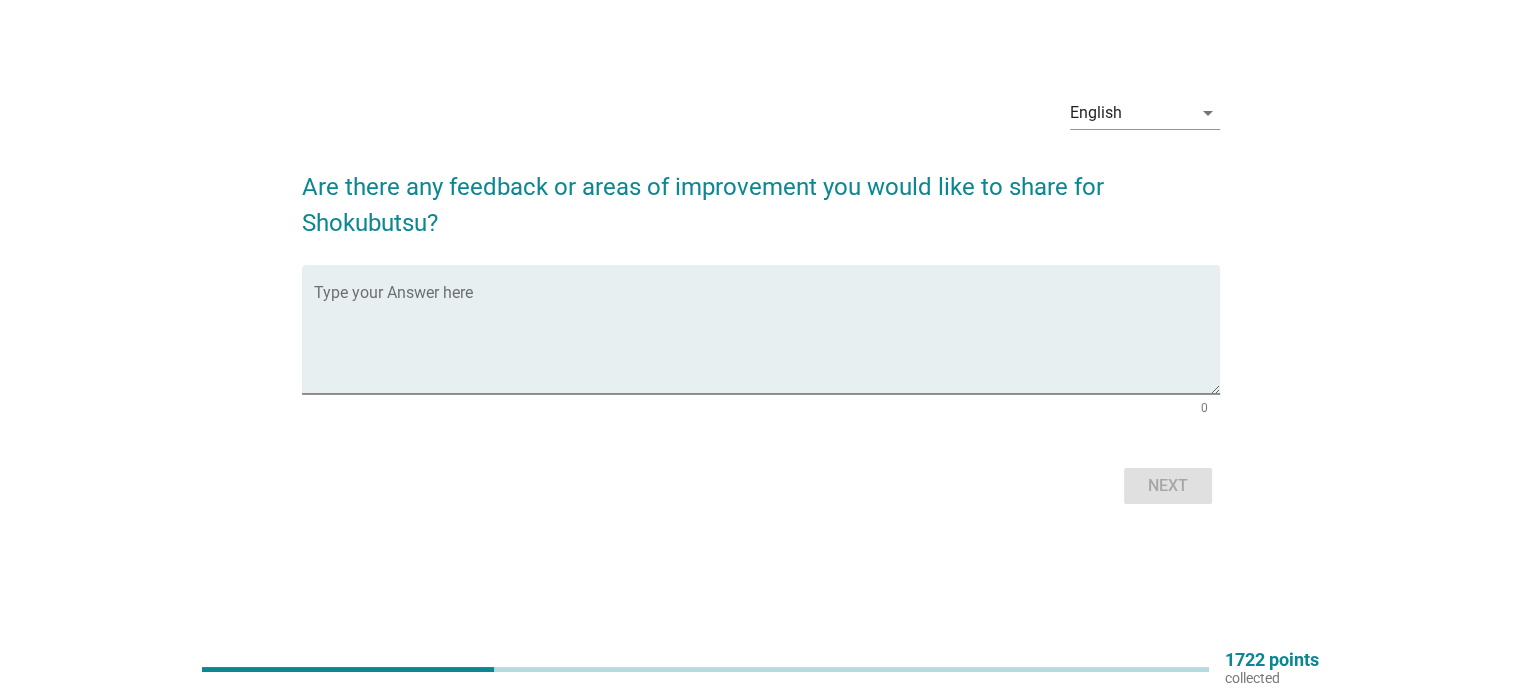 scroll, scrollTop: 0, scrollLeft: 0, axis: both 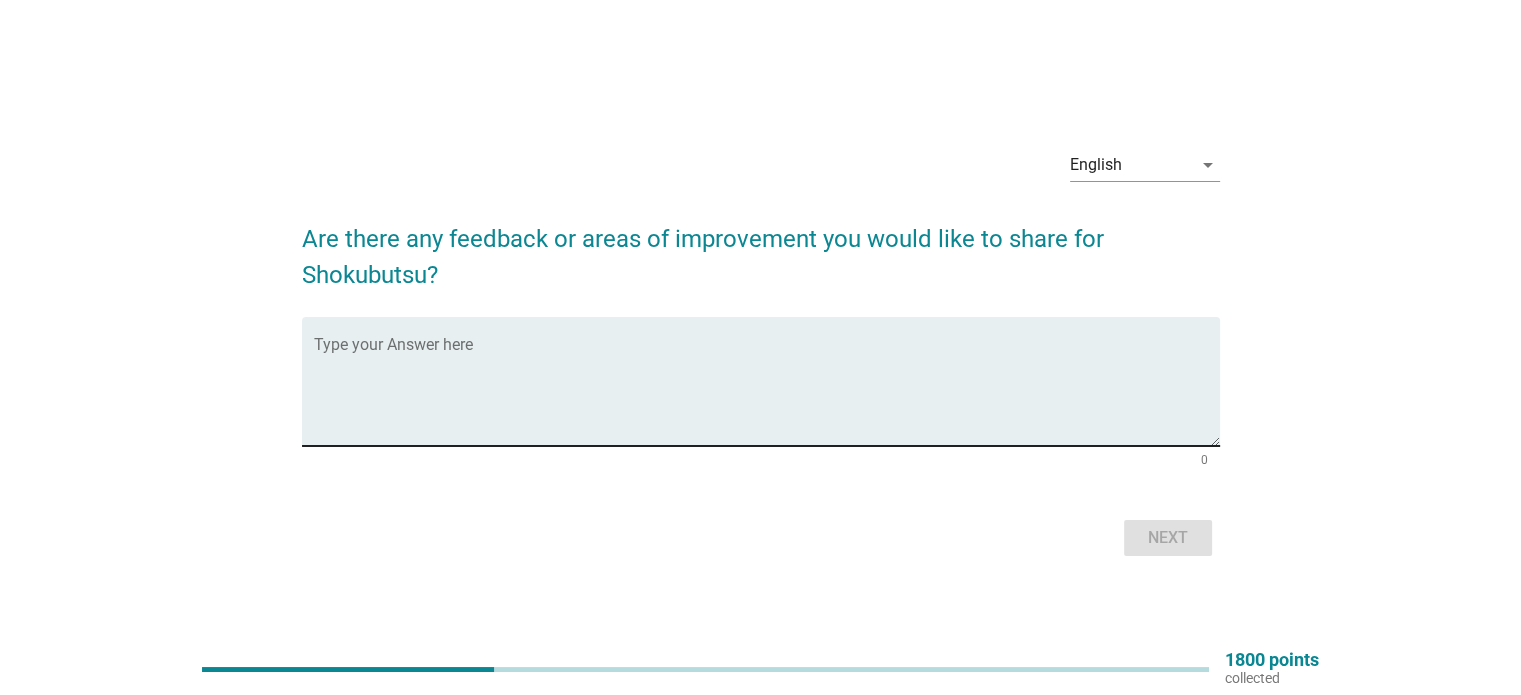click at bounding box center [767, 393] 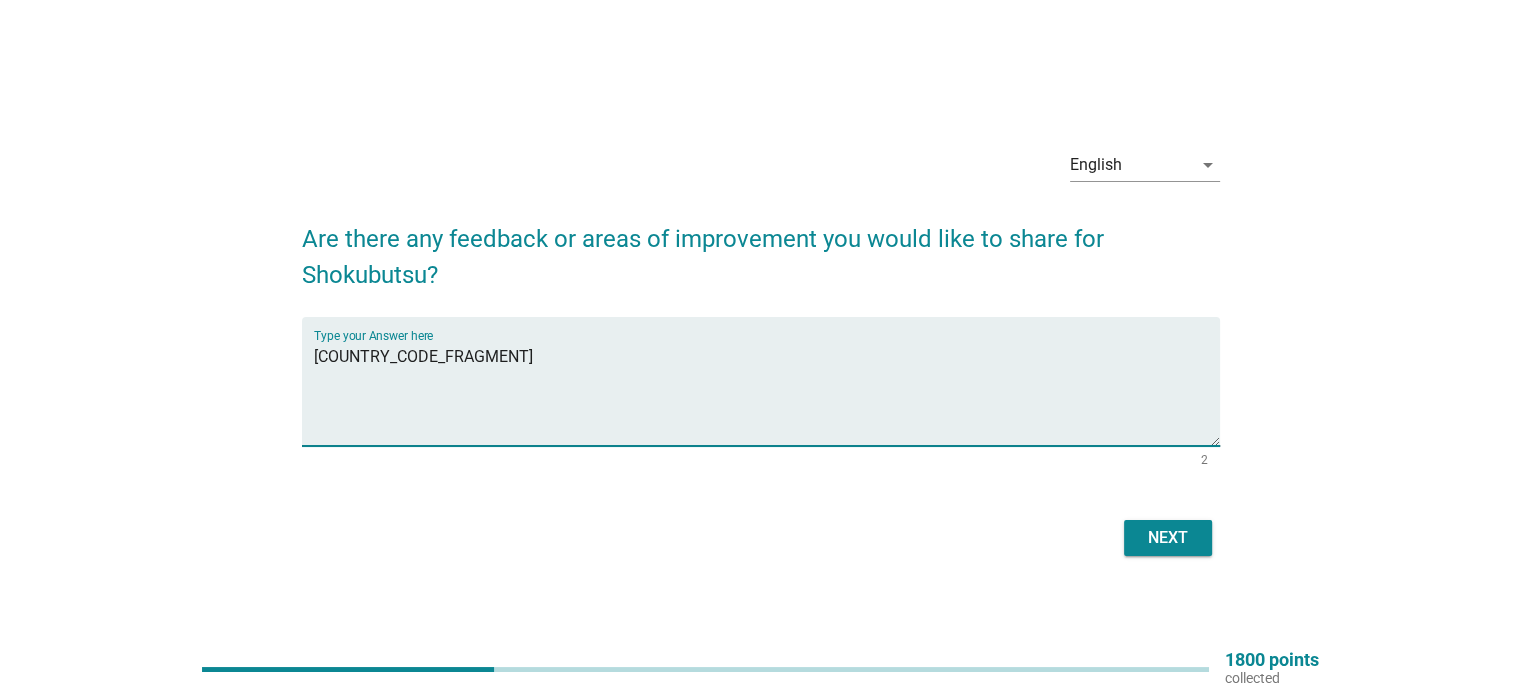 type on "v" 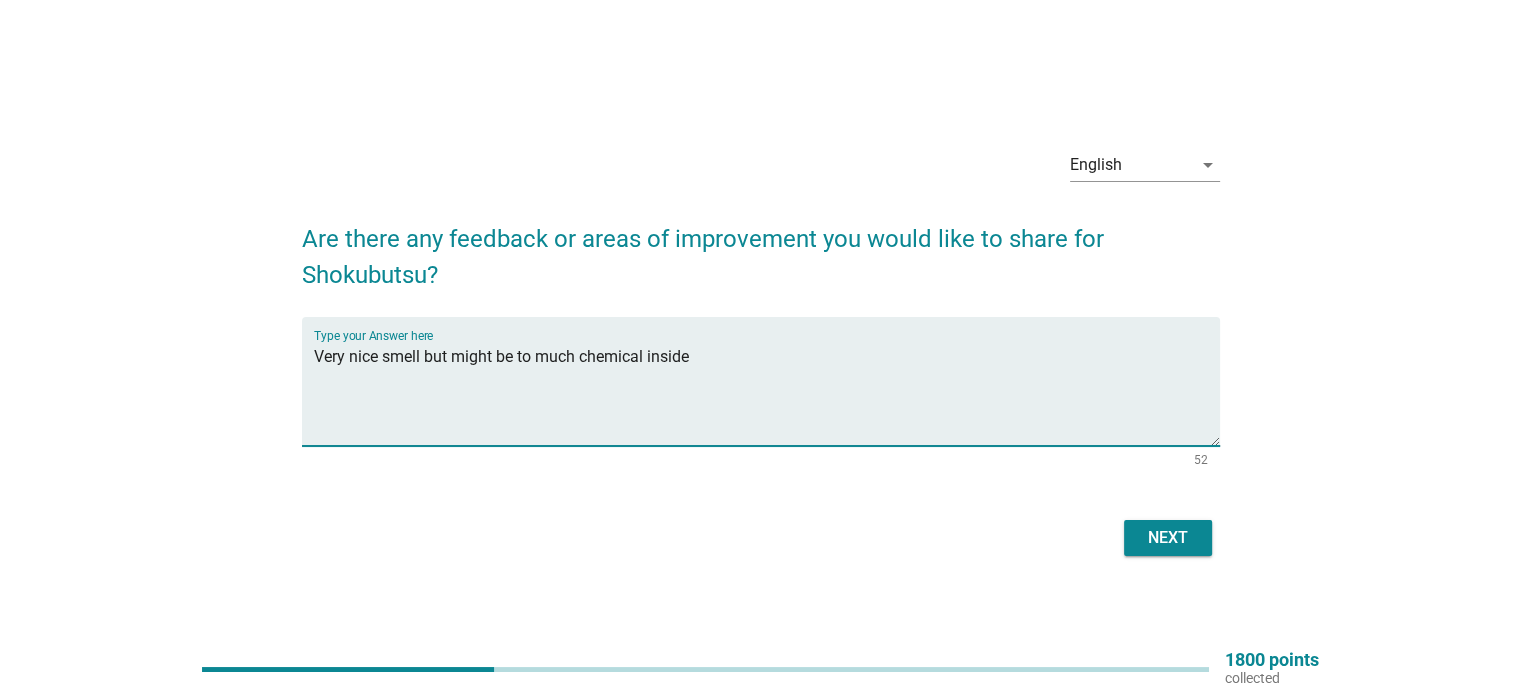 type on "Very nice smell but might be to much chemical inside" 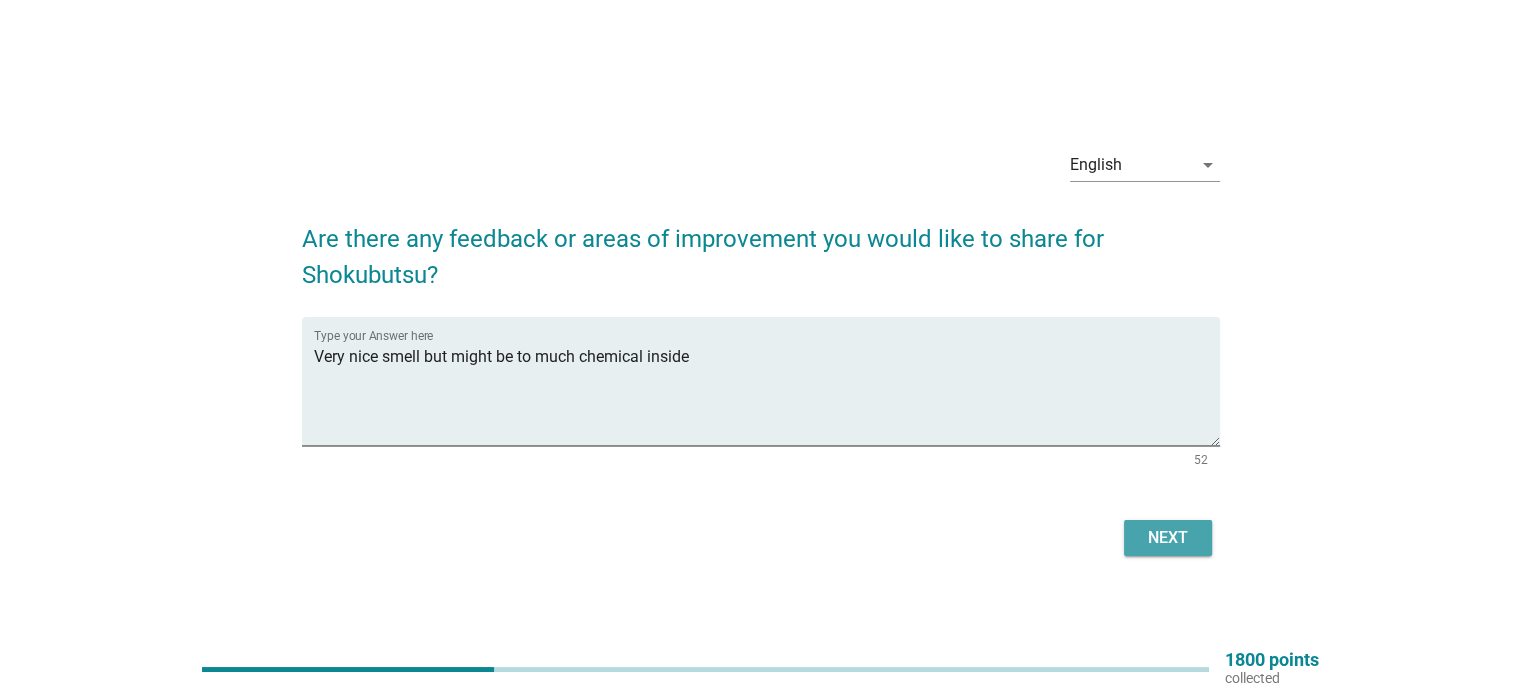 click on "Next" at bounding box center (1168, 538) 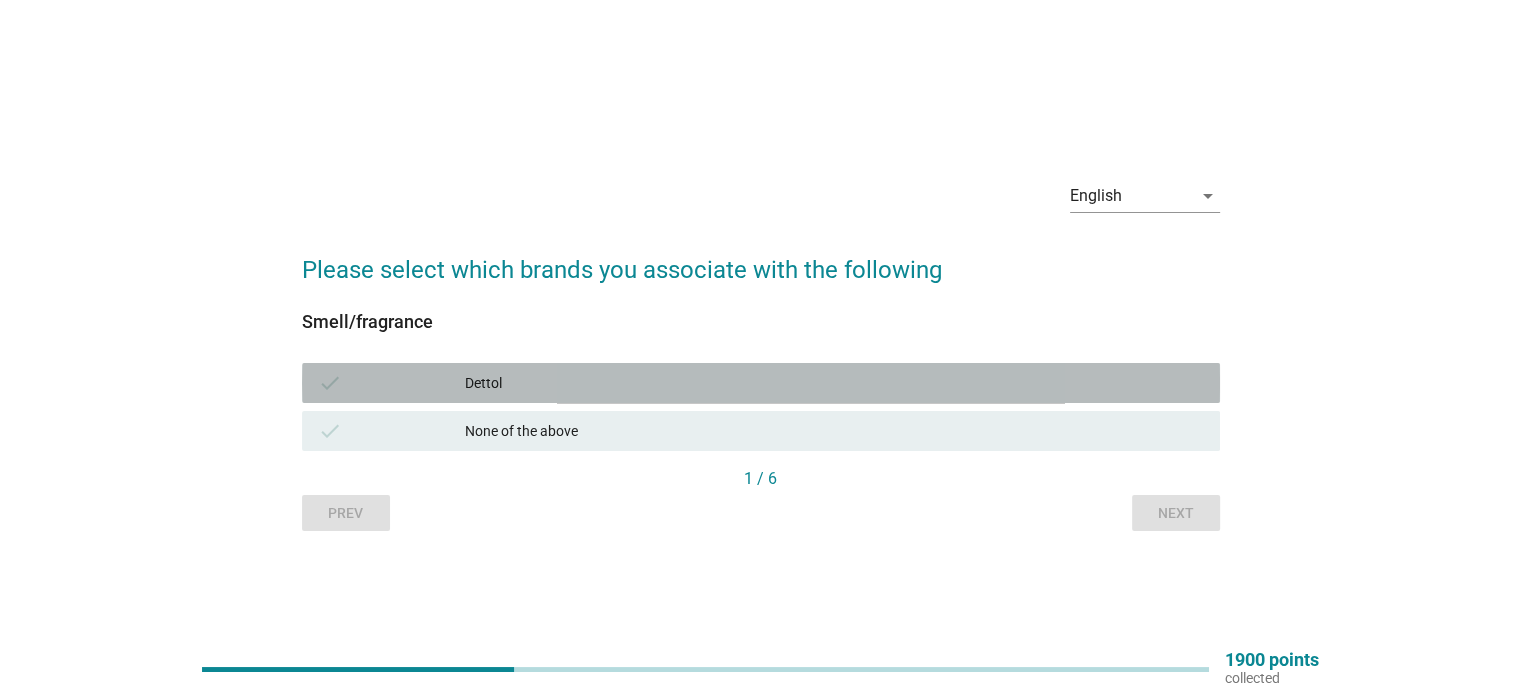 click on "check   Dettol" at bounding box center [761, 383] 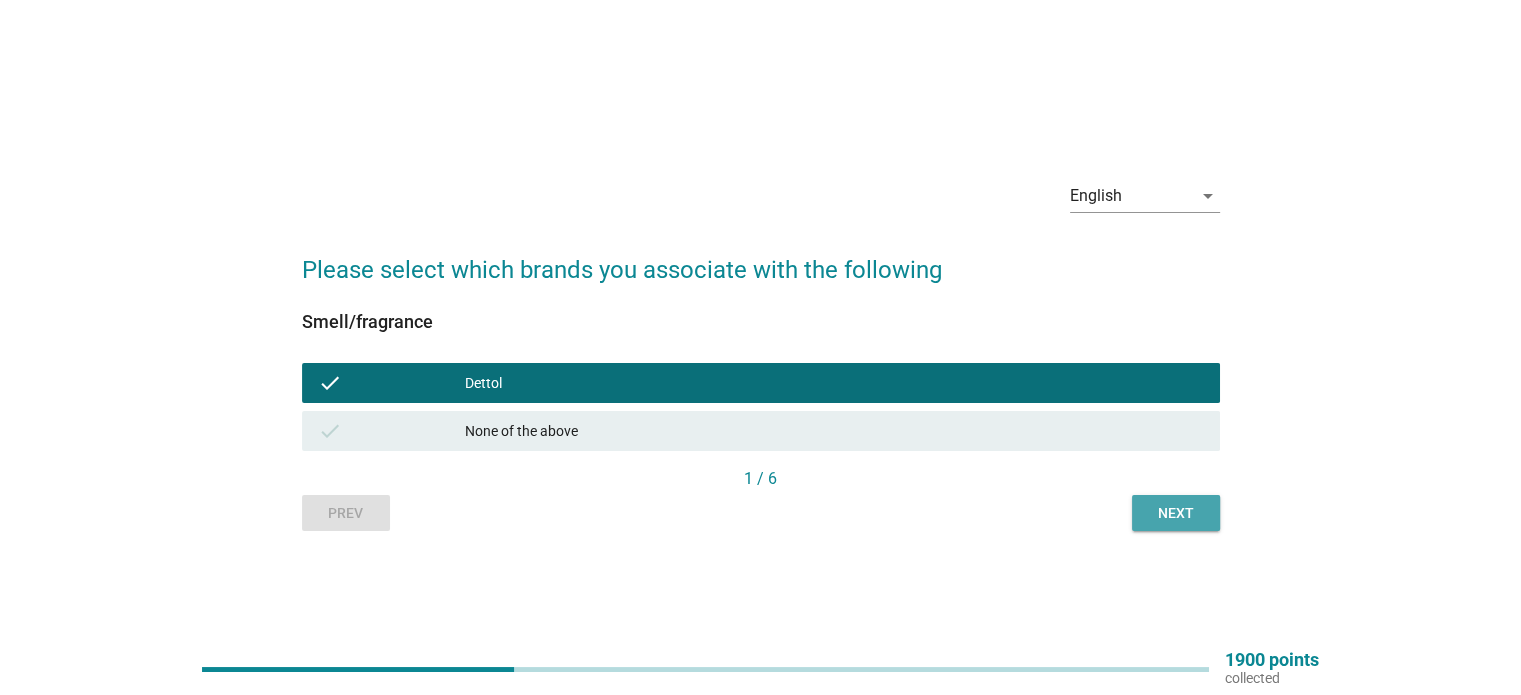 click on "Next" at bounding box center (1176, 513) 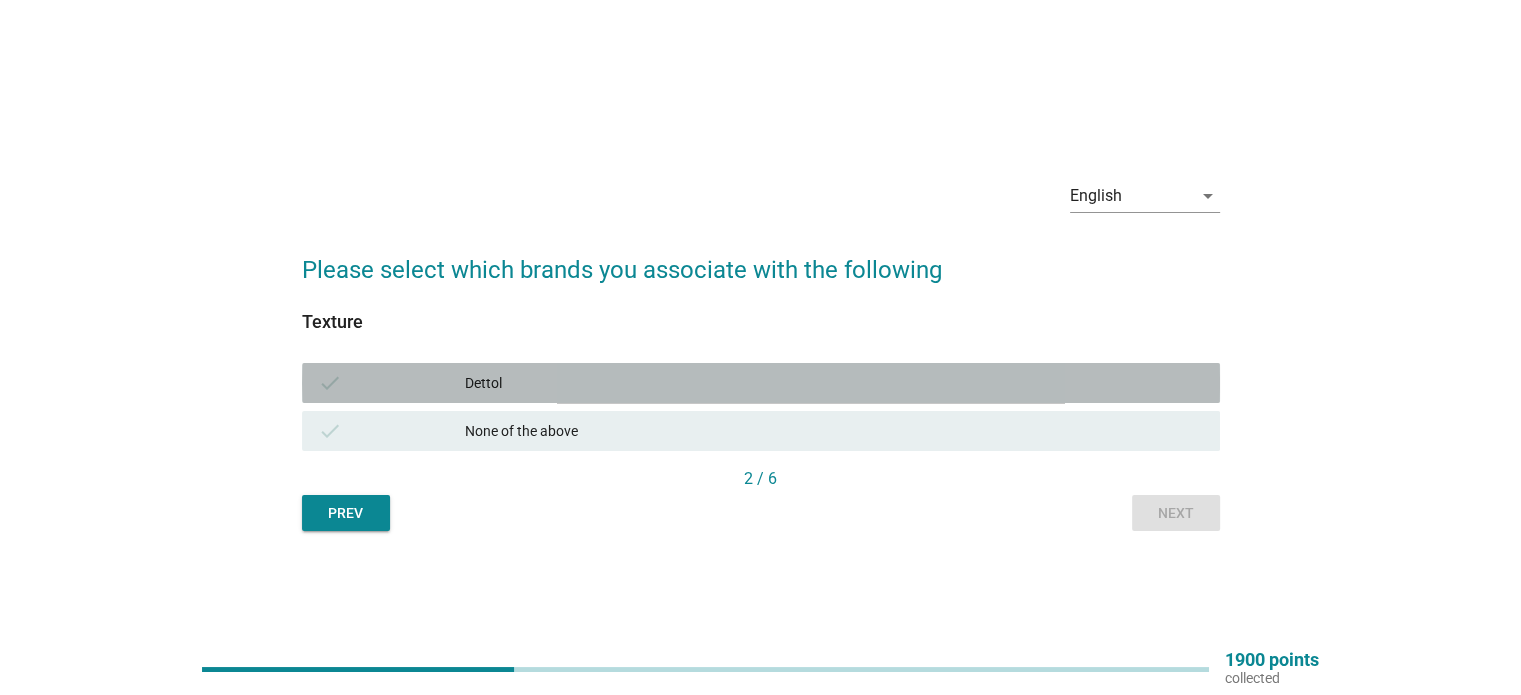 click on "check   Dettol" at bounding box center (761, 383) 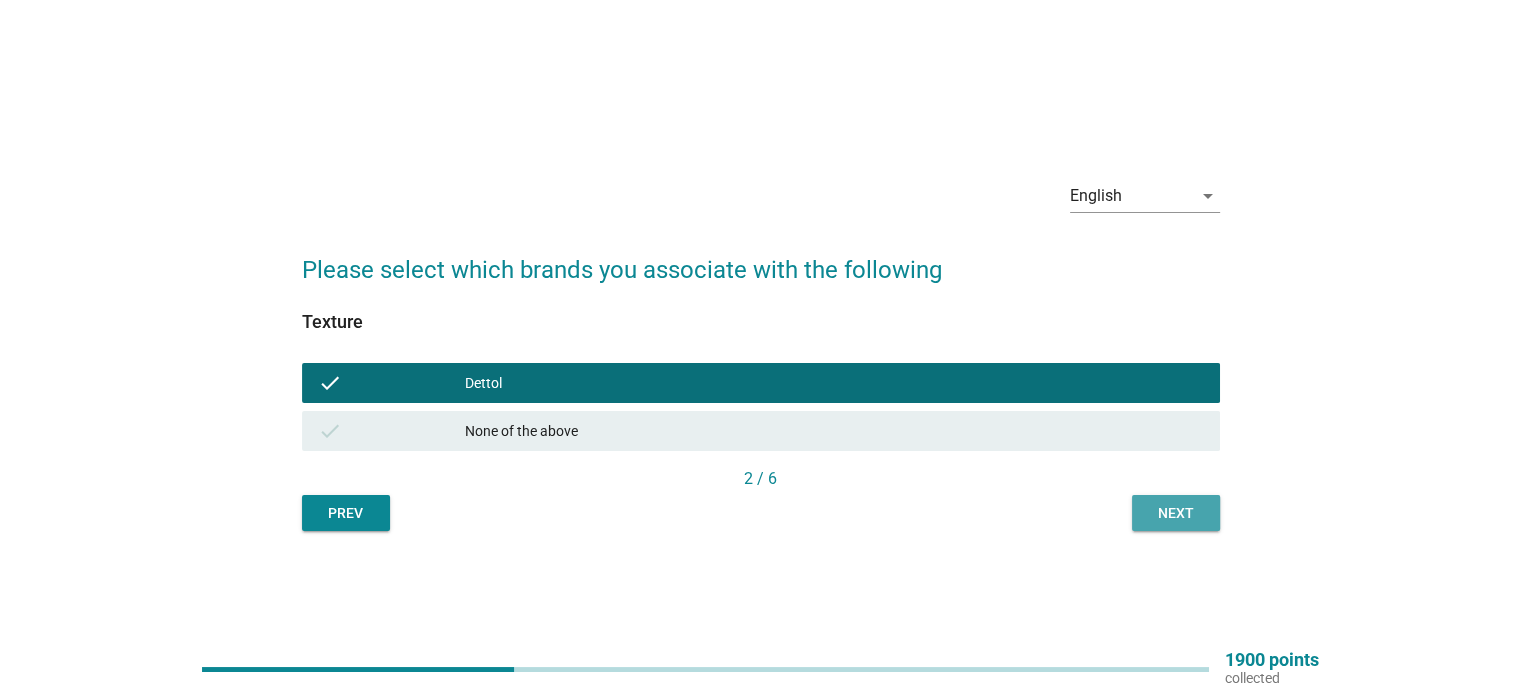 click on "Next" at bounding box center [1176, 513] 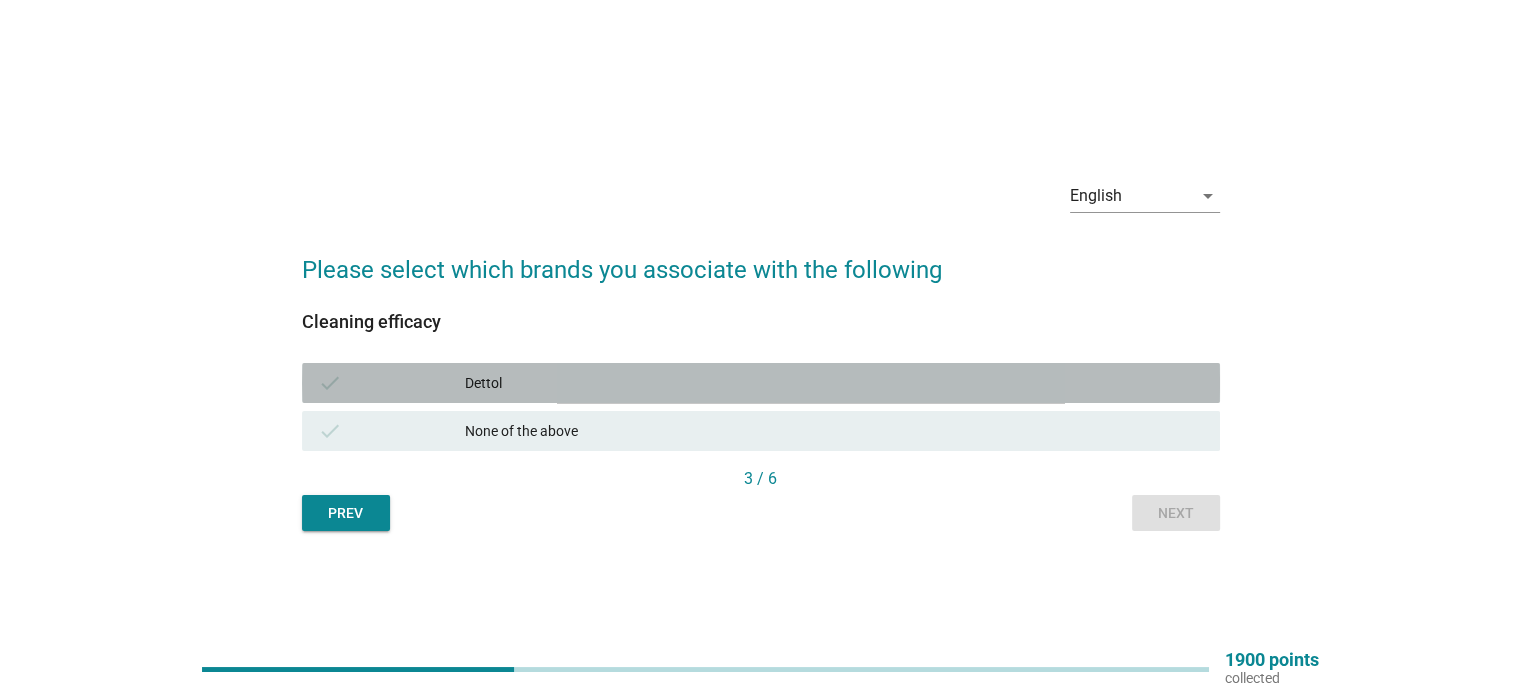 click on "Dettol" at bounding box center (834, 383) 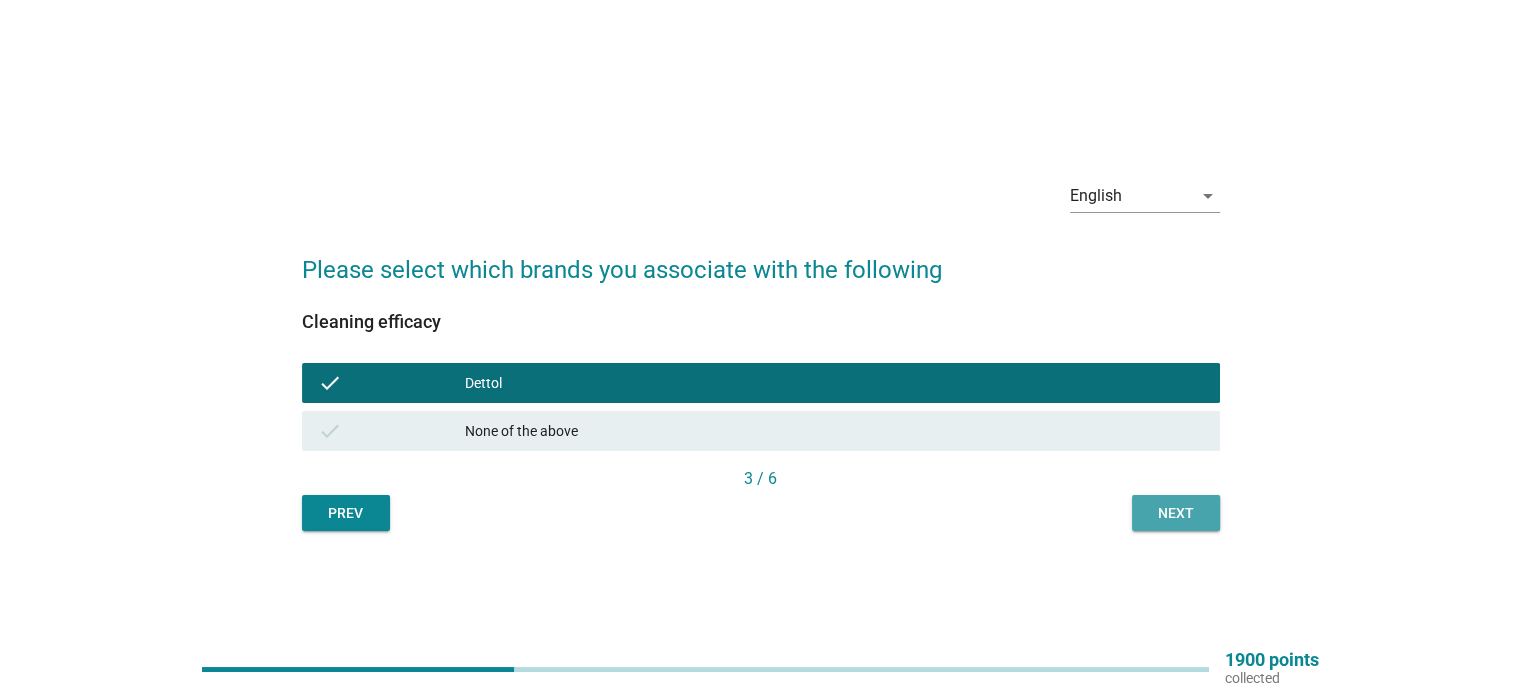 click on "Next" at bounding box center (1176, 513) 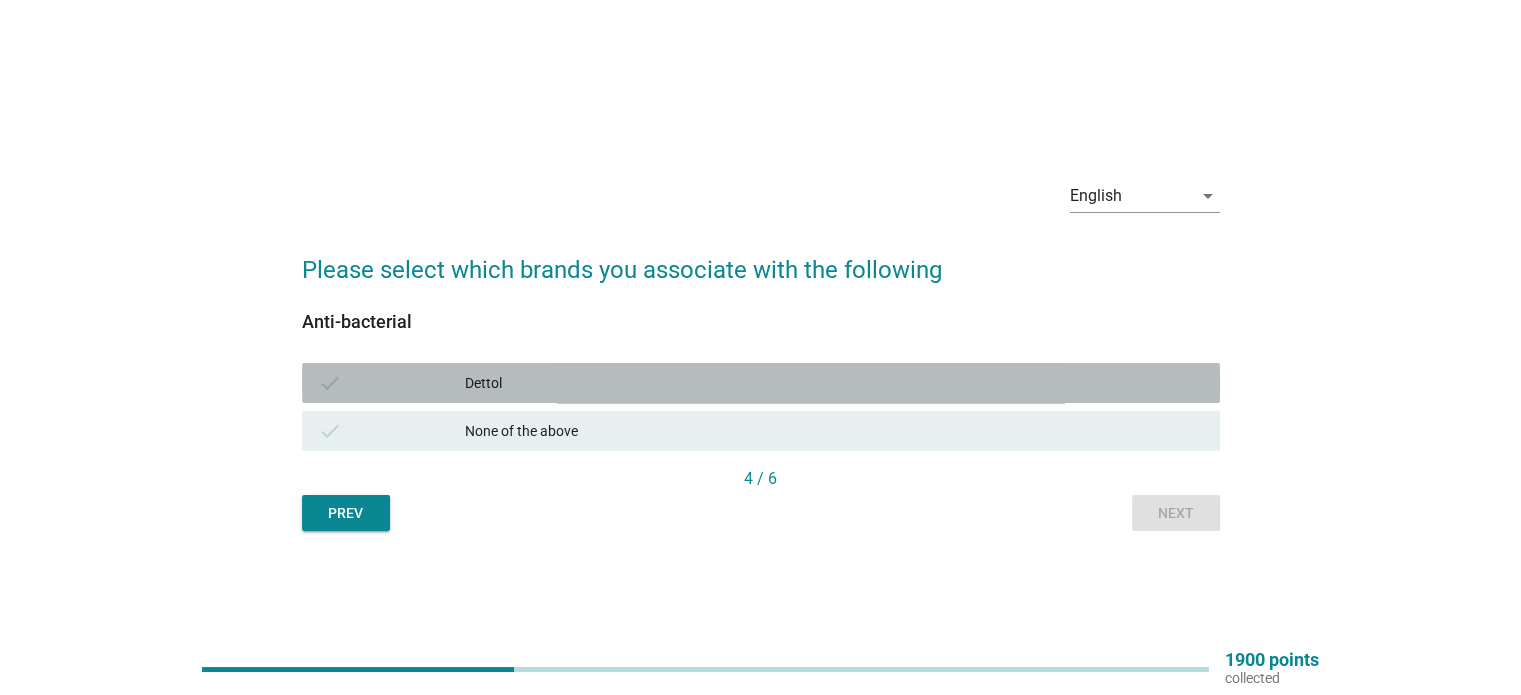 click on "Dettol" at bounding box center [834, 383] 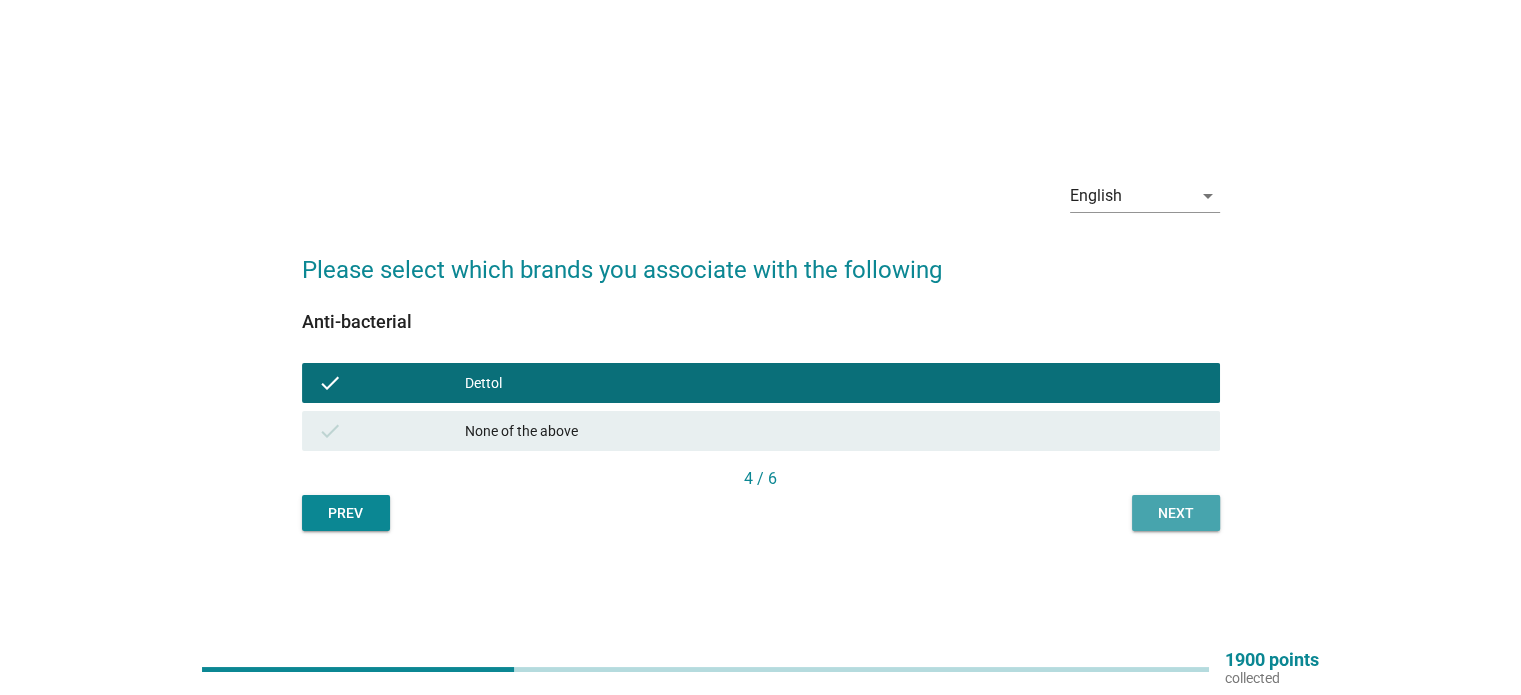 click on "Next" at bounding box center [1176, 513] 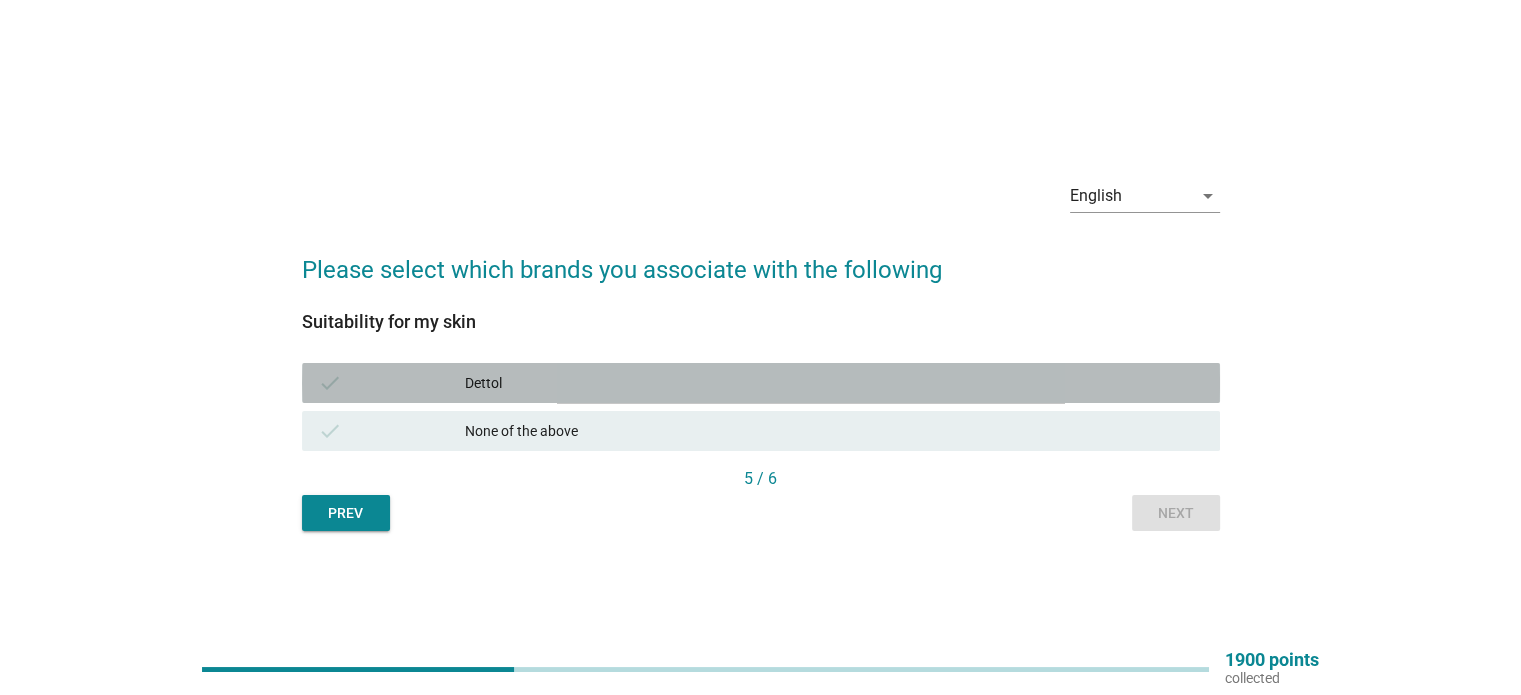 click on "check   Dettol" at bounding box center [761, 383] 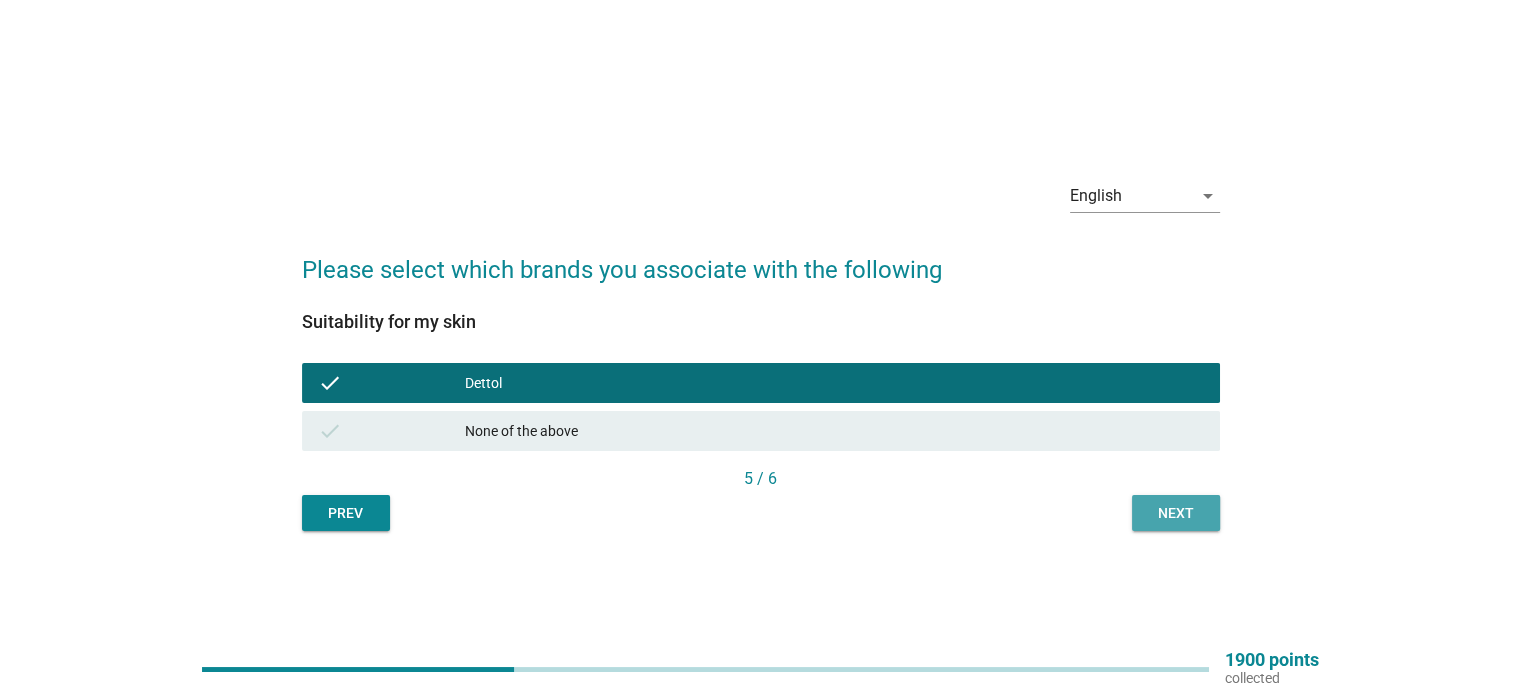 click on "Next" at bounding box center (1176, 513) 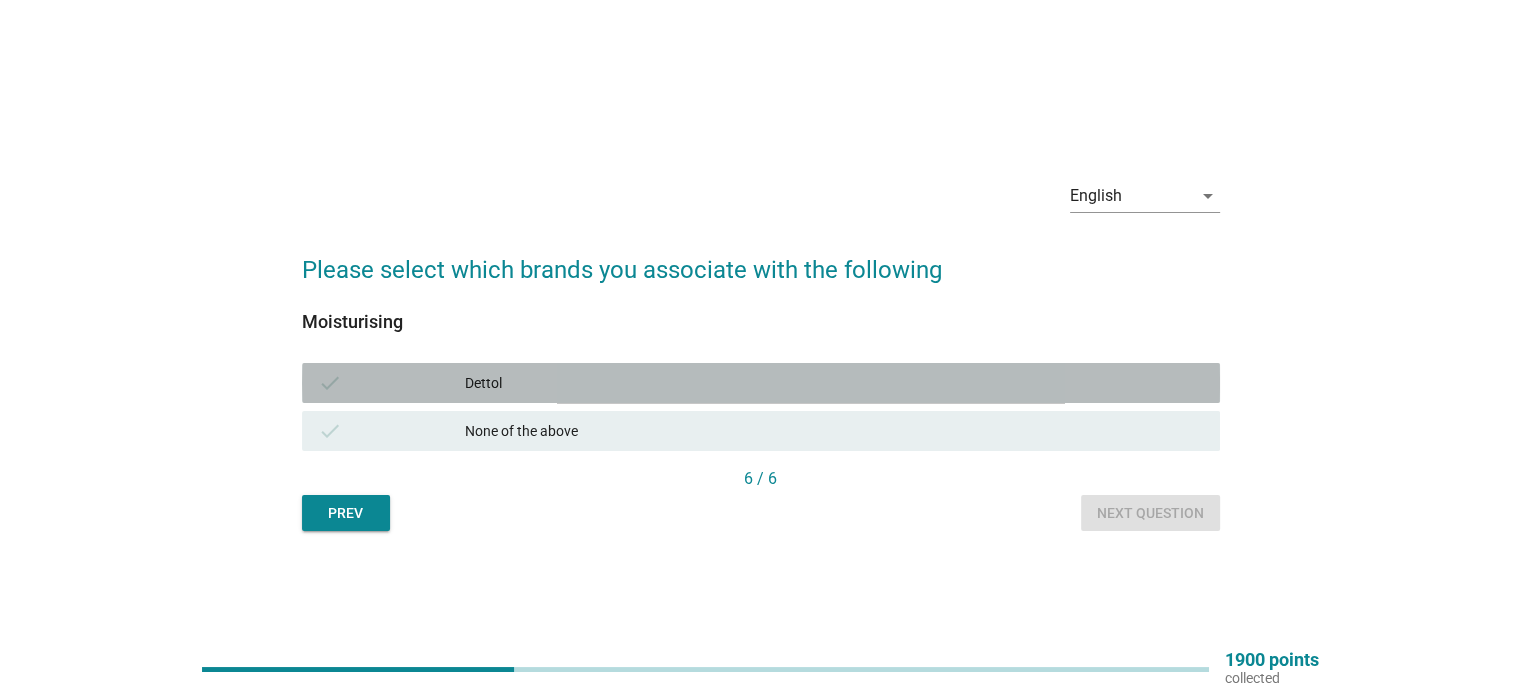 click on "Dettol" at bounding box center [834, 383] 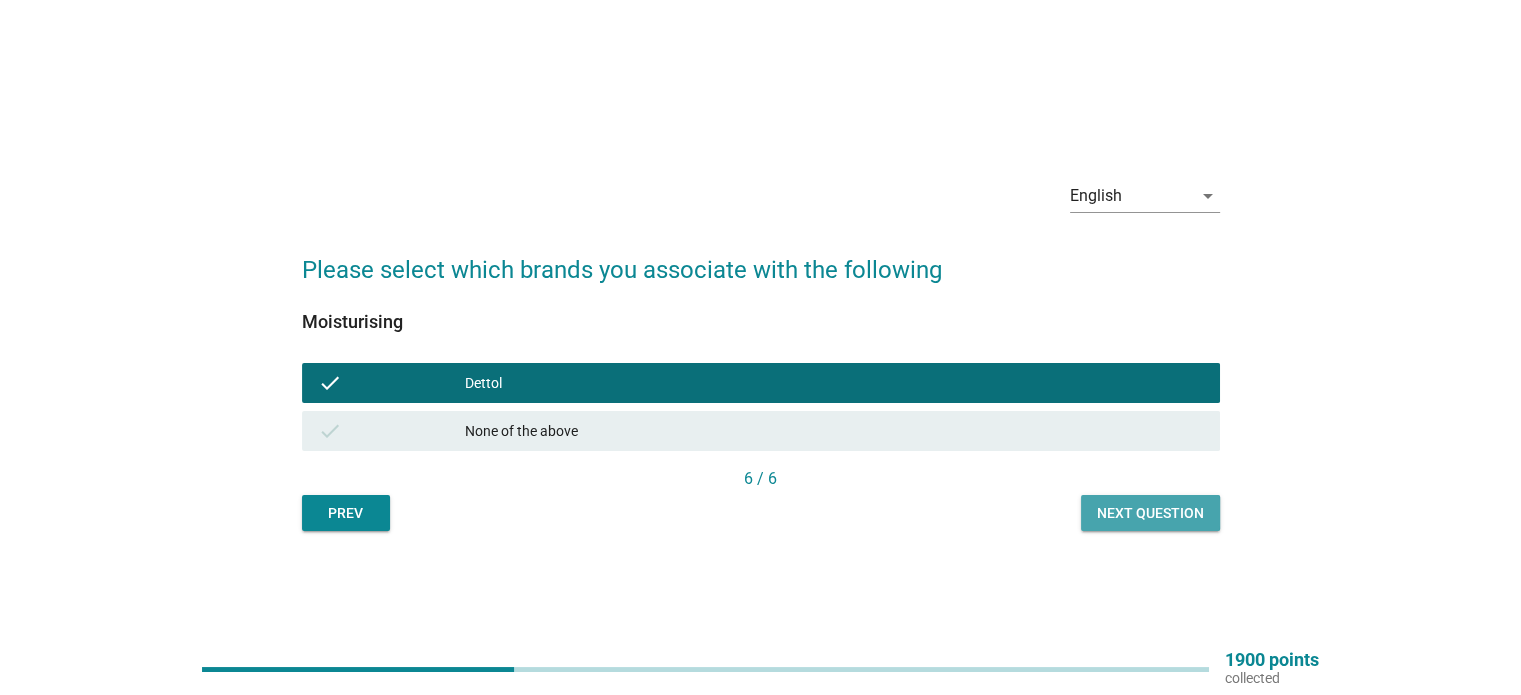 click on "Next question" at bounding box center [1150, 513] 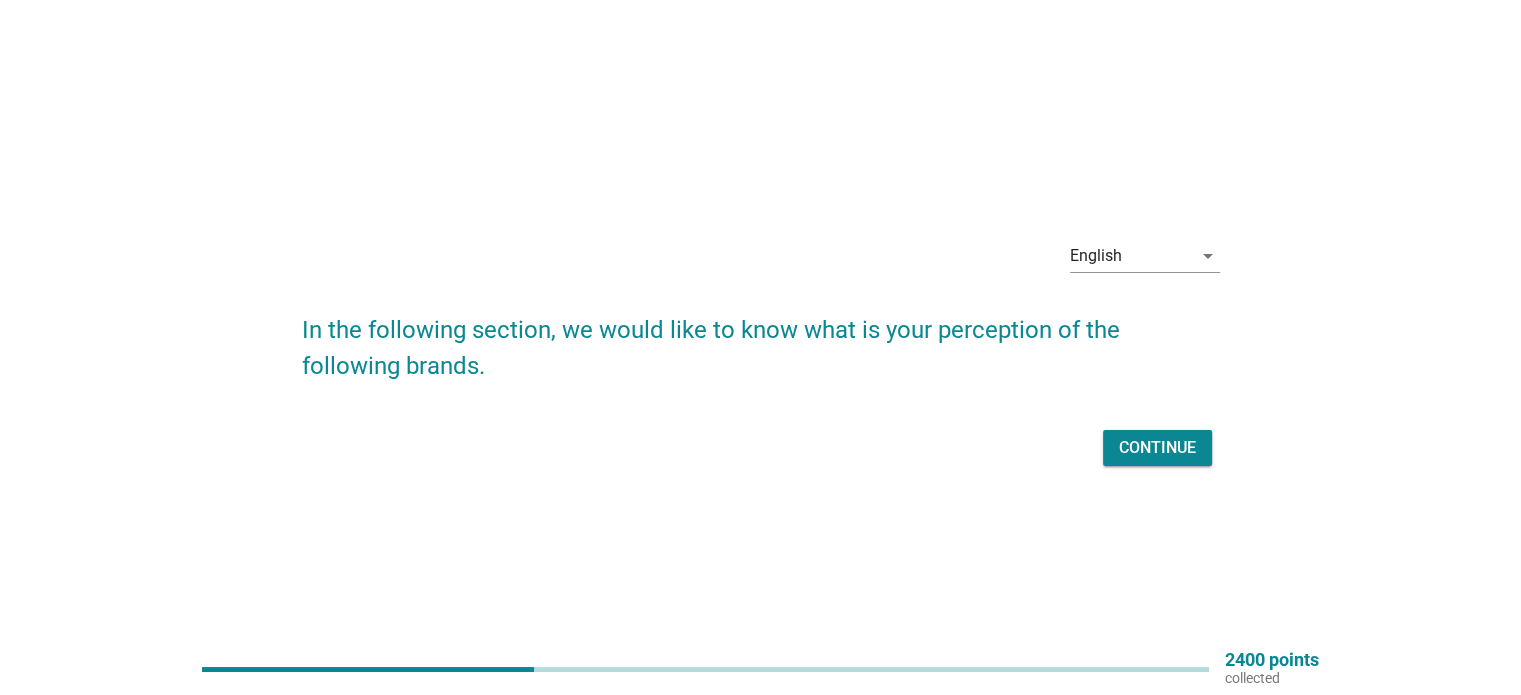 click on "Continue" at bounding box center [1157, 448] 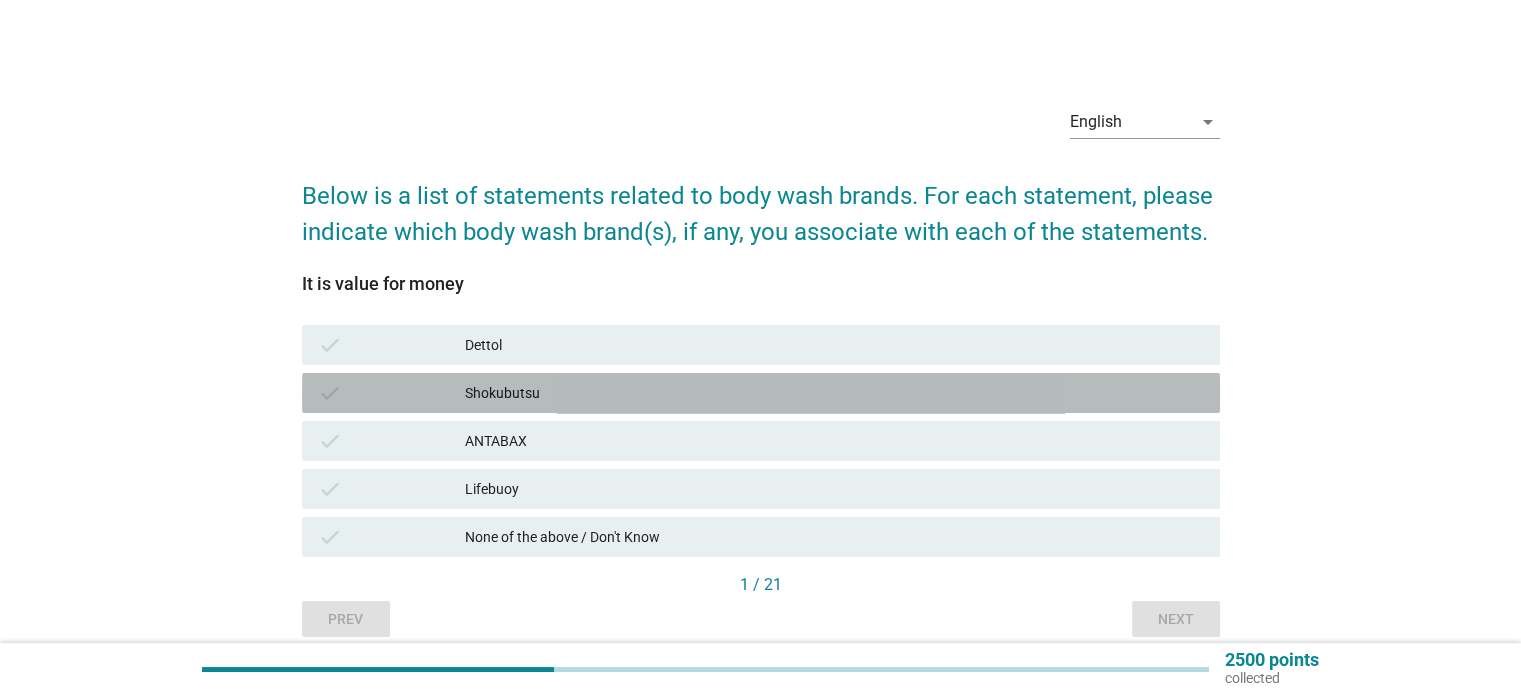 click on "Shokubutsu" at bounding box center (834, 393) 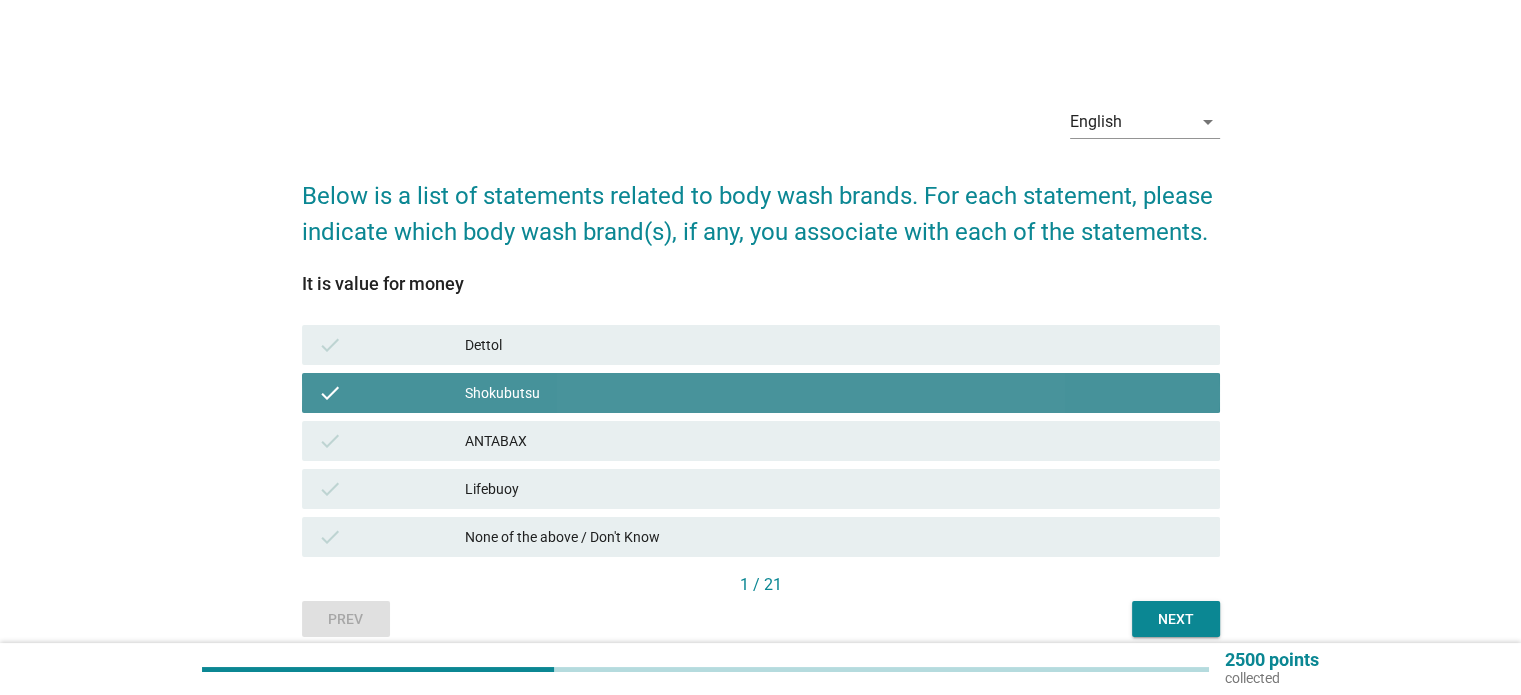 click on "check   Shokubutsu" at bounding box center (761, 393) 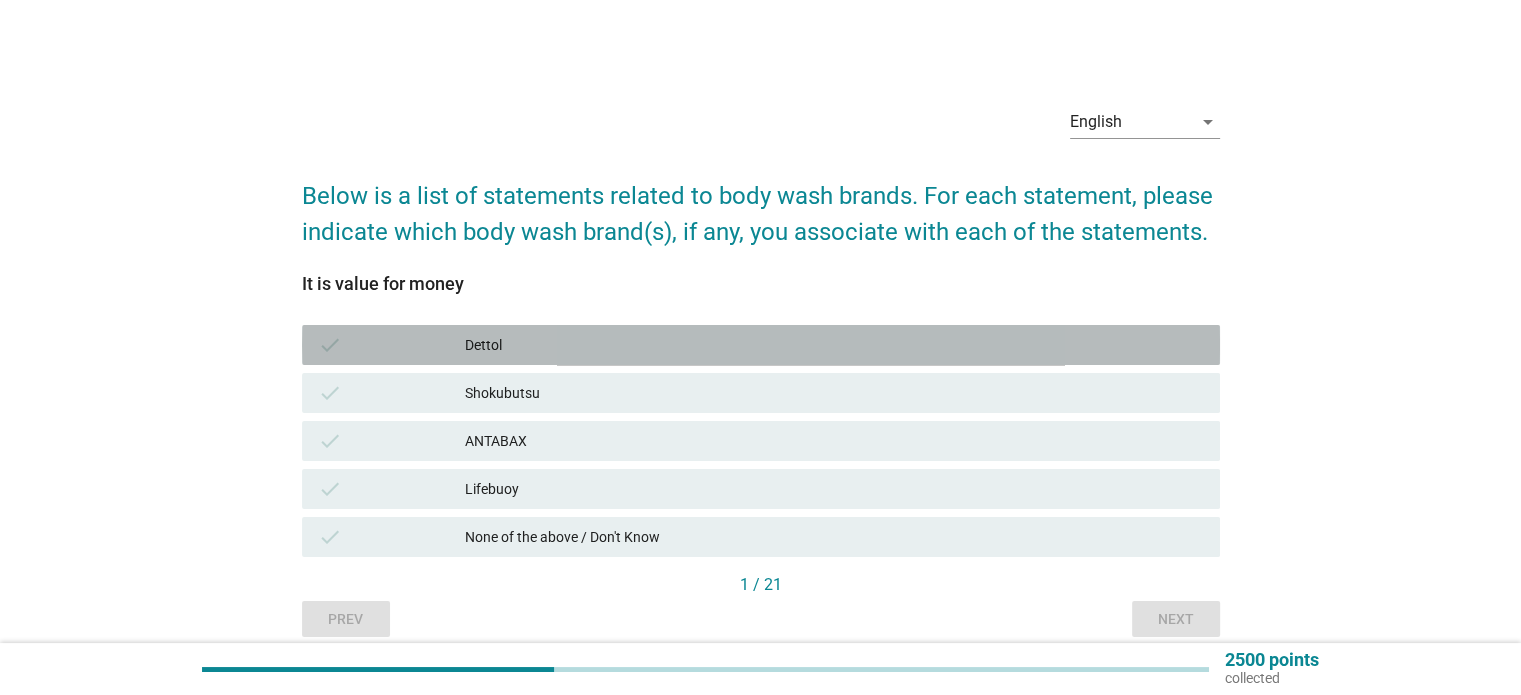 click on "Dettol" at bounding box center (834, 345) 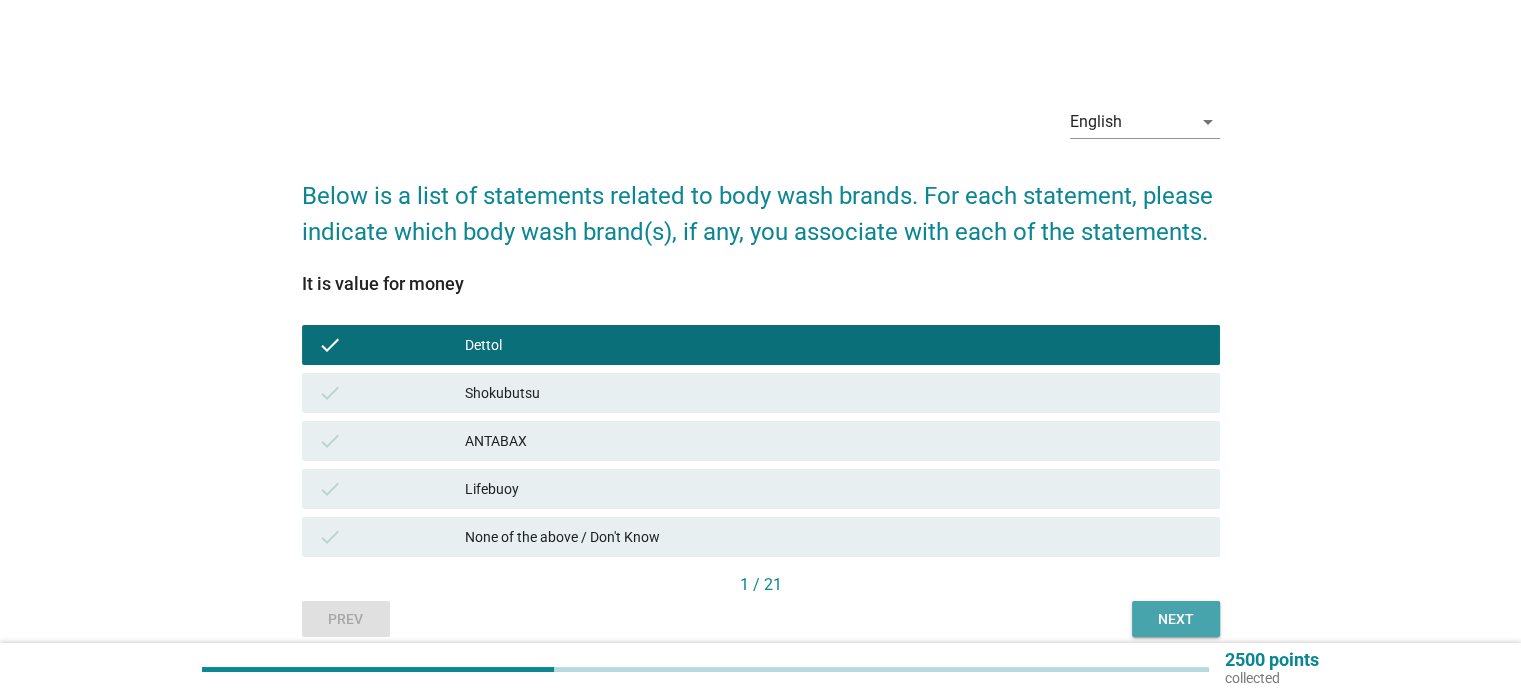 click on "Next" at bounding box center (1176, 619) 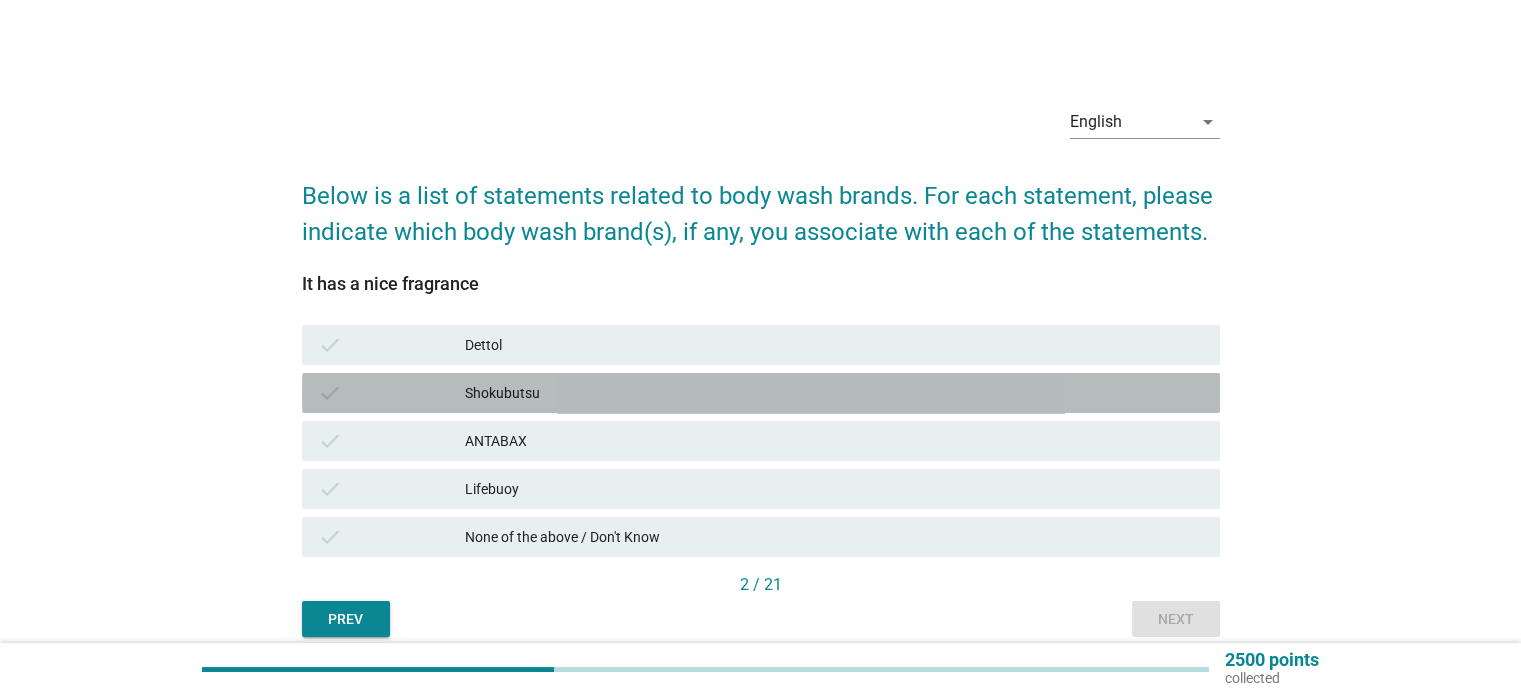 click on "check   Shokubutsu" at bounding box center [761, 393] 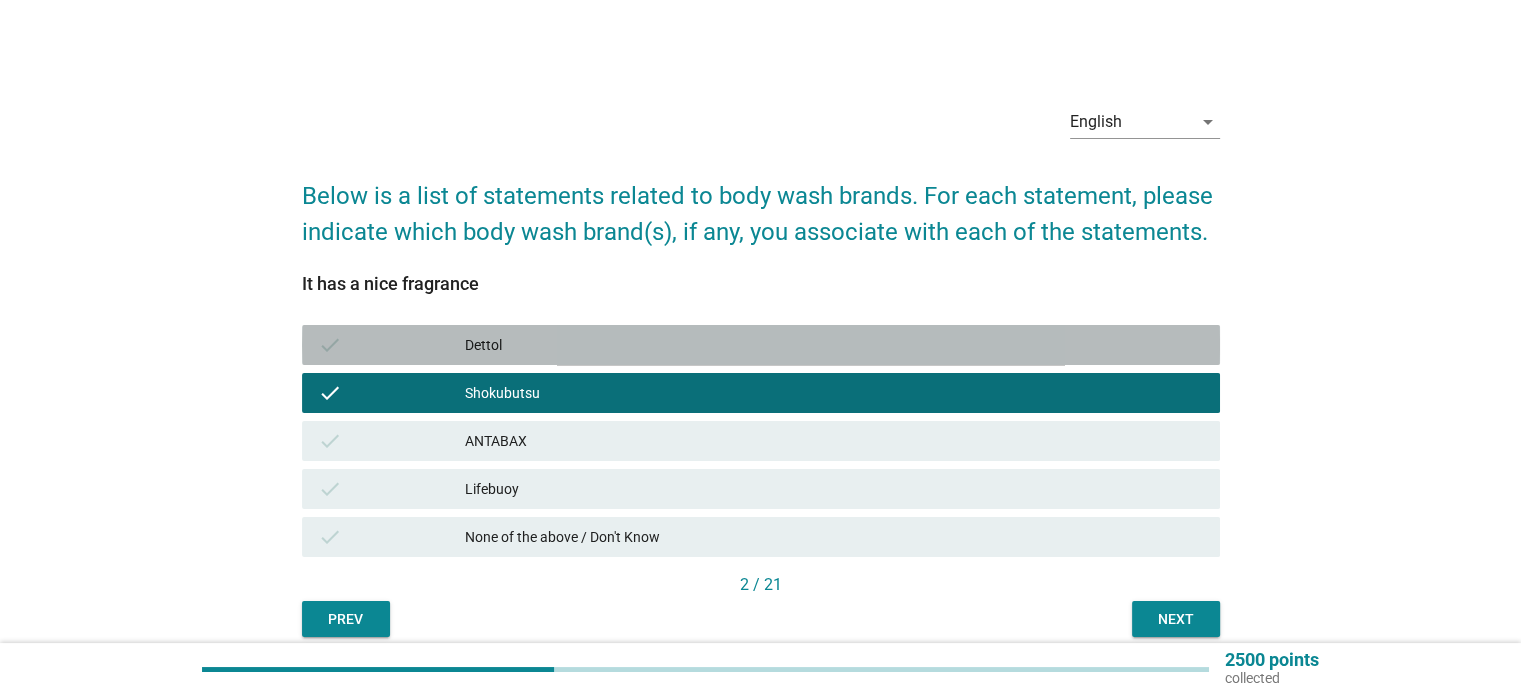 click on "Dettol" at bounding box center (834, 345) 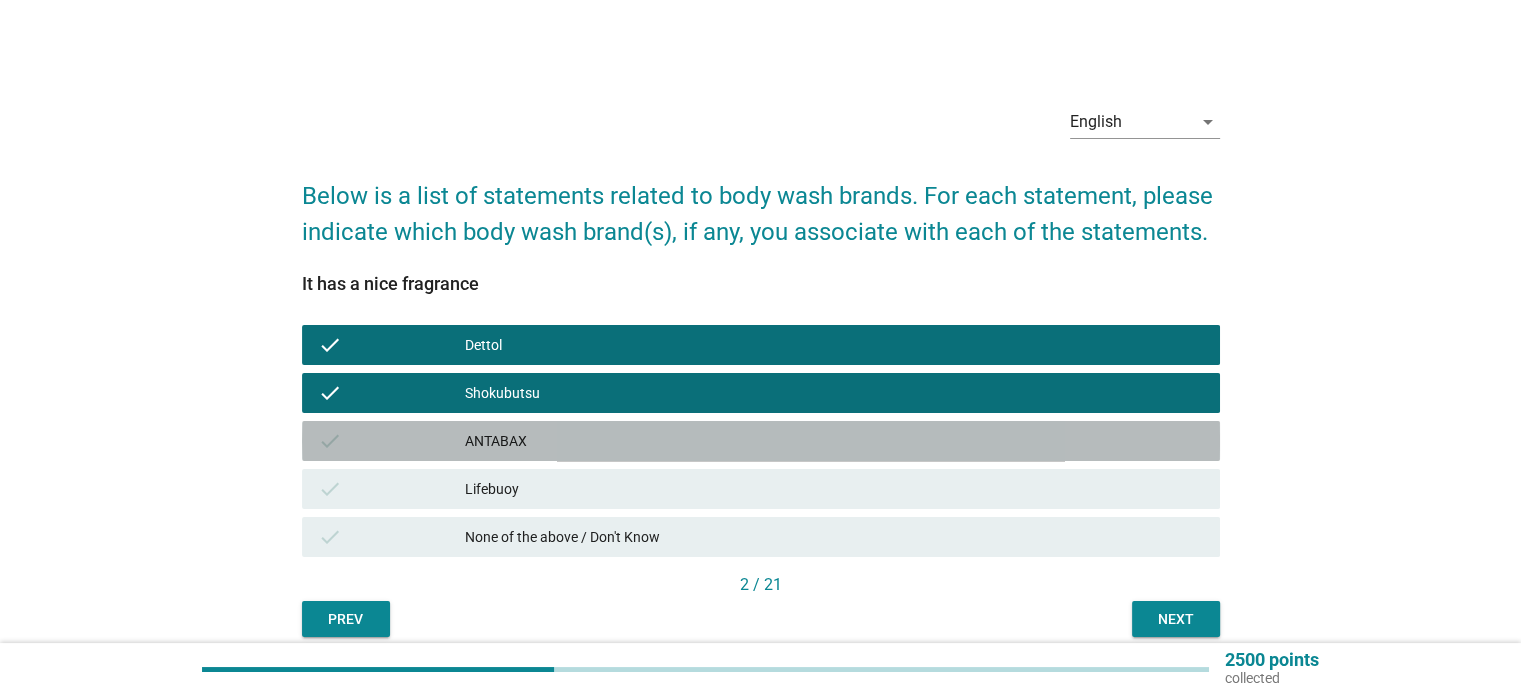 click on "ANTABAX" at bounding box center (834, 441) 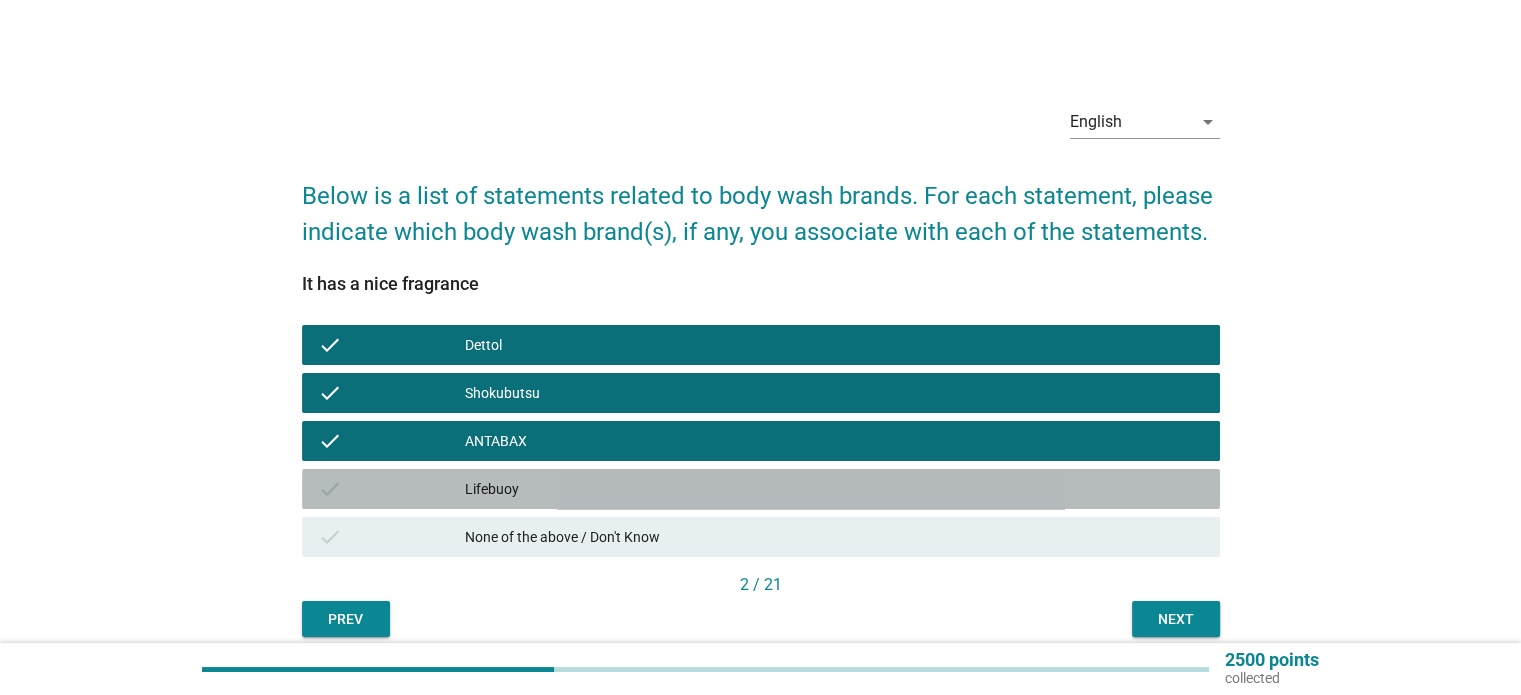 click on "Lifebuoy" at bounding box center (834, 489) 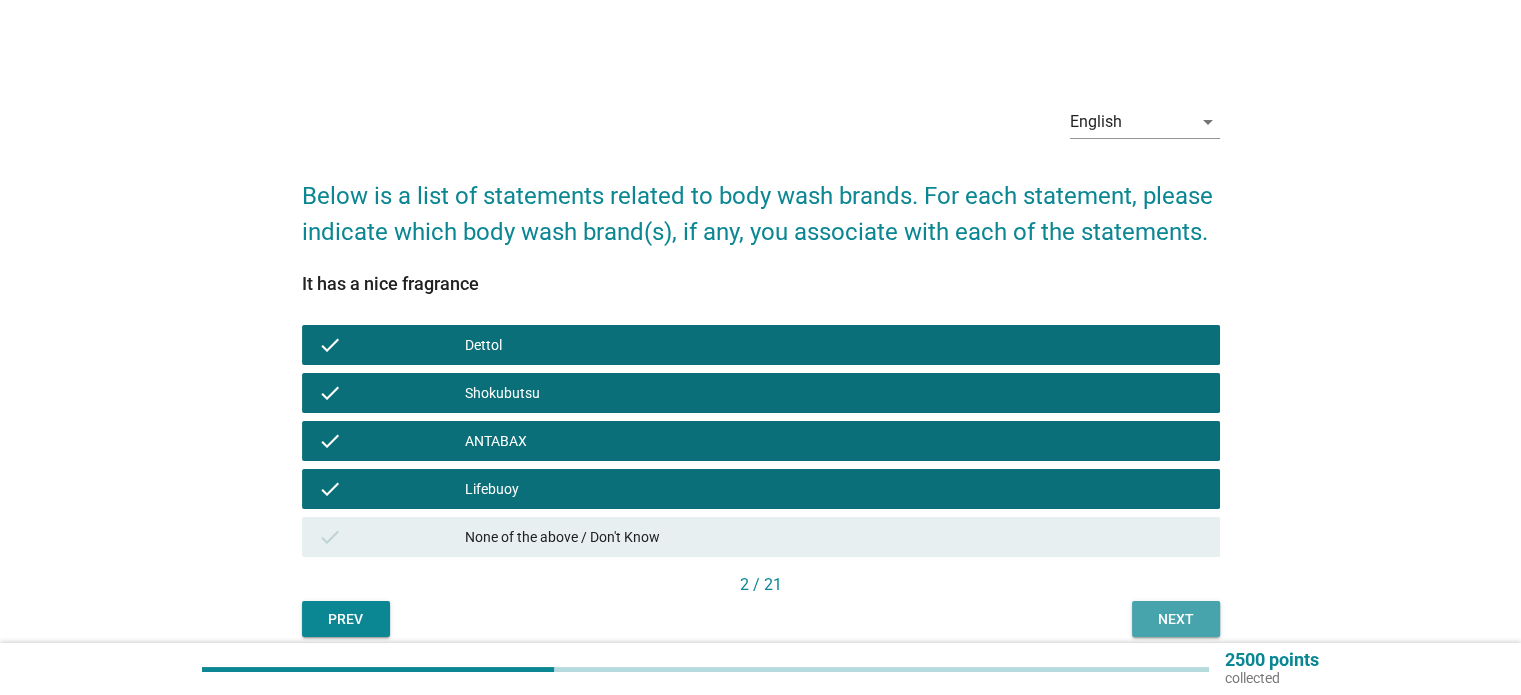 click on "Next" at bounding box center (1176, 619) 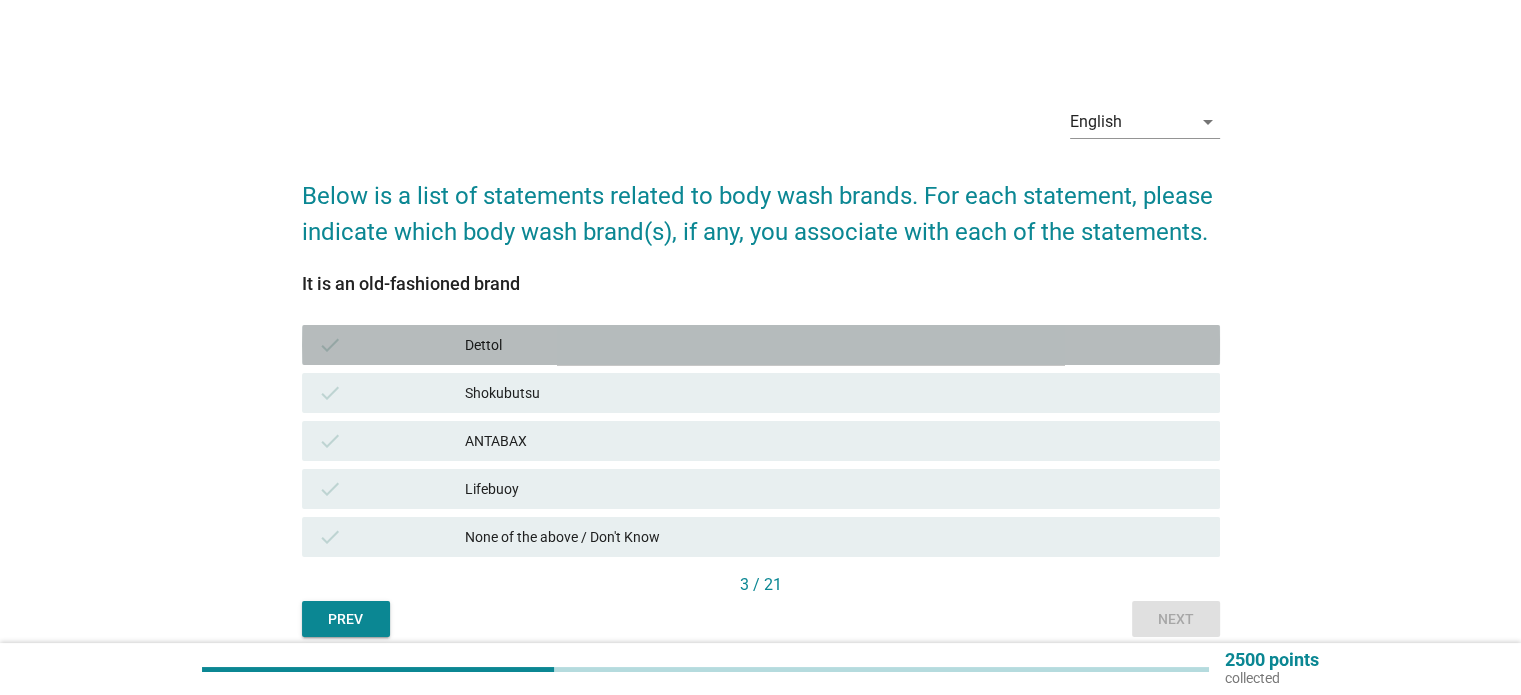 click on "Dettol" at bounding box center [834, 345] 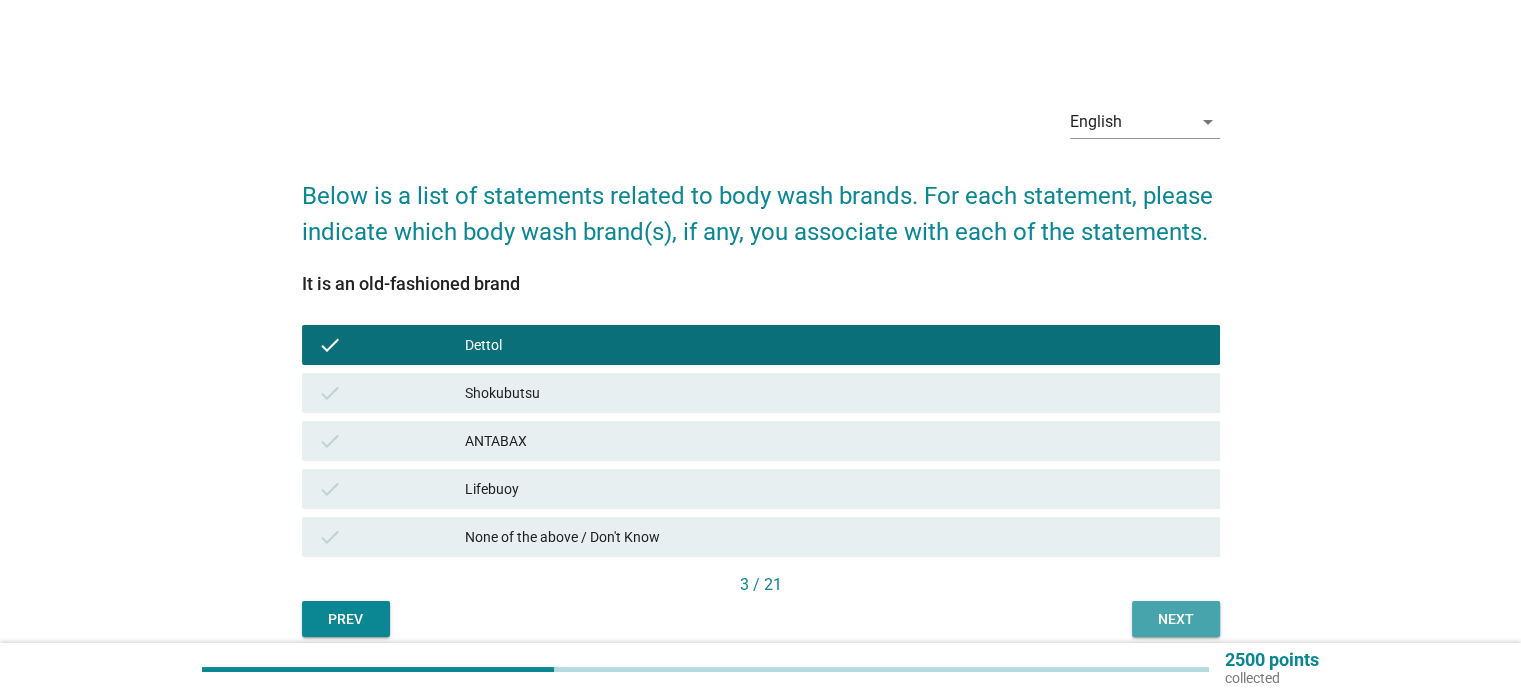 click on "Next" at bounding box center (1176, 619) 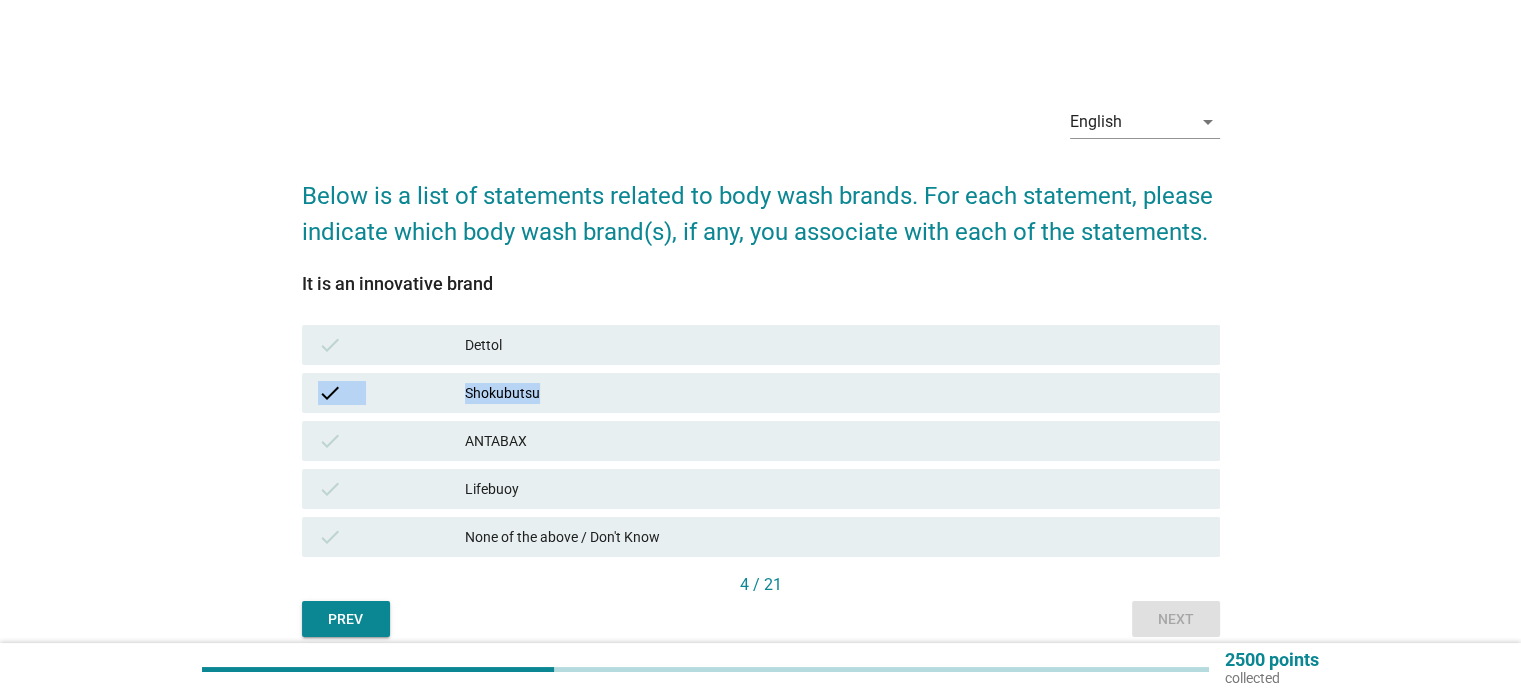 drag, startPoint x: 944, startPoint y: 391, endPoint x: 978, endPoint y: 356, distance: 48.79549 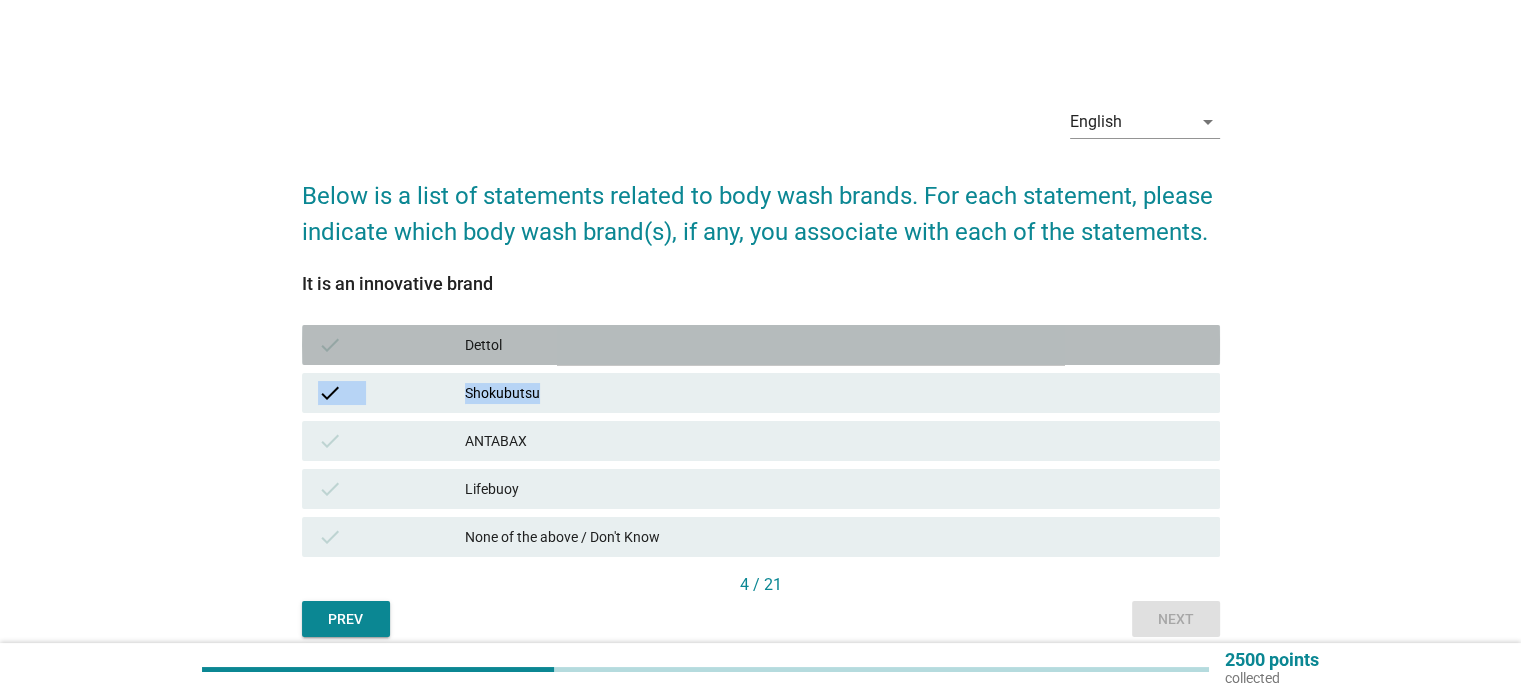 click on "Dettol" at bounding box center [834, 345] 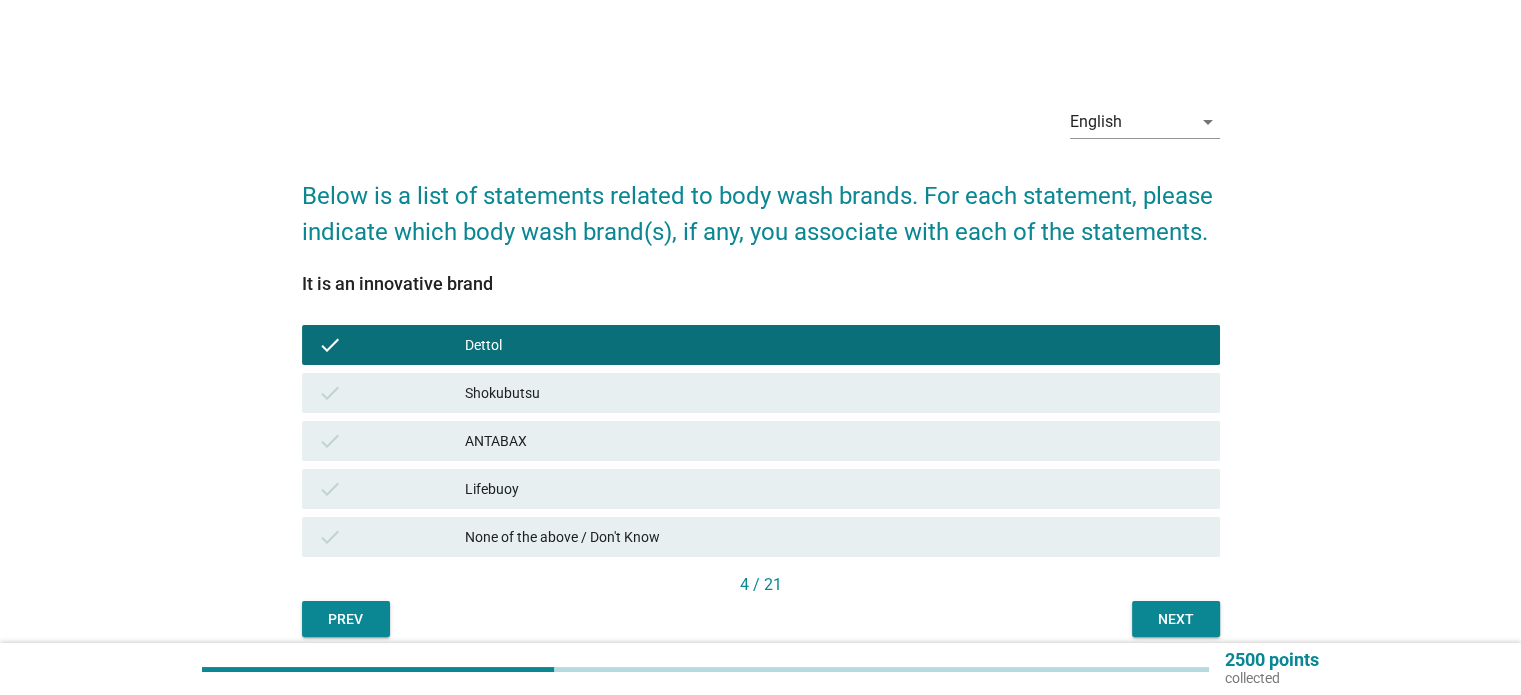 click on "check   Shokubutsu" at bounding box center (761, 393) 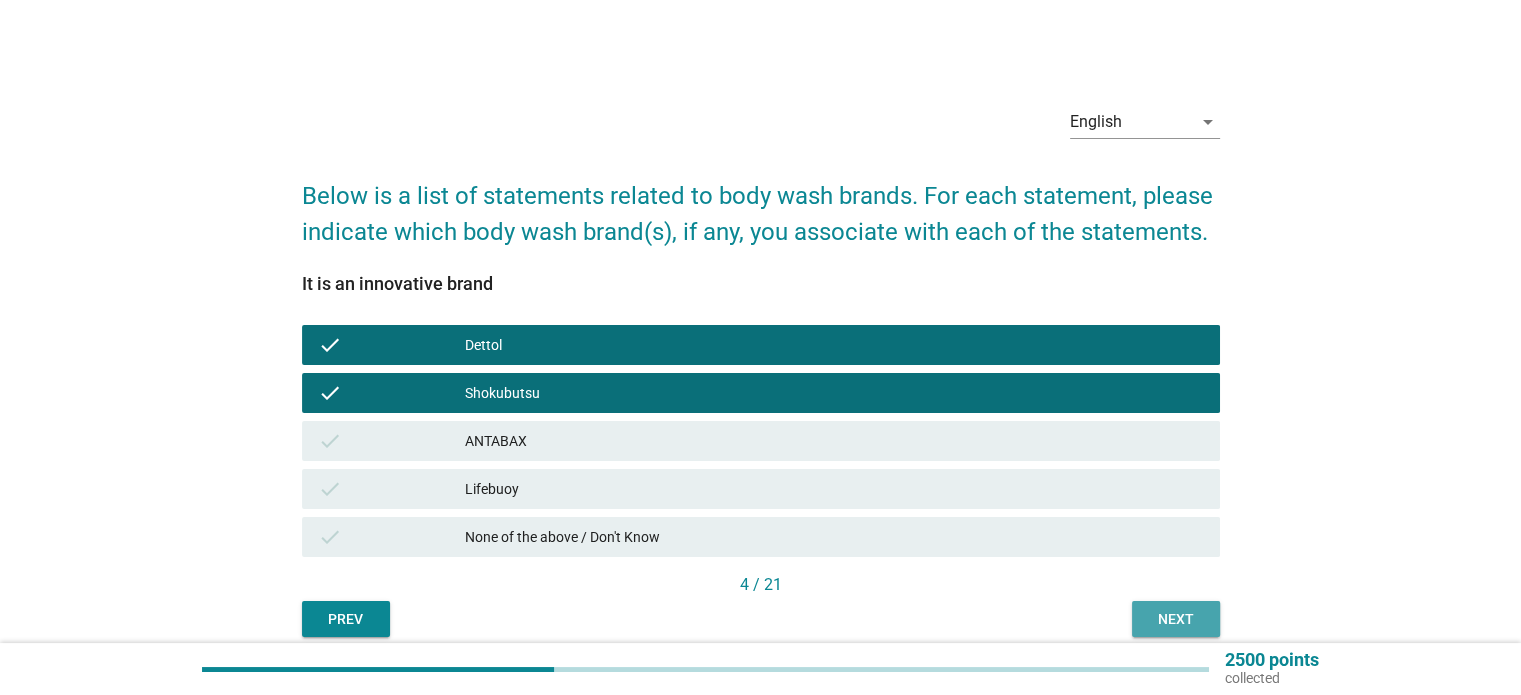 click on "Next" at bounding box center (1176, 619) 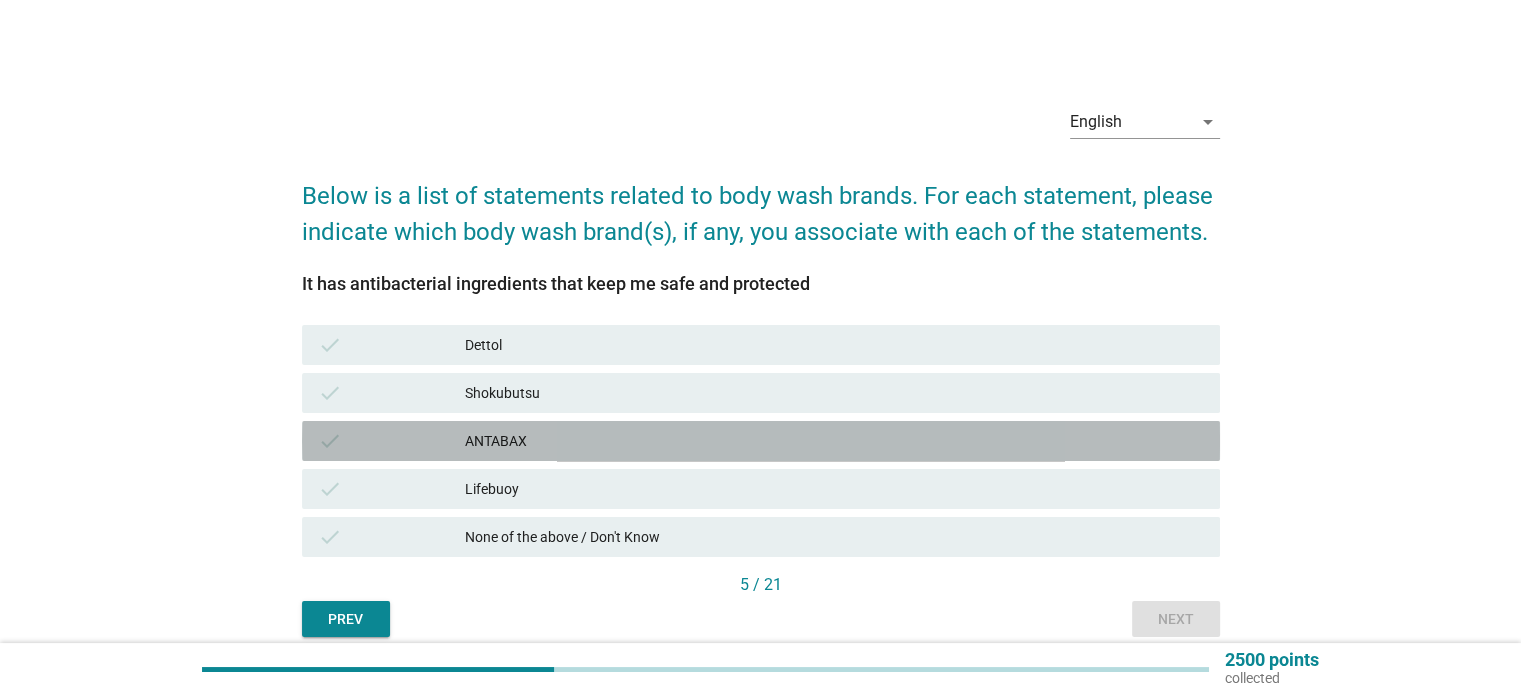 click on "ANTABAX" at bounding box center (834, 441) 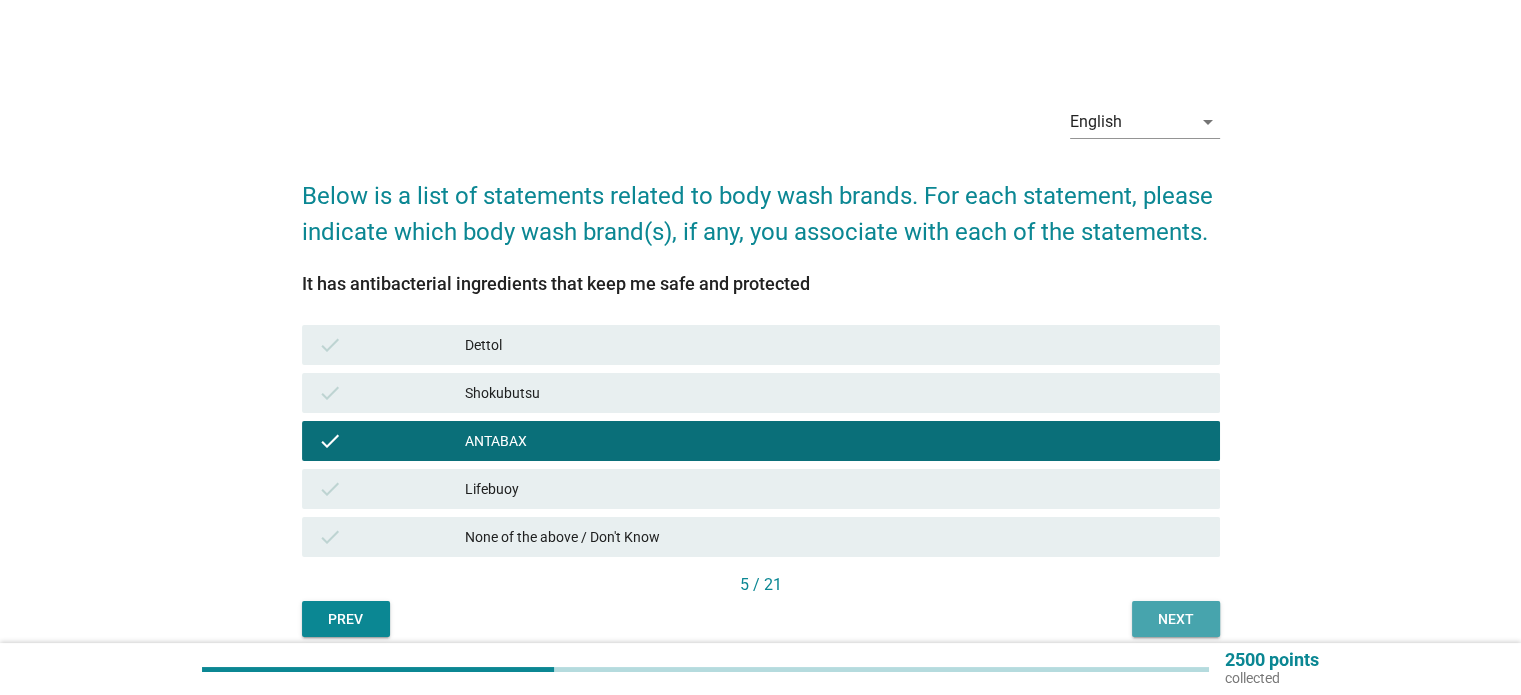 click on "Next" at bounding box center (1176, 619) 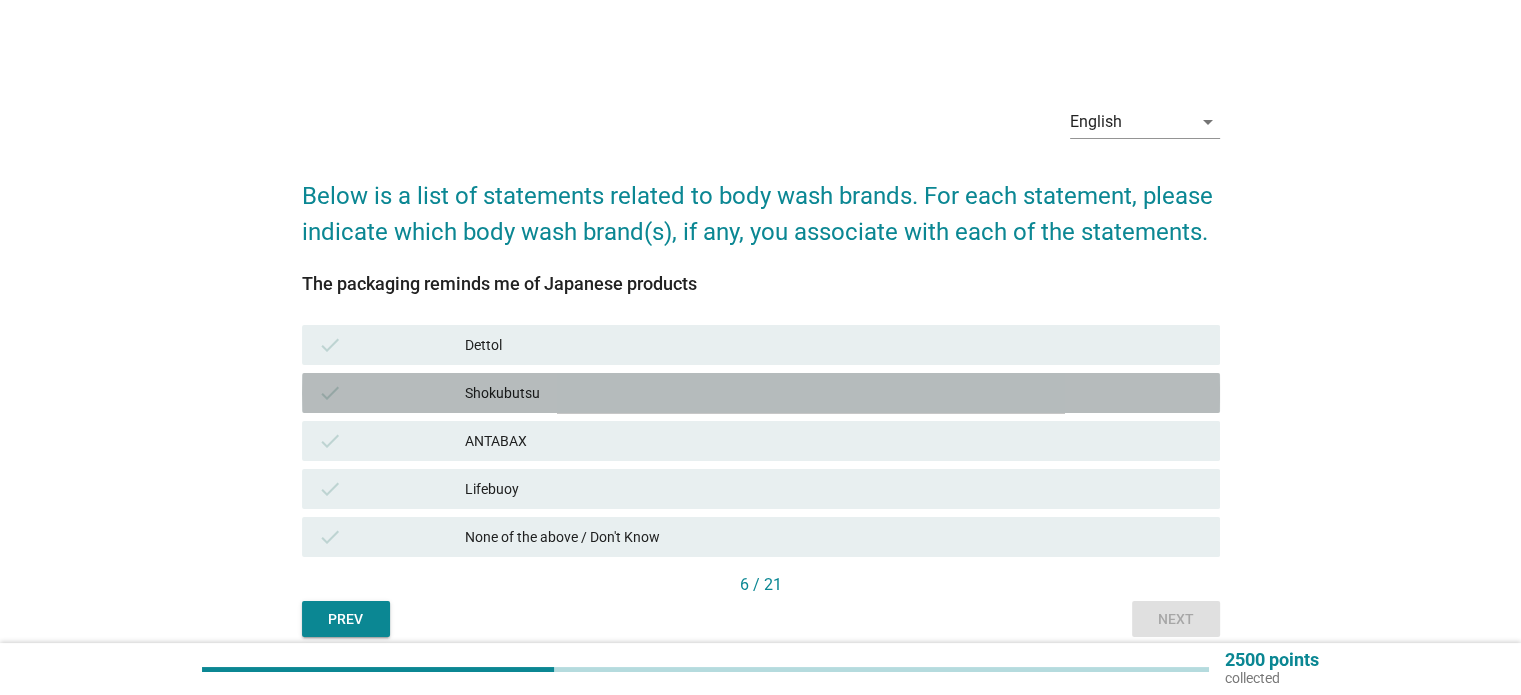 click on "Shokubutsu" at bounding box center (834, 393) 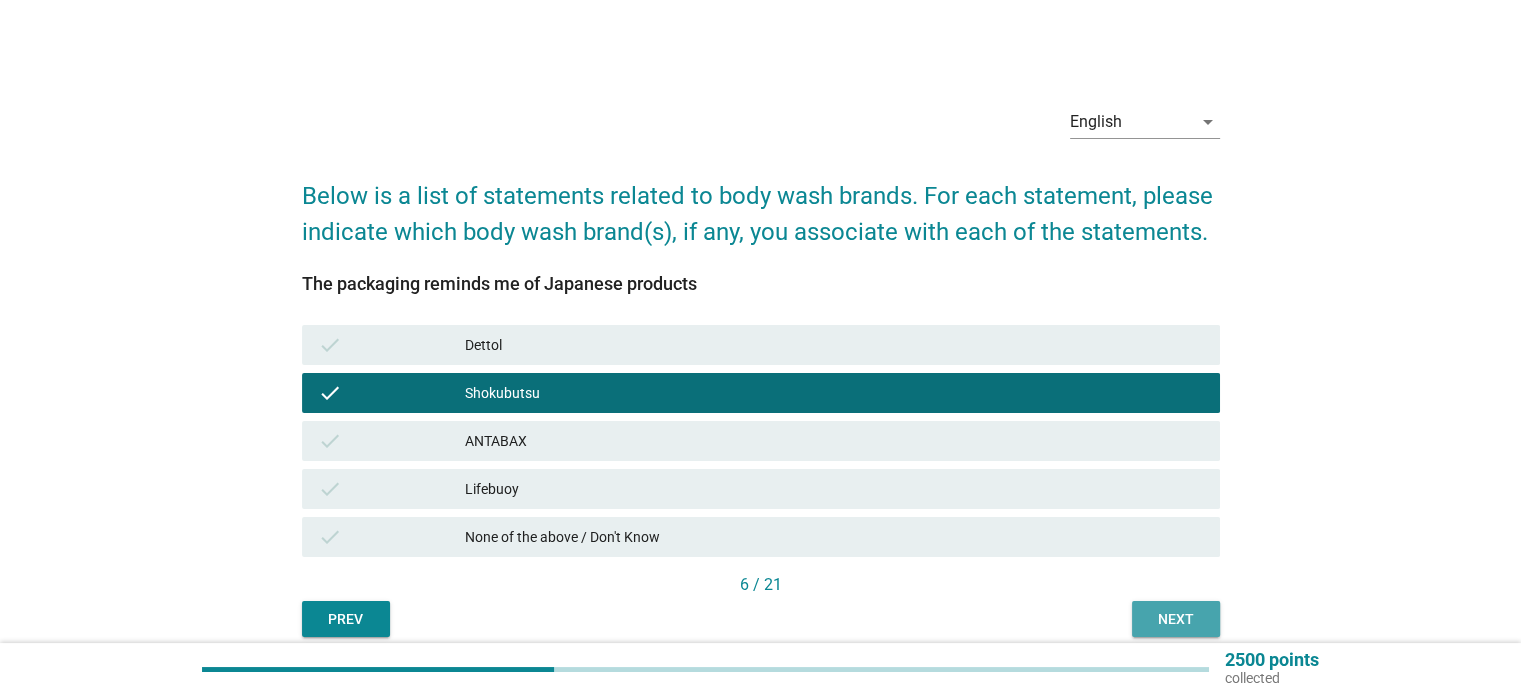 click on "Next" at bounding box center [1176, 619] 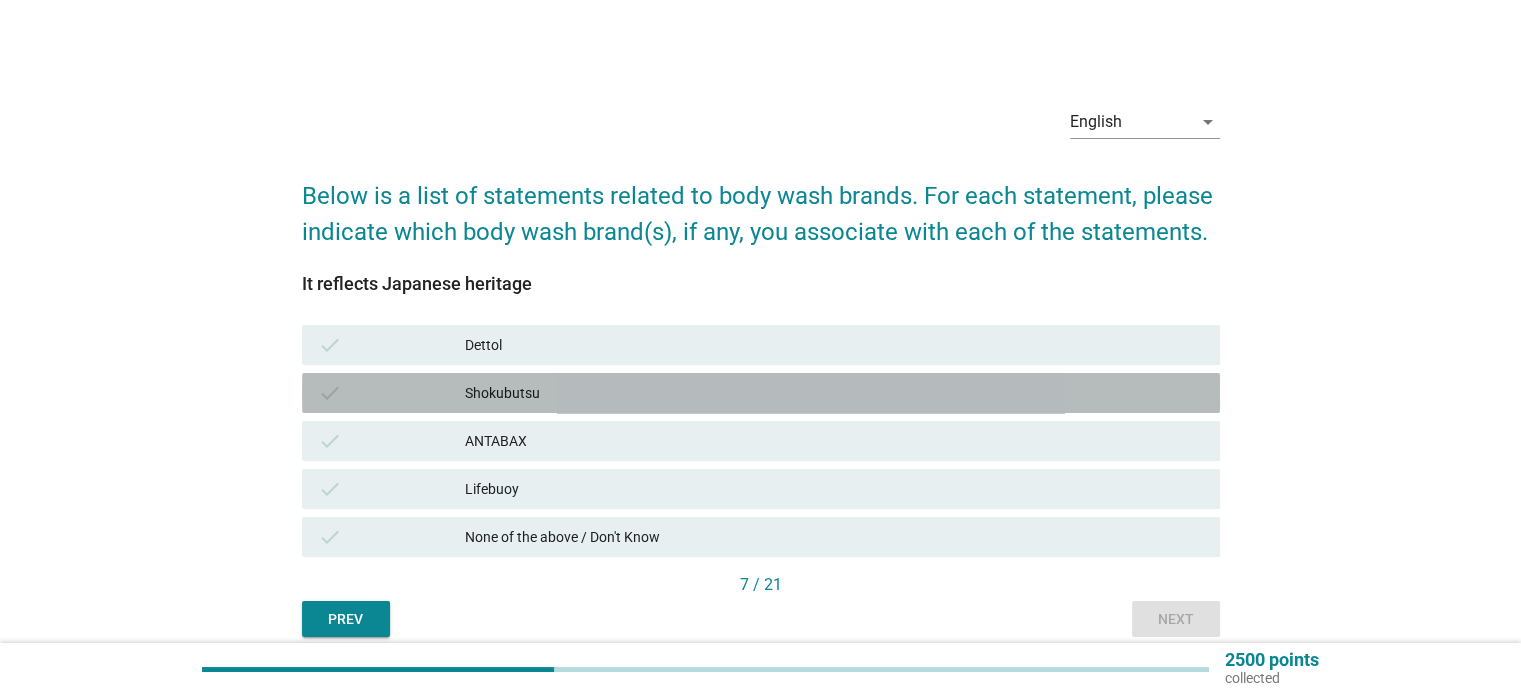 click on "check   Shokubutsu" at bounding box center (761, 393) 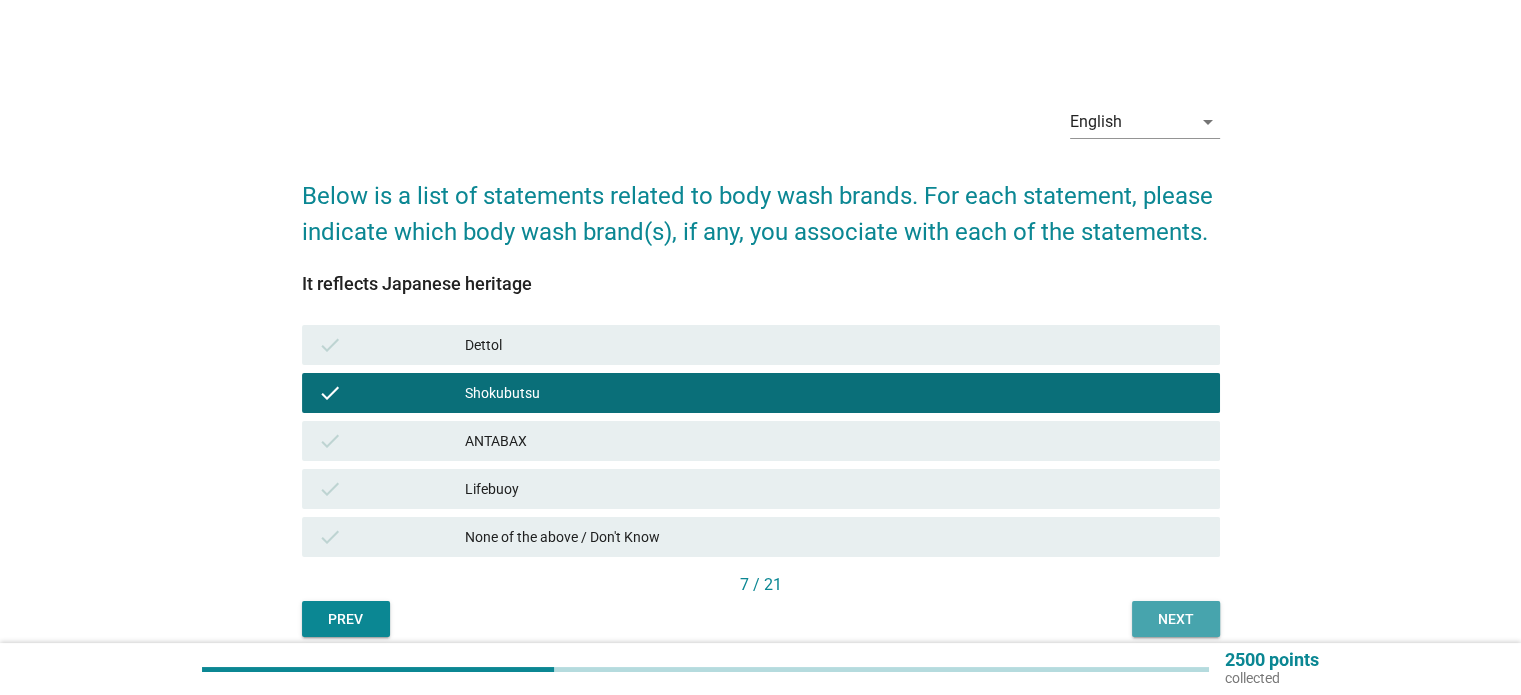 click on "Next" at bounding box center [1176, 619] 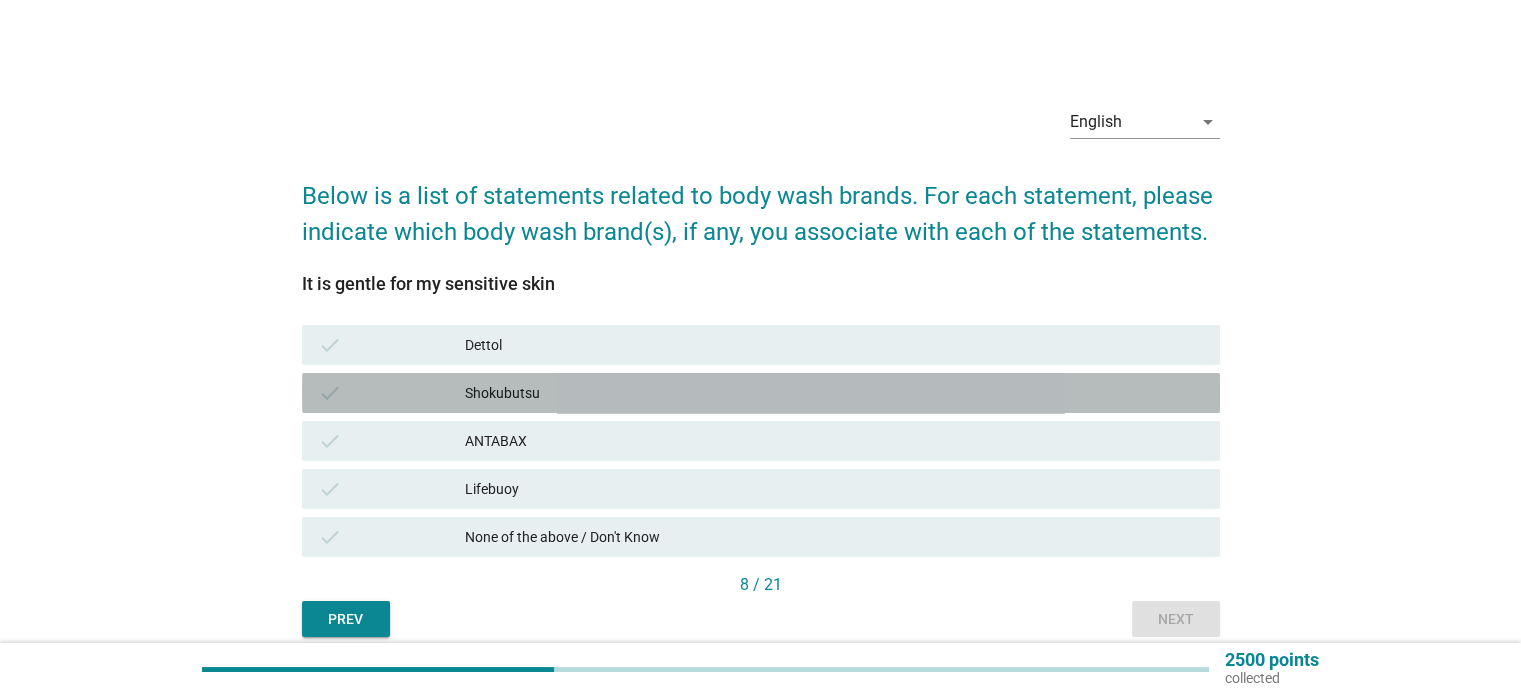 click on "check   Shokubutsu" at bounding box center (761, 393) 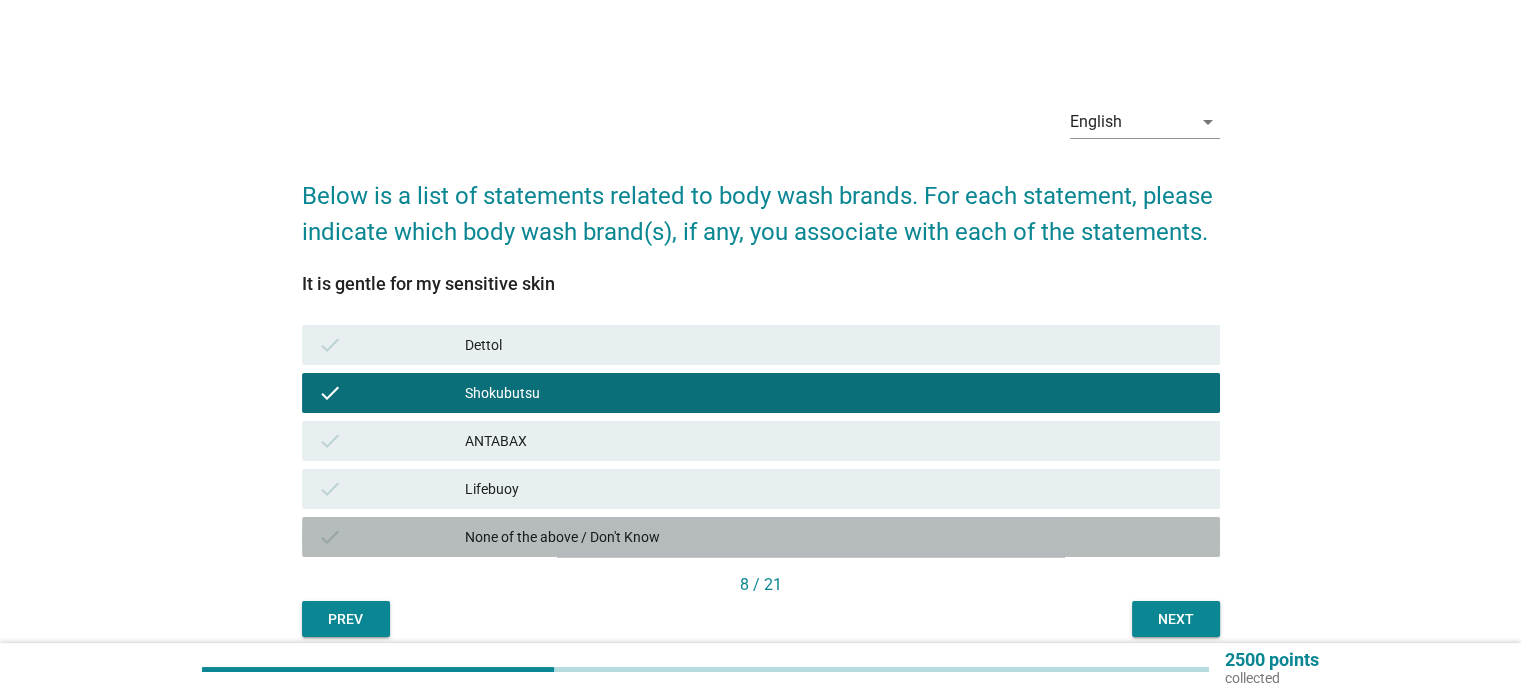 click on "None of the above / Don't Know" at bounding box center (834, 537) 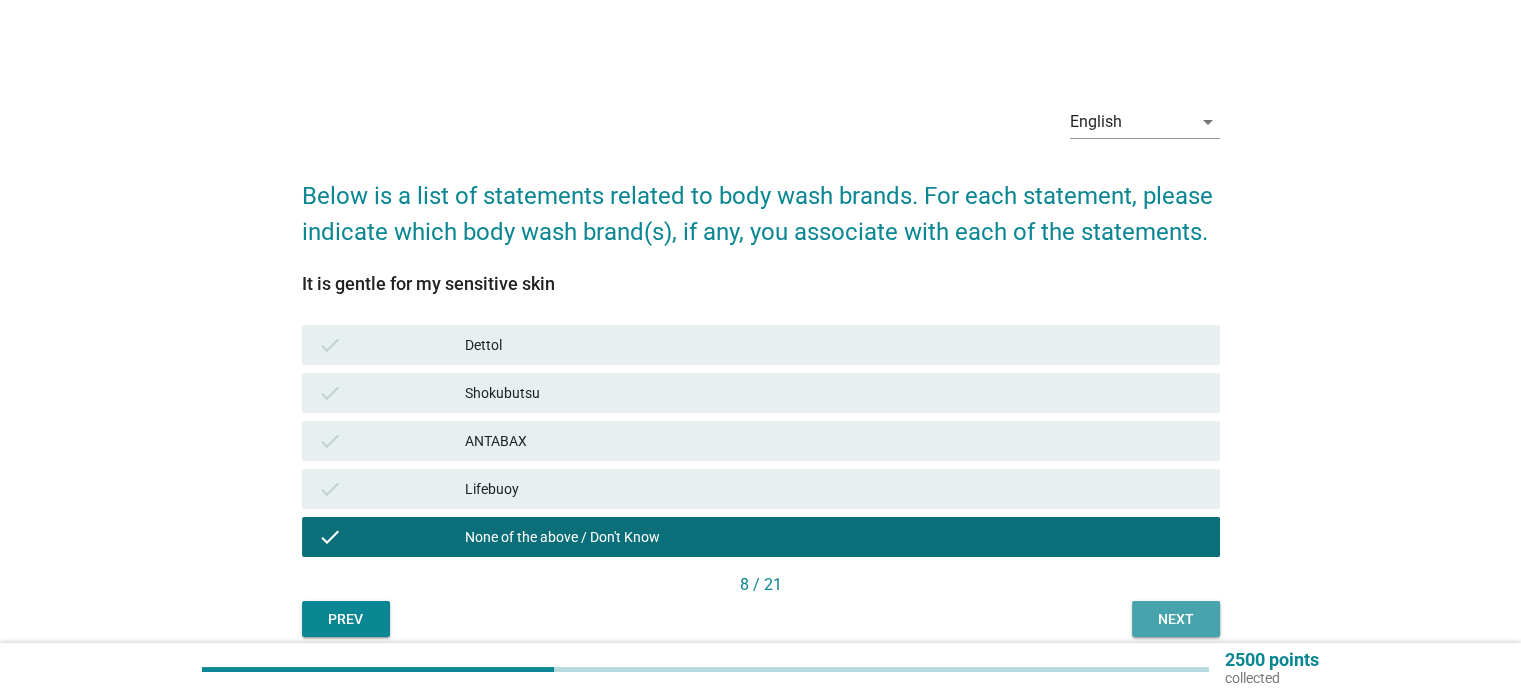 click on "Next" at bounding box center (1176, 619) 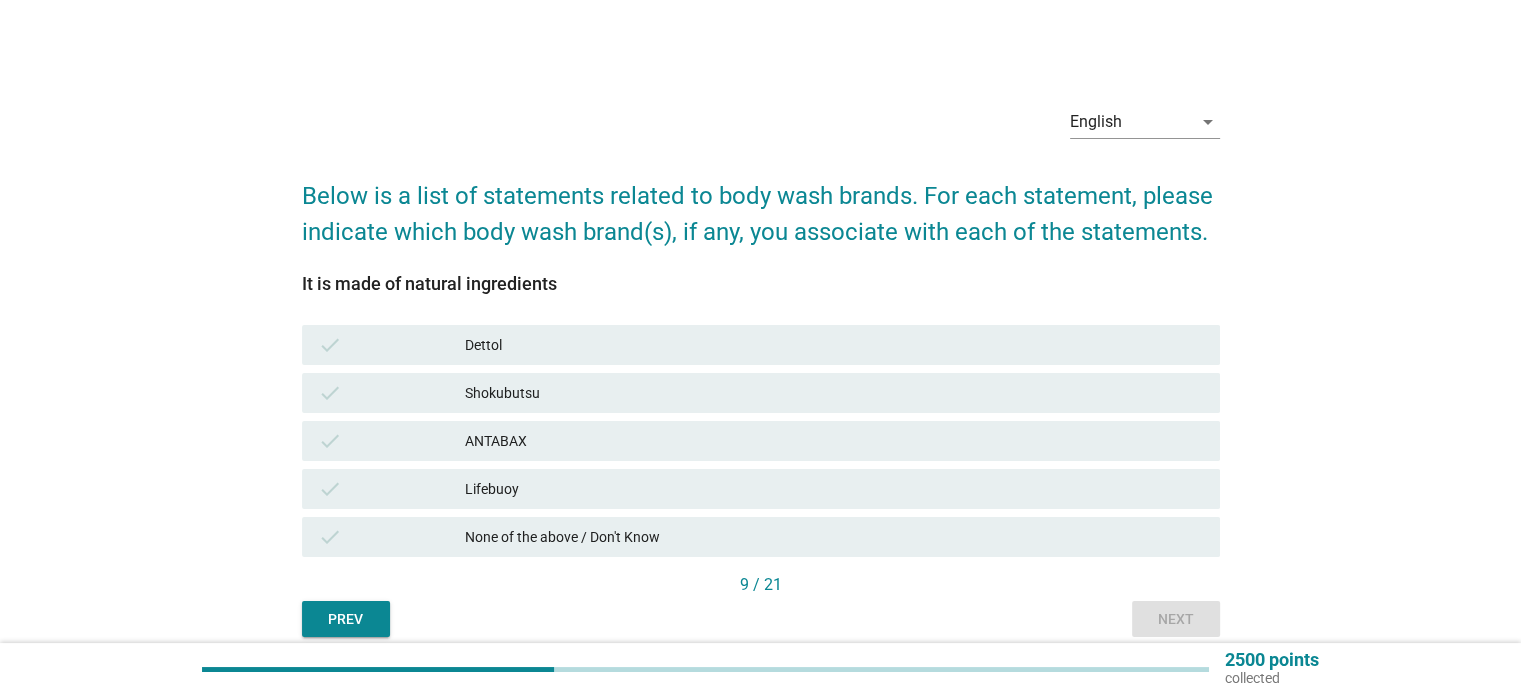 click on "Prev   Next" at bounding box center (761, 619) 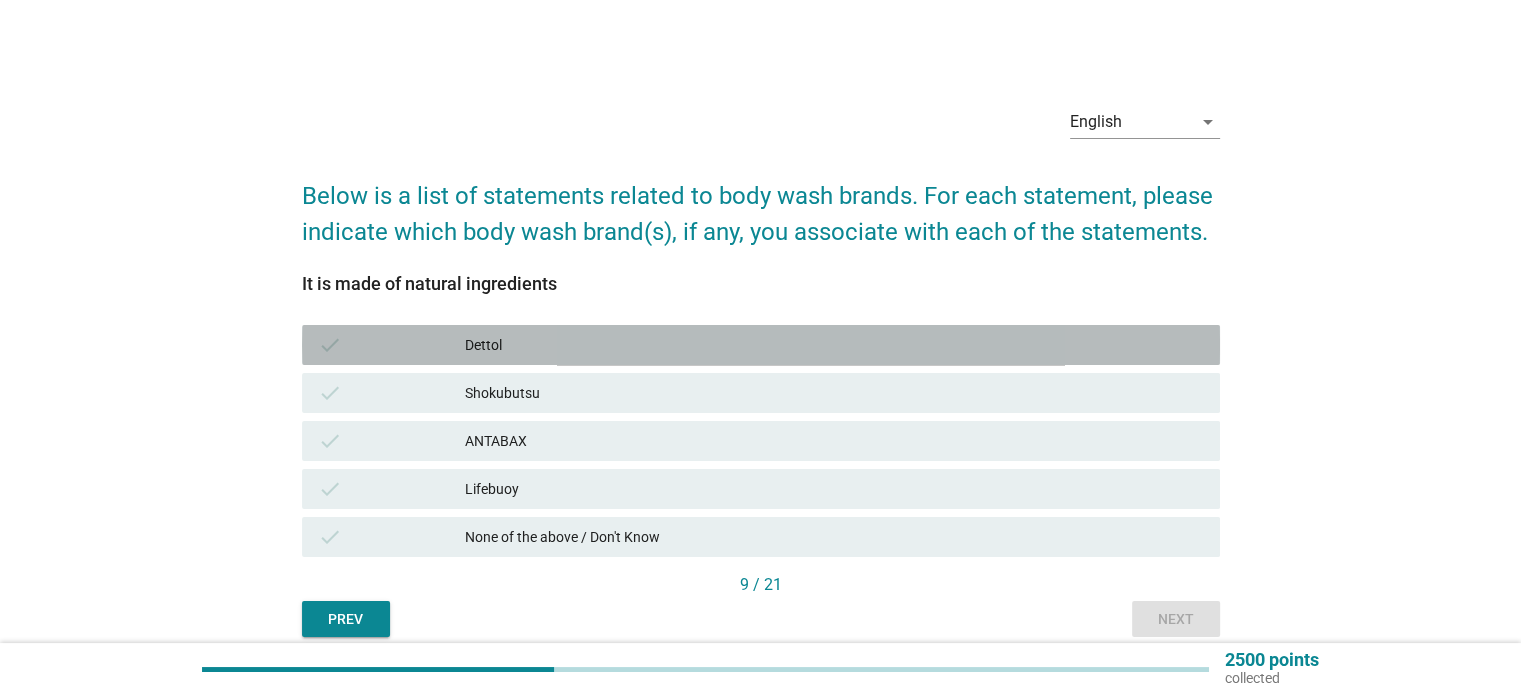 click on "Dettol" at bounding box center (834, 345) 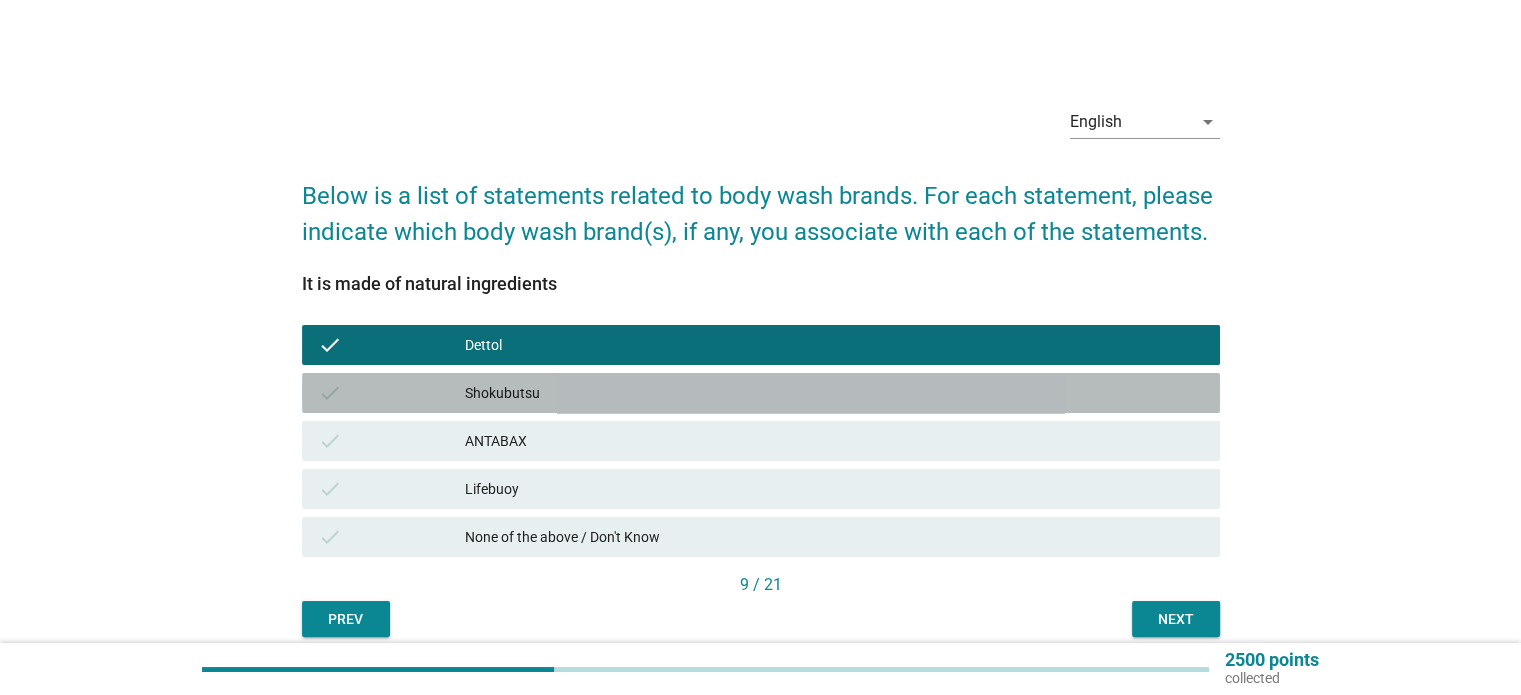 click on "check   Shokubutsu" at bounding box center [761, 393] 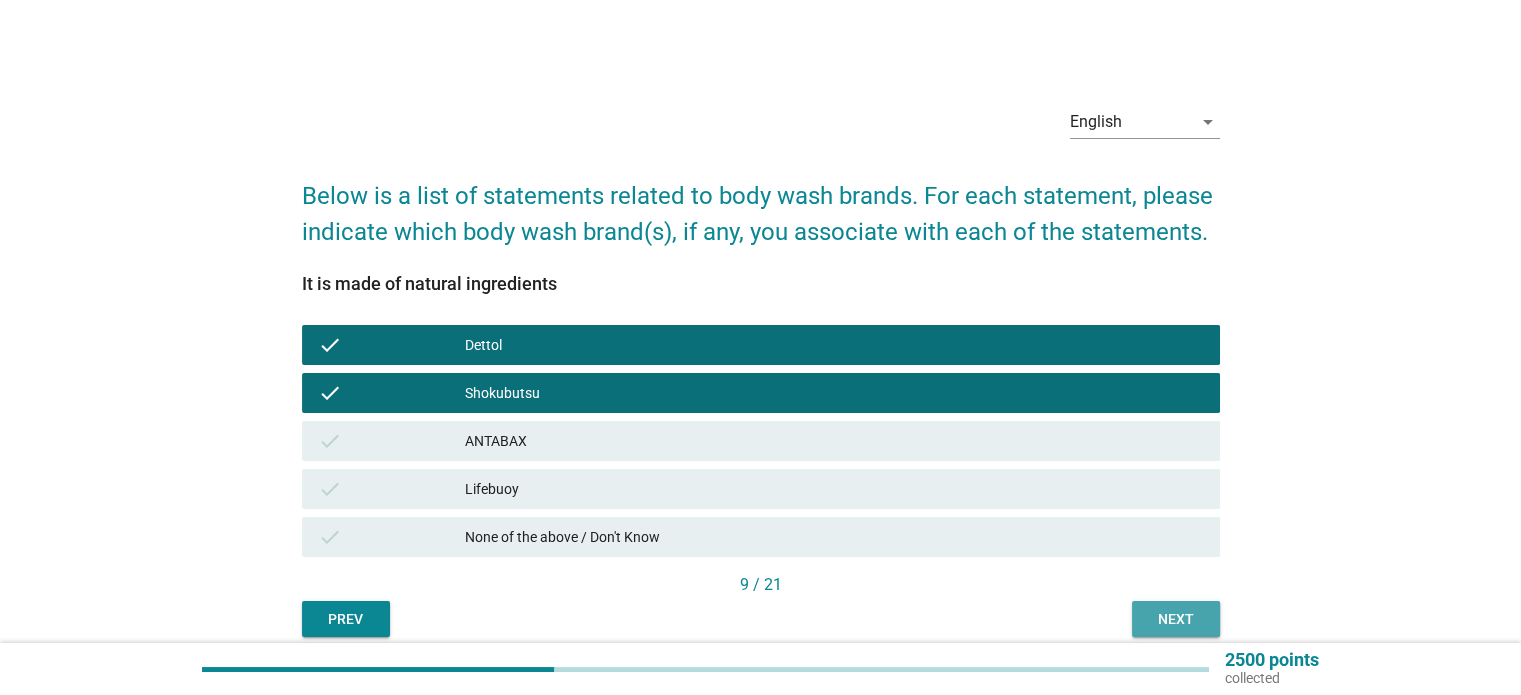 click on "Next" at bounding box center (1176, 619) 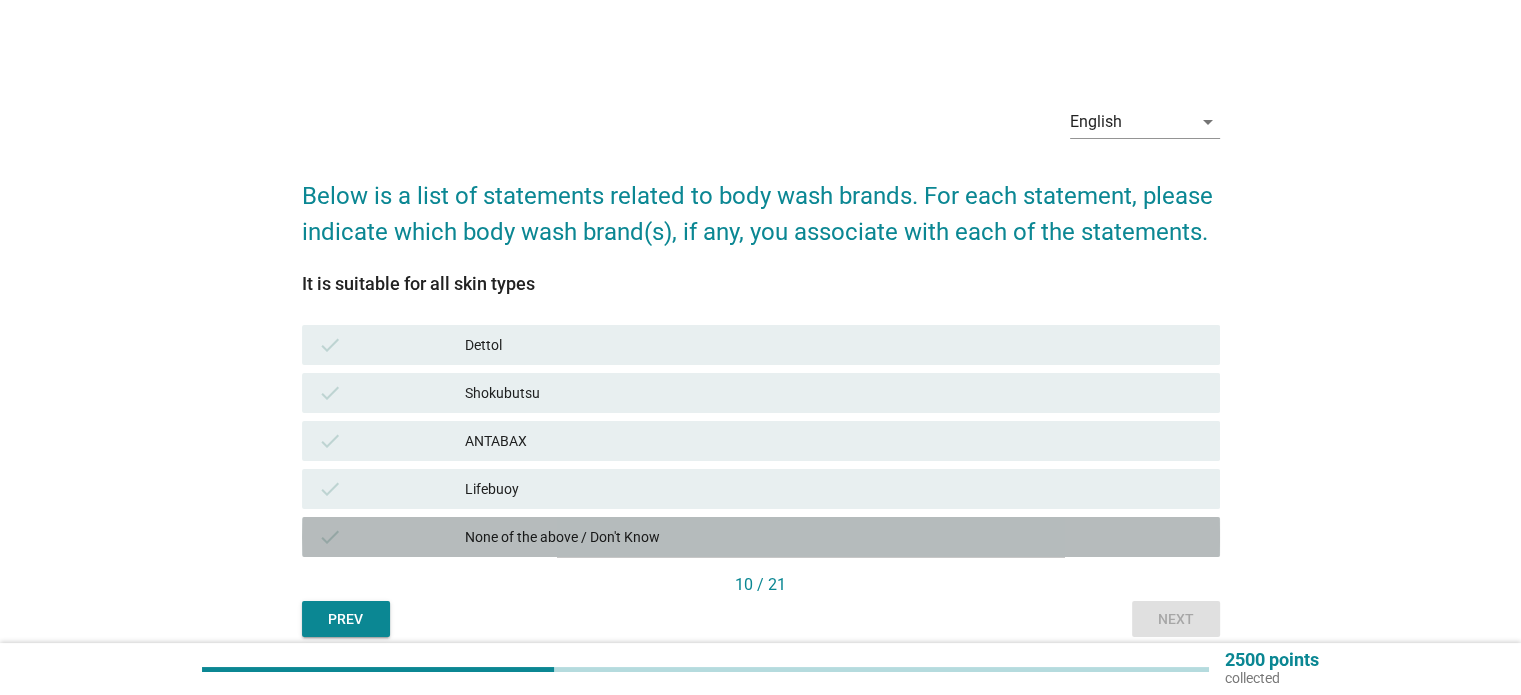 click on "None of the above / Don't Know" at bounding box center [834, 537] 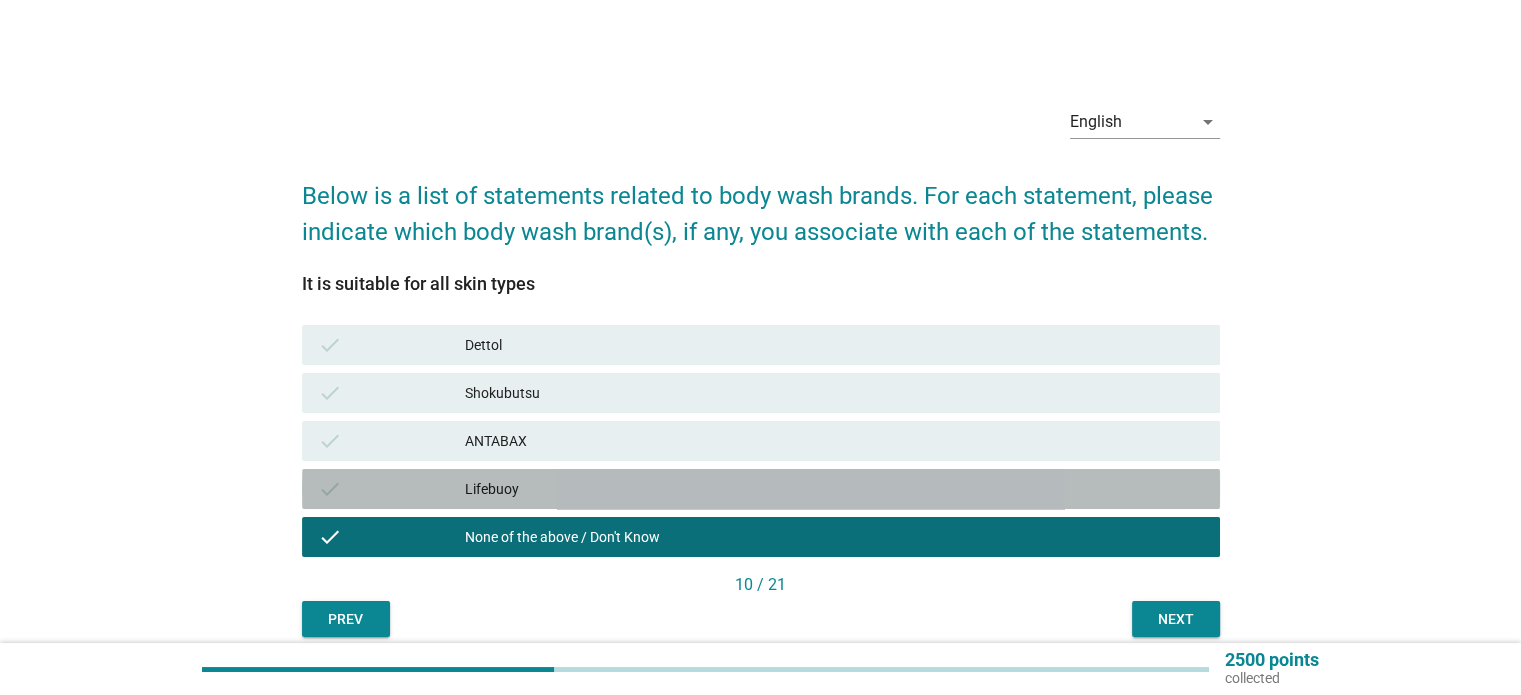 click on "check   Lifebuoy" at bounding box center (761, 489) 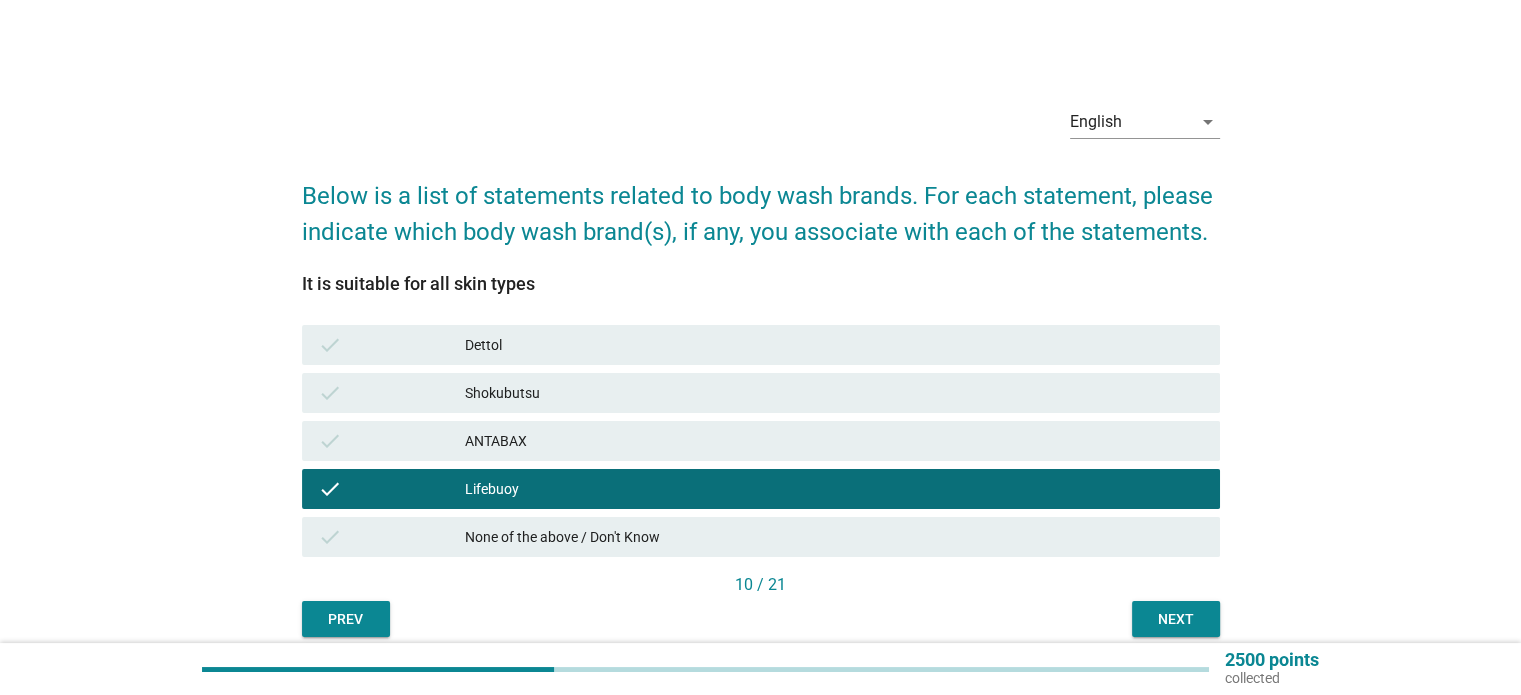 click on "10 / 21" at bounding box center (761, 585) 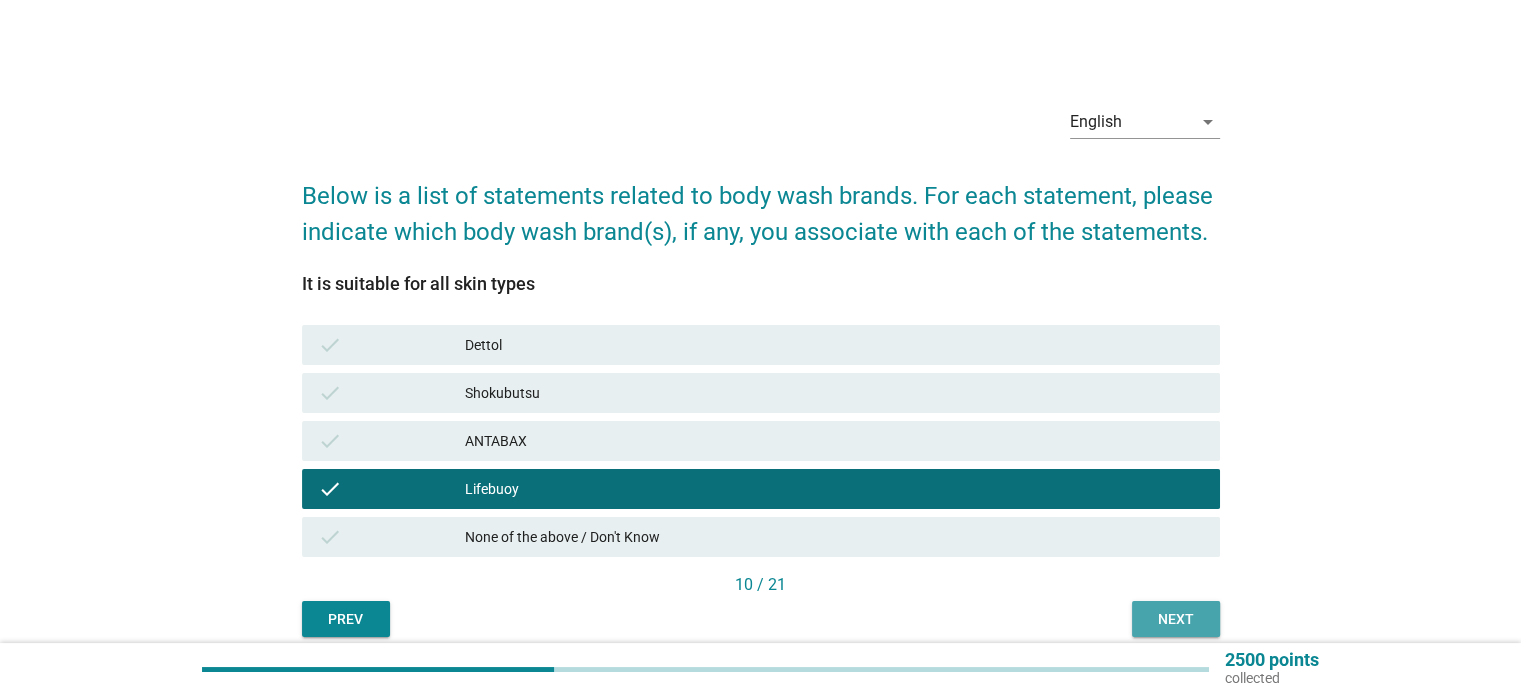 click on "Next" at bounding box center (1176, 619) 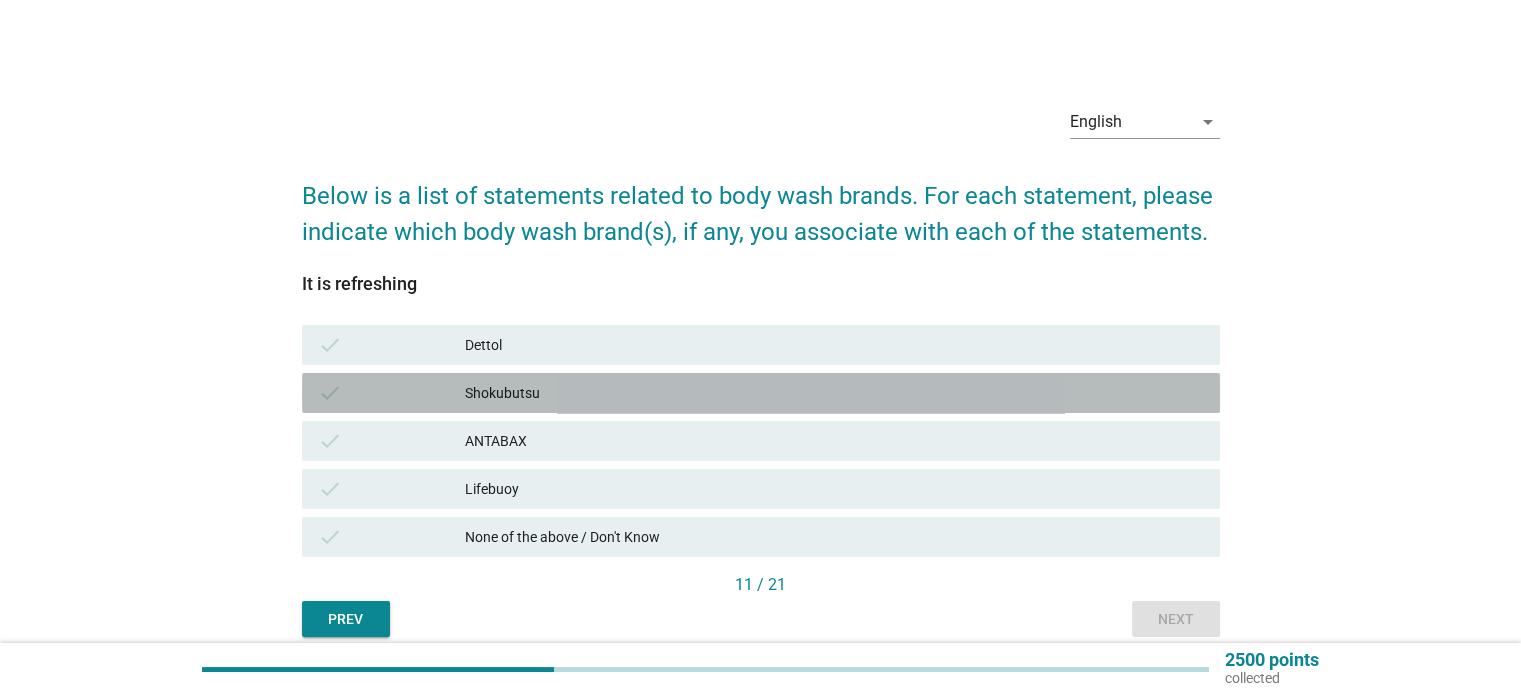 click on "Shokubutsu" at bounding box center [834, 393] 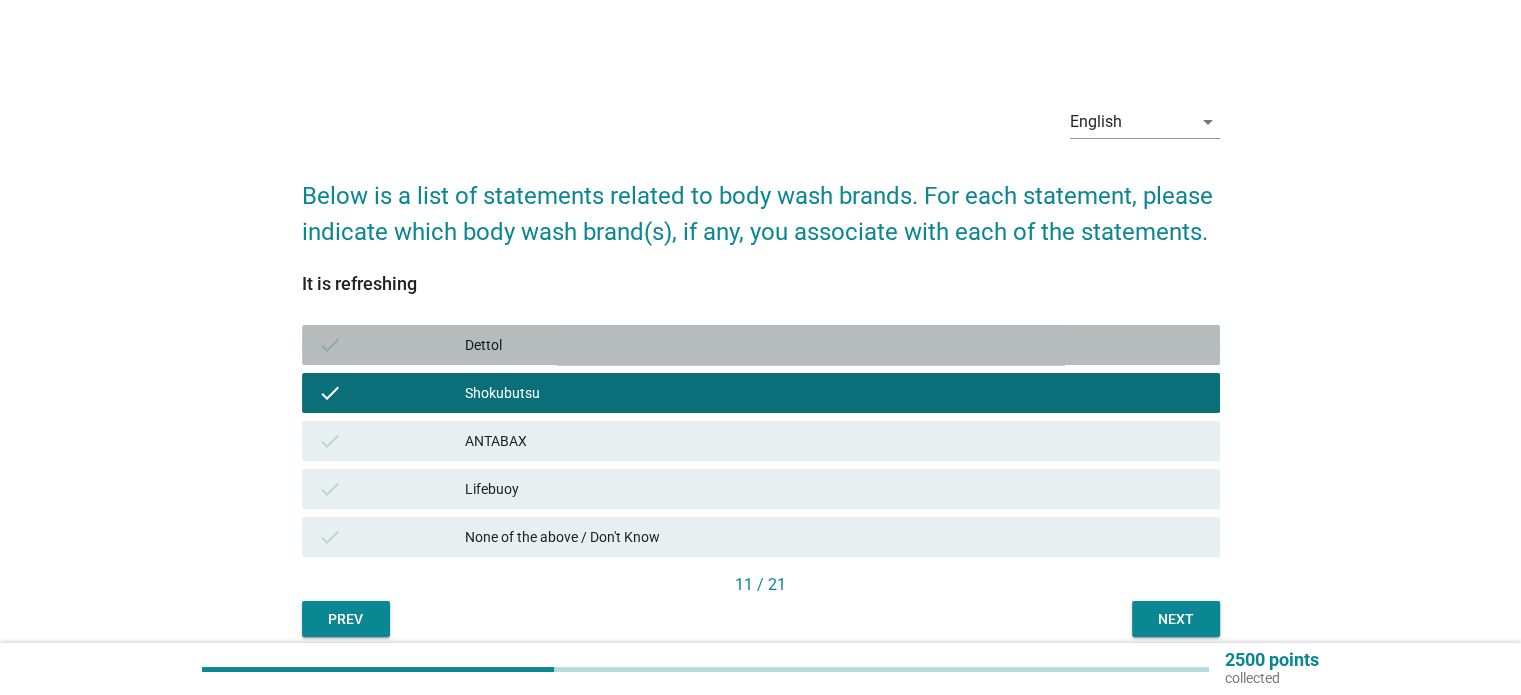 click on "Dettol" at bounding box center (834, 345) 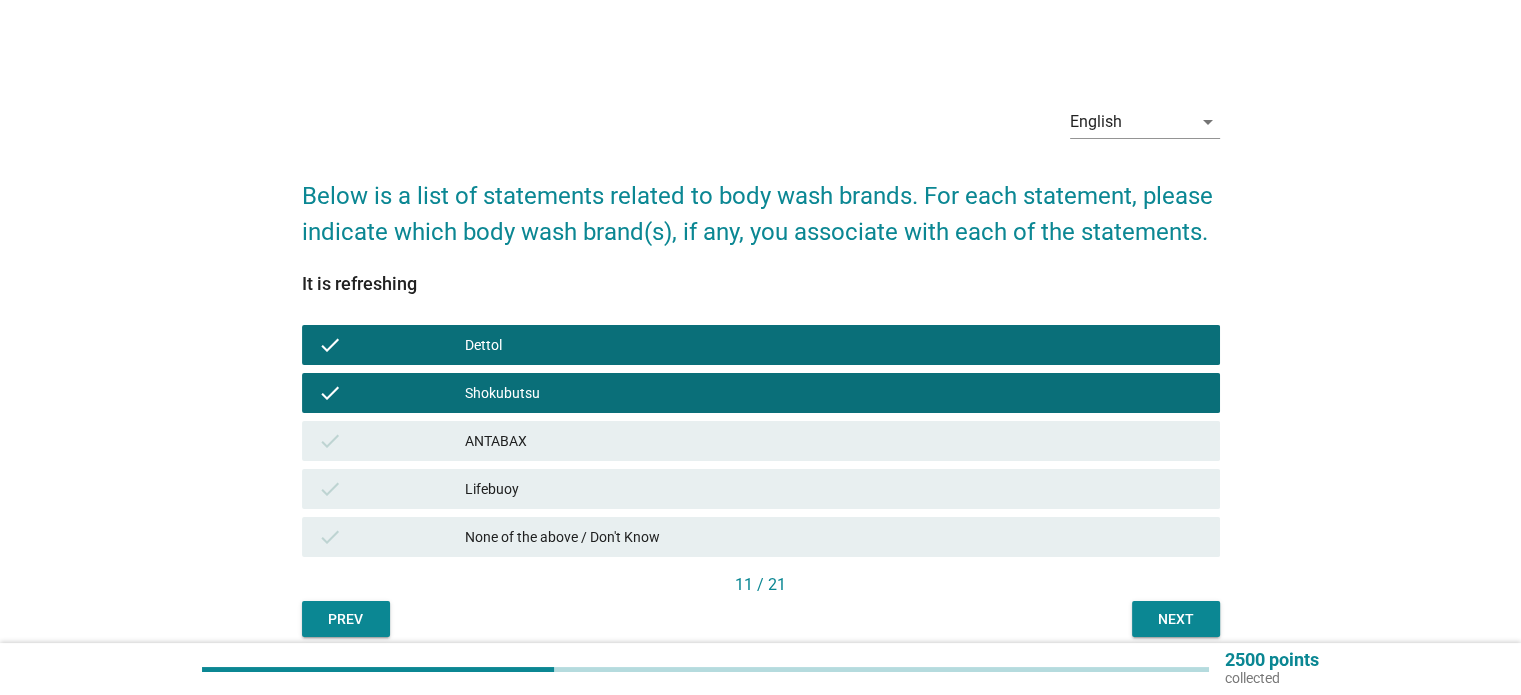 click on "check   ANTABAX" at bounding box center [761, 441] 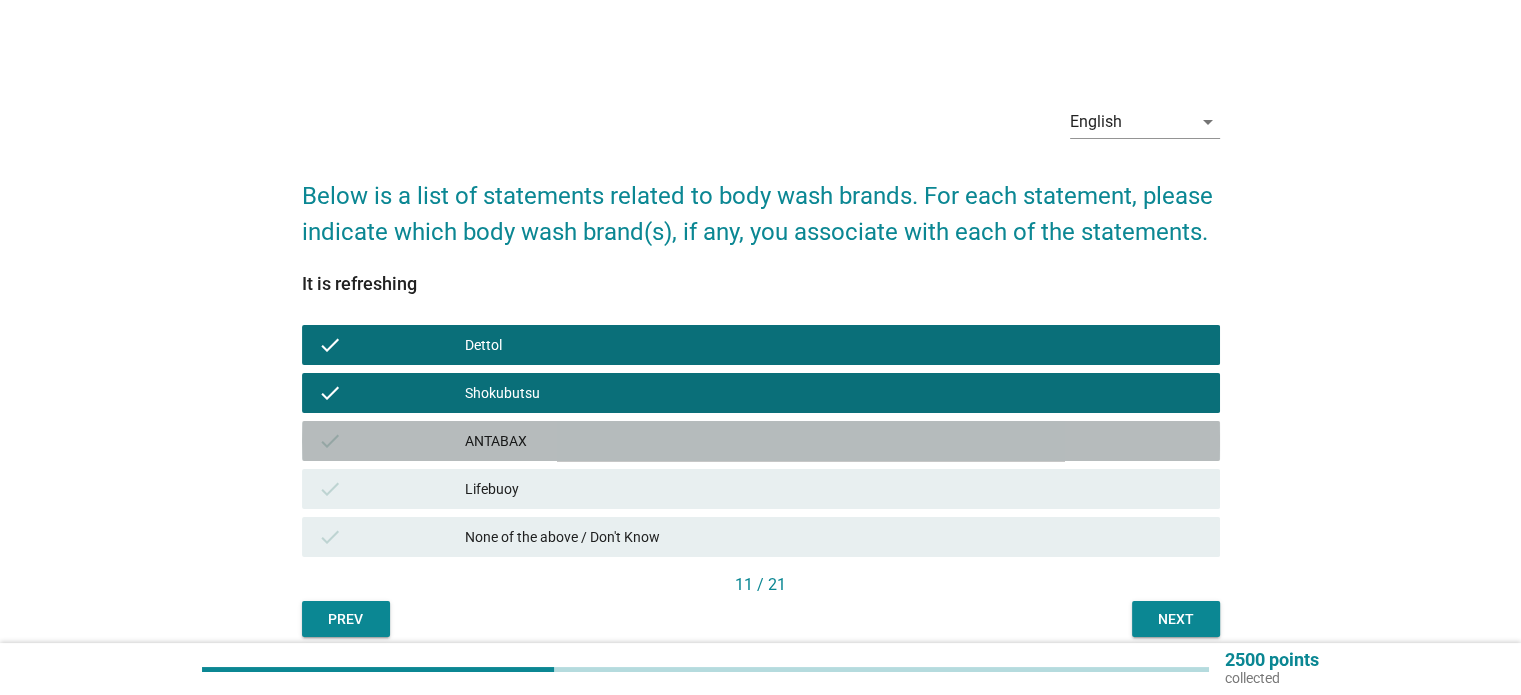 click on "ANTABAX" at bounding box center (834, 441) 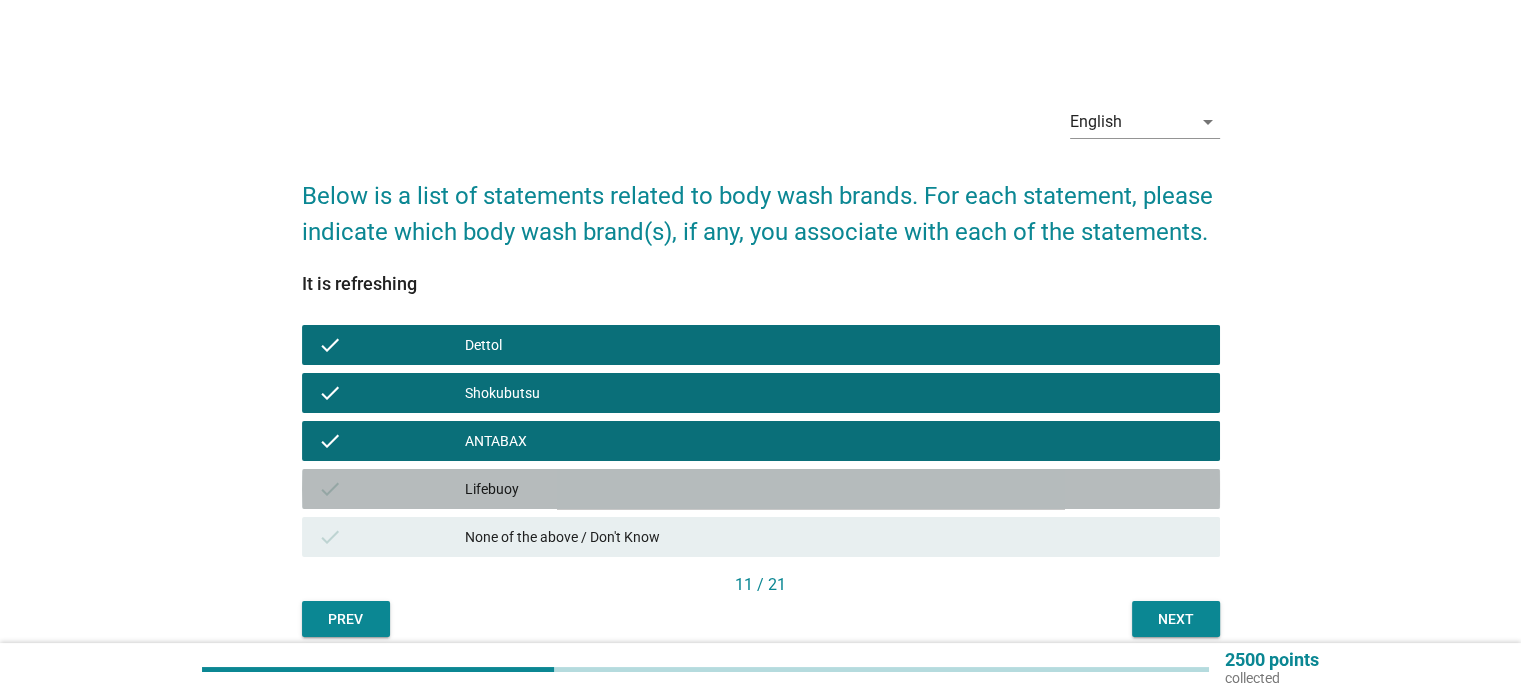 click on "check   Lifebuoy" at bounding box center [761, 489] 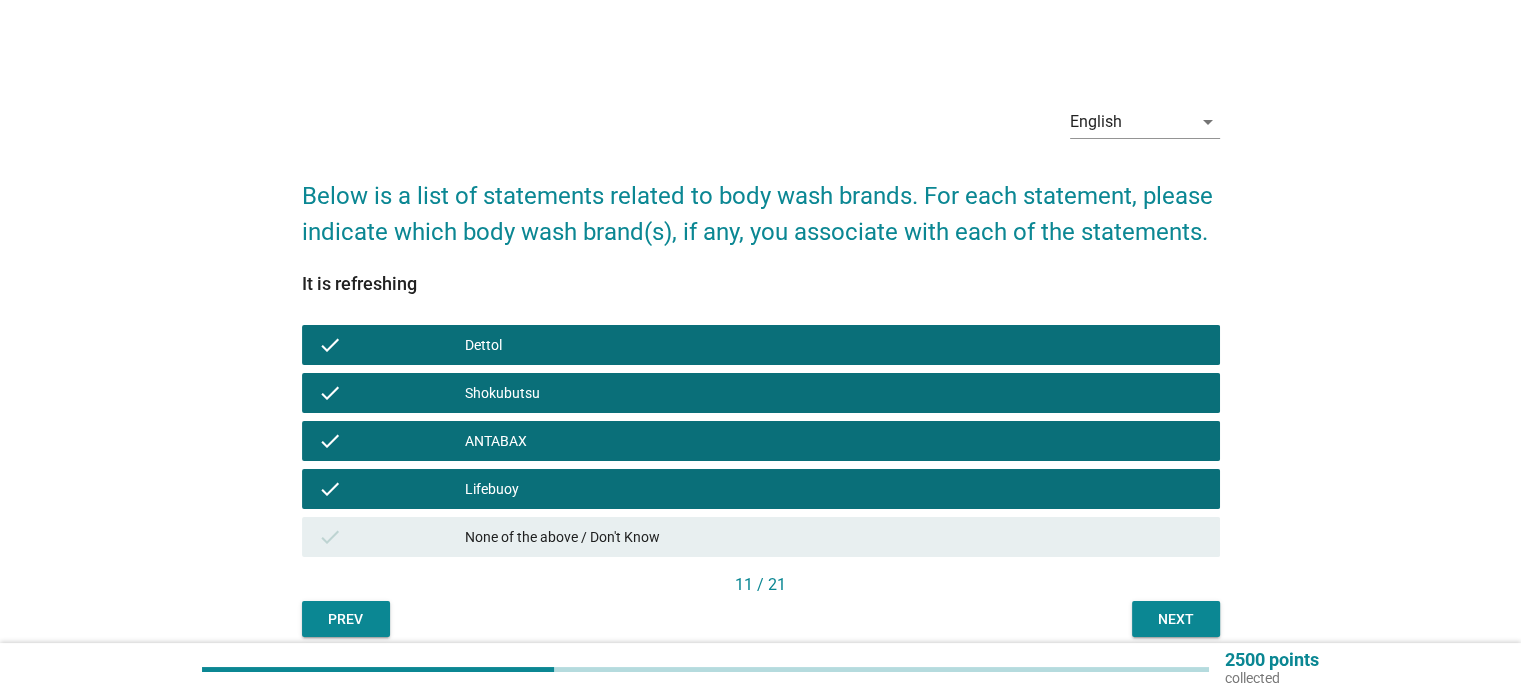 click at bounding box center [705, 669] 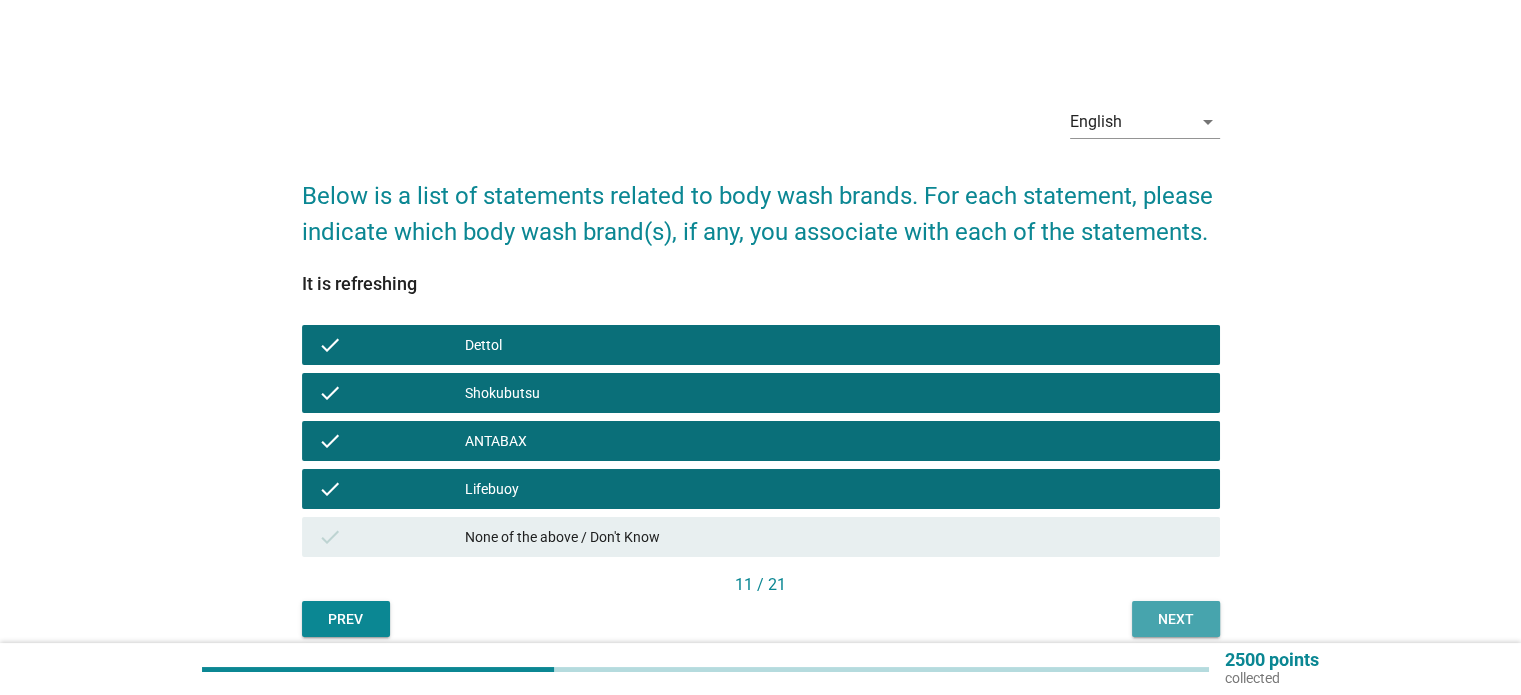 click on "Next" at bounding box center (1176, 619) 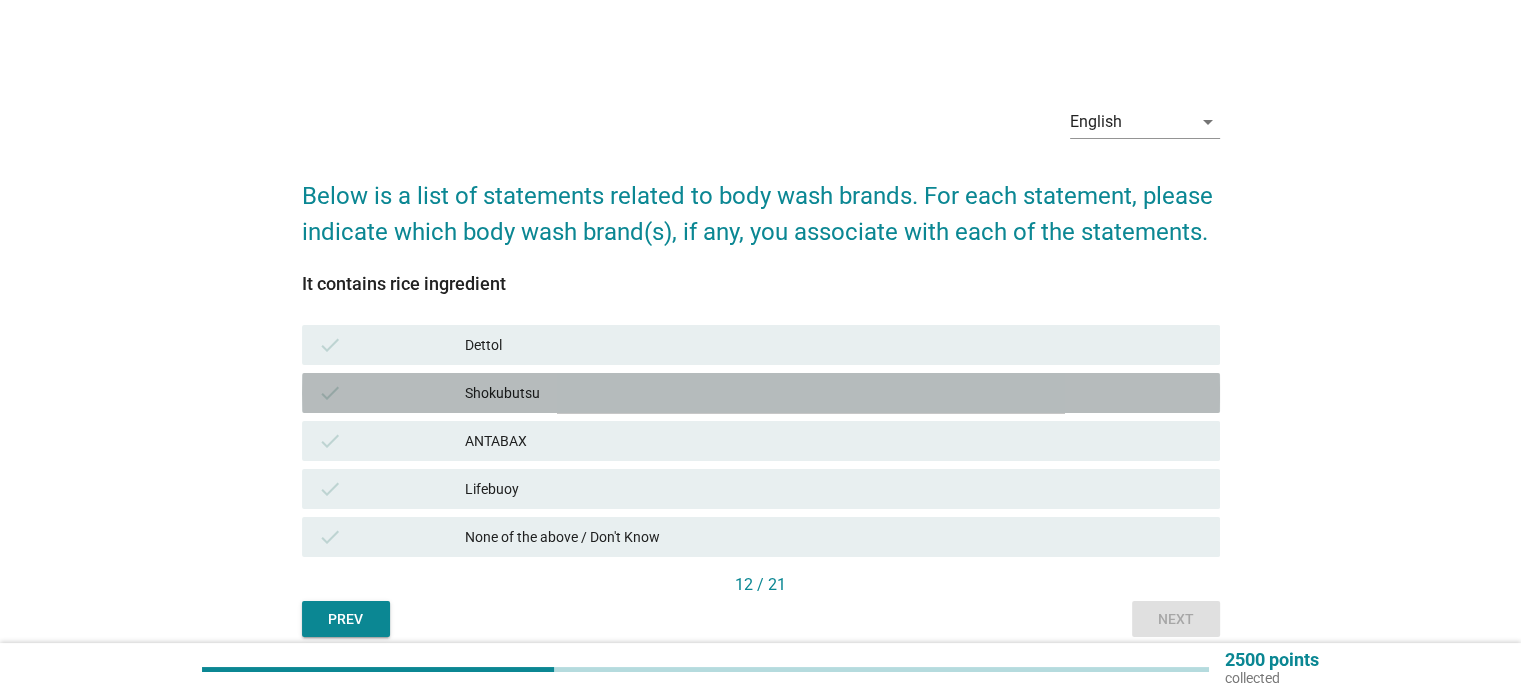 click on "Shokubutsu" at bounding box center [834, 393] 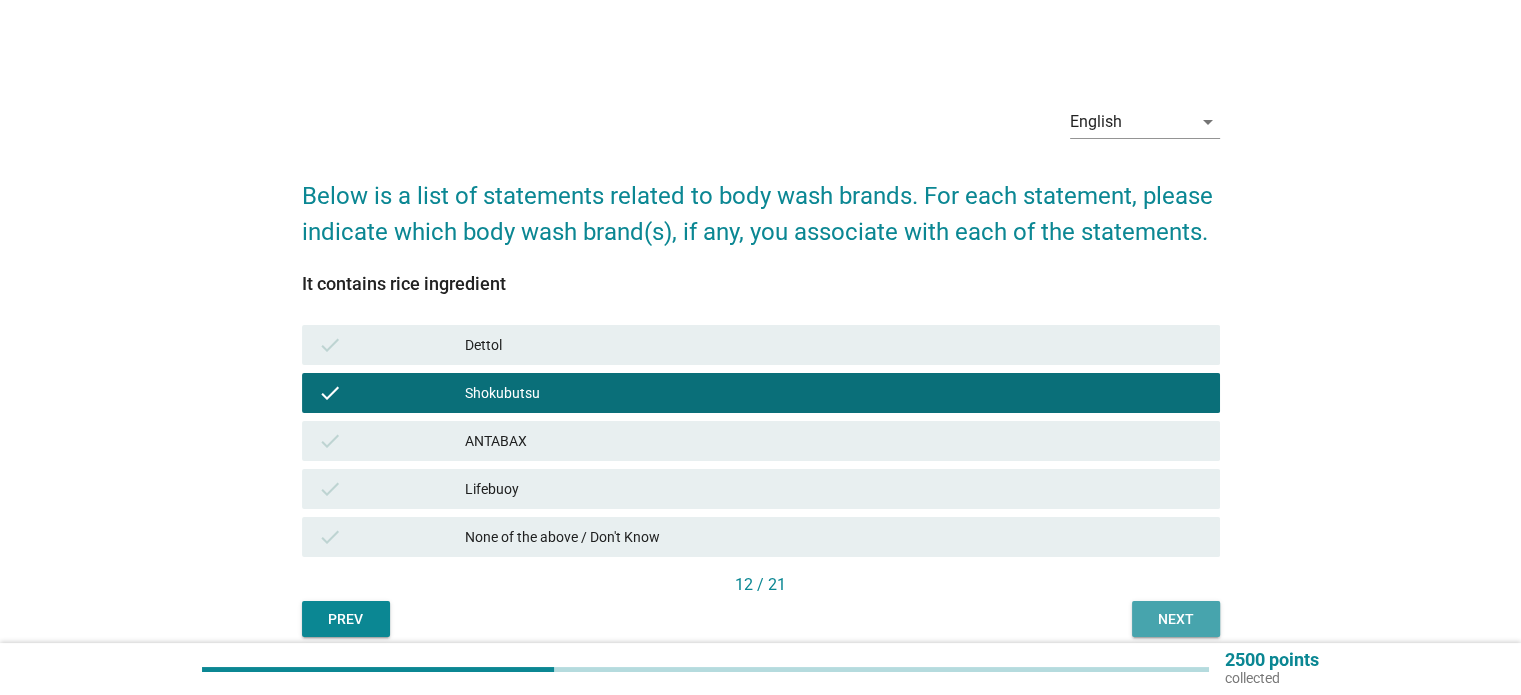 click on "Next" at bounding box center (1176, 619) 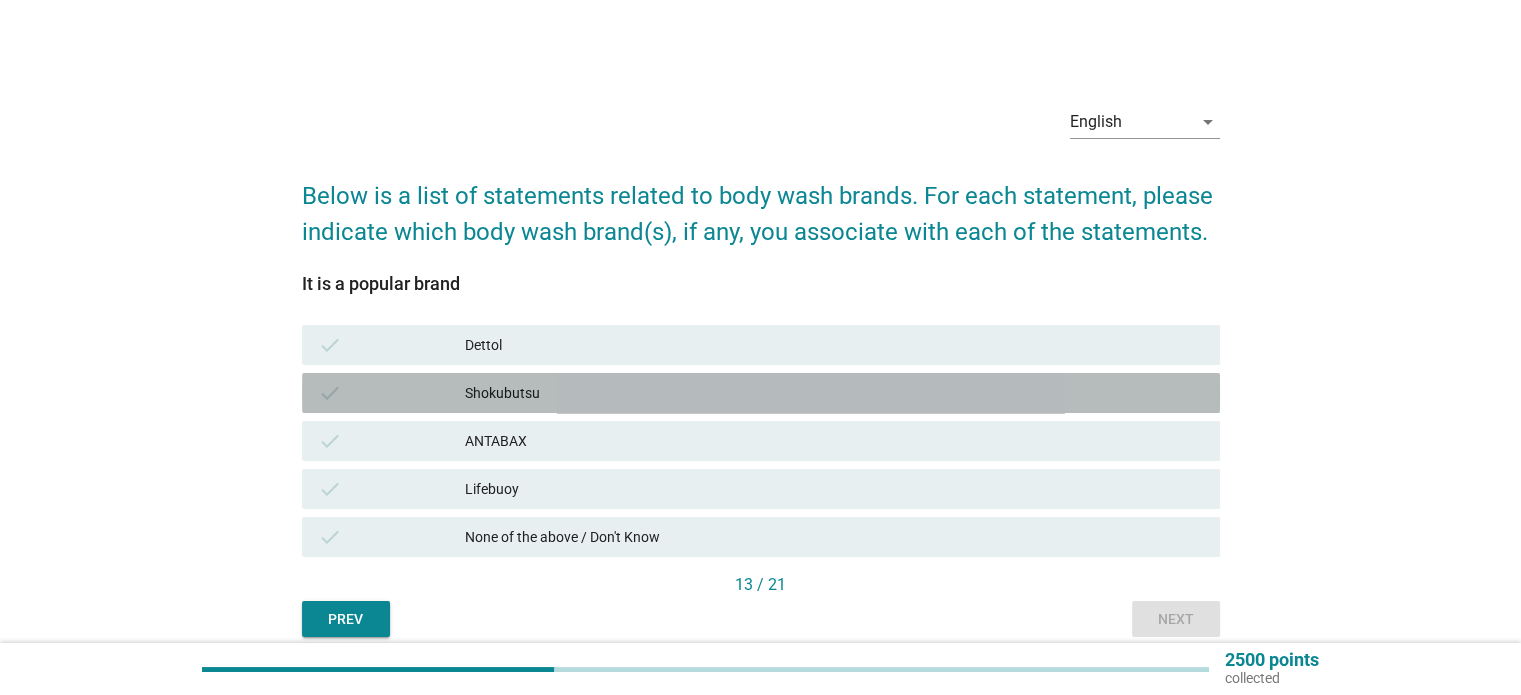 click on "Shokubutsu" at bounding box center (834, 393) 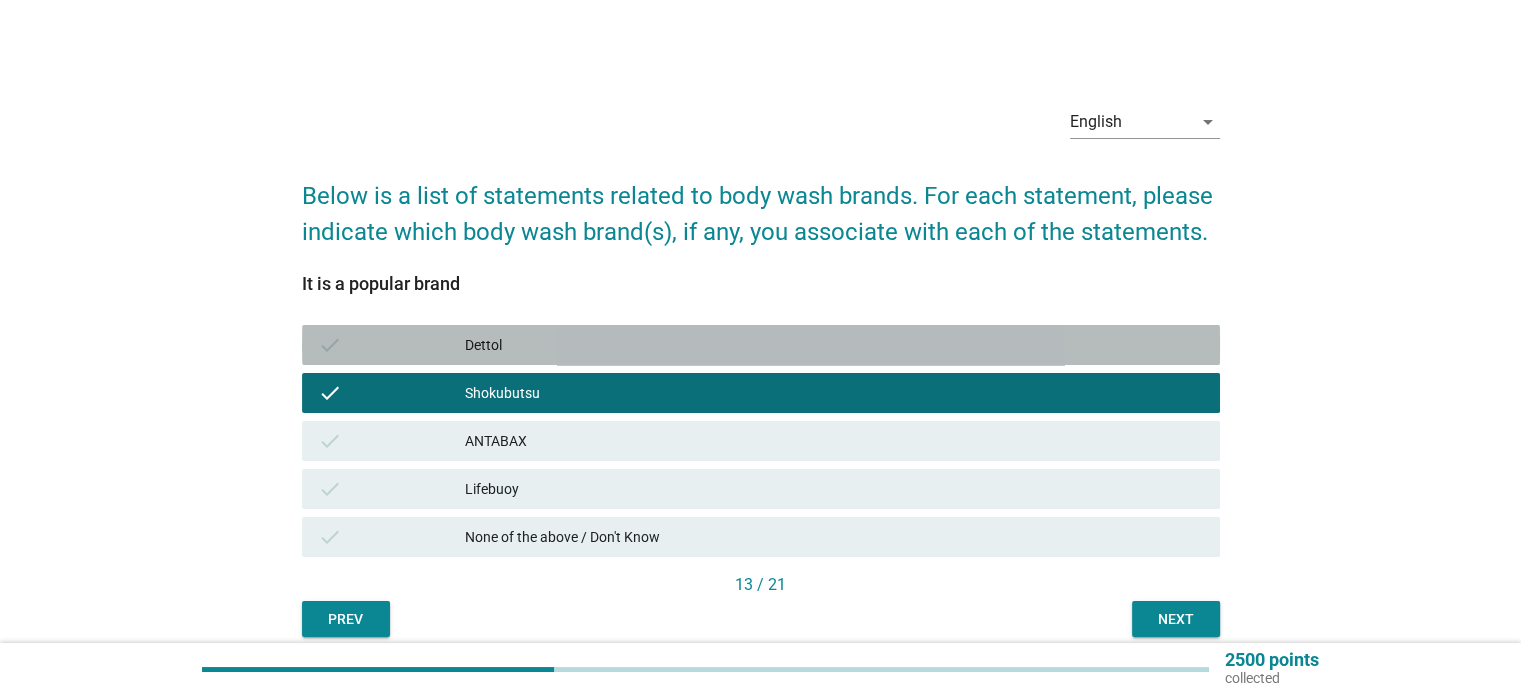 click on "check   Dettol" at bounding box center (761, 345) 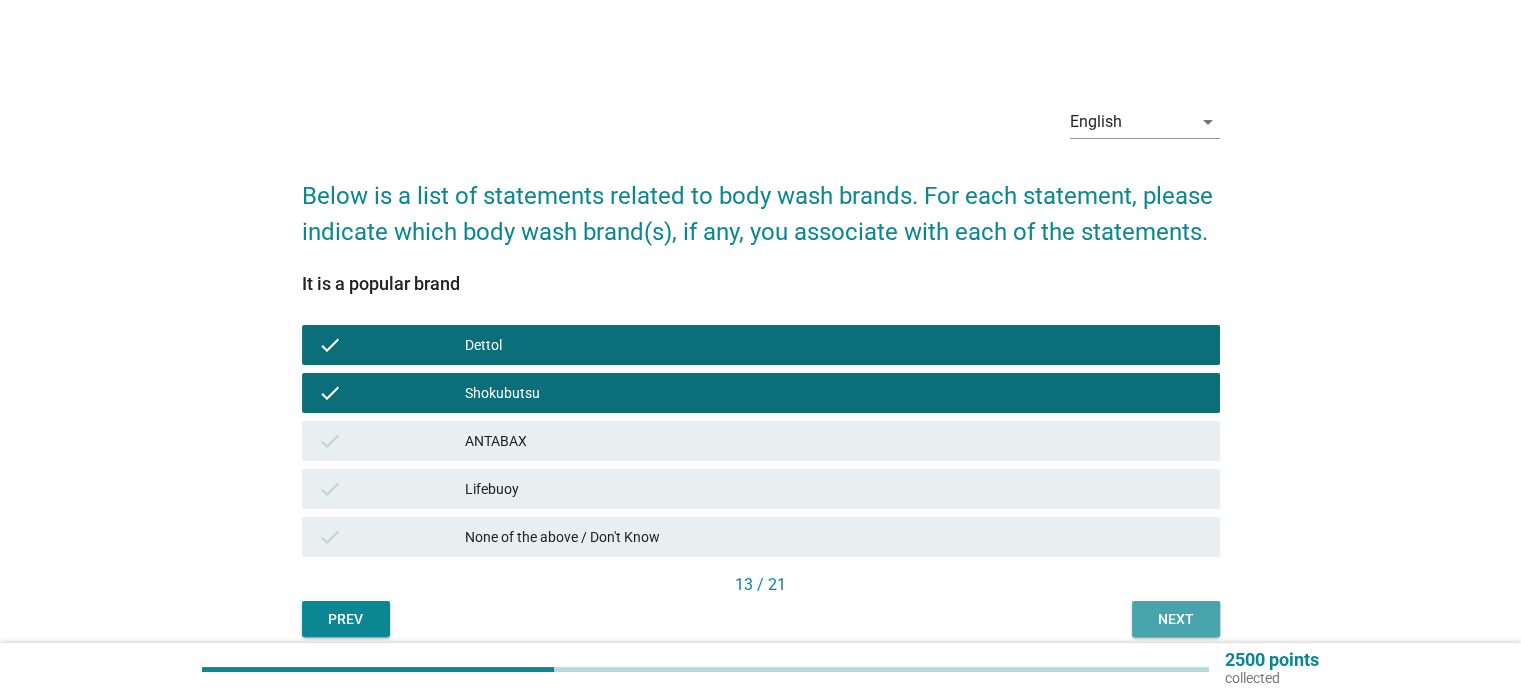 click on "Next" at bounding box center (1176, 619) 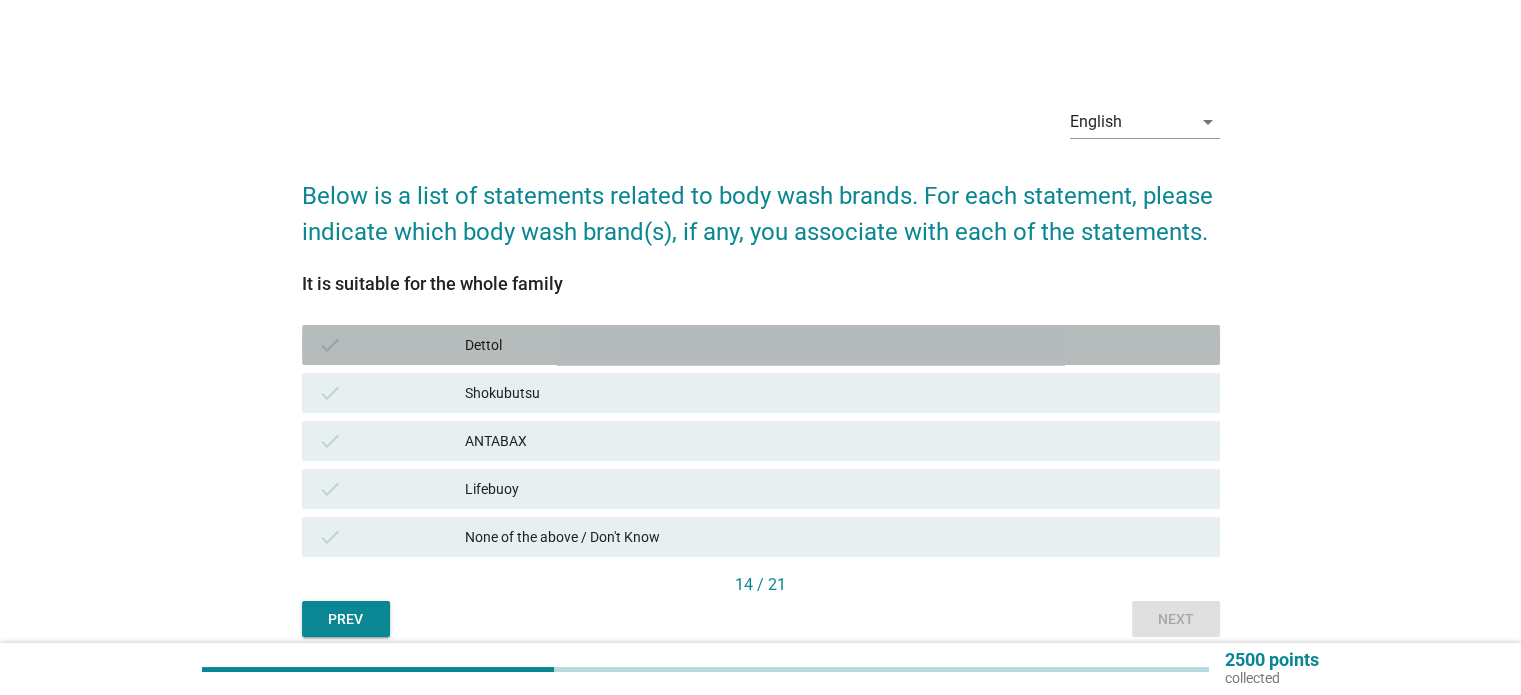 click on "Dettol" at bounding box center [834, 345] 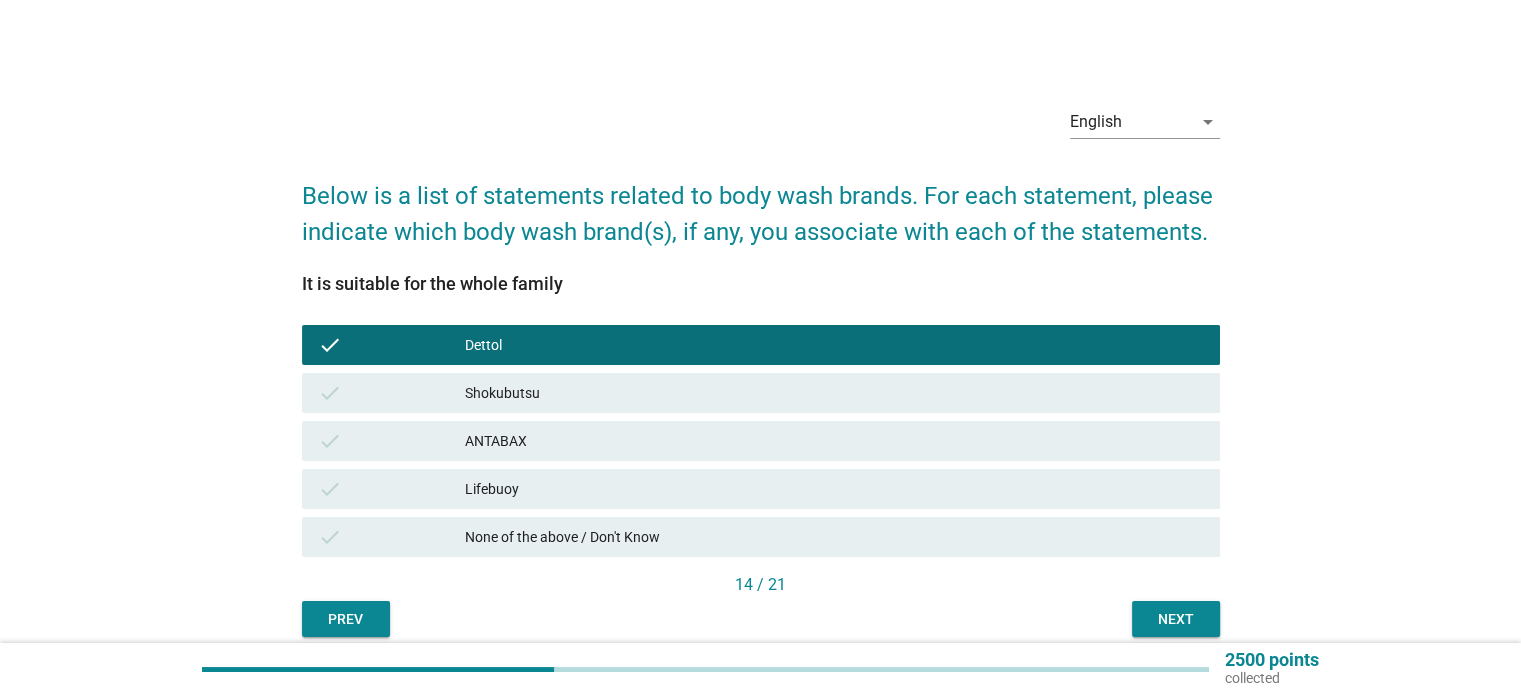 click on "check   Shokubutsu" at bounding box center (761, 393) 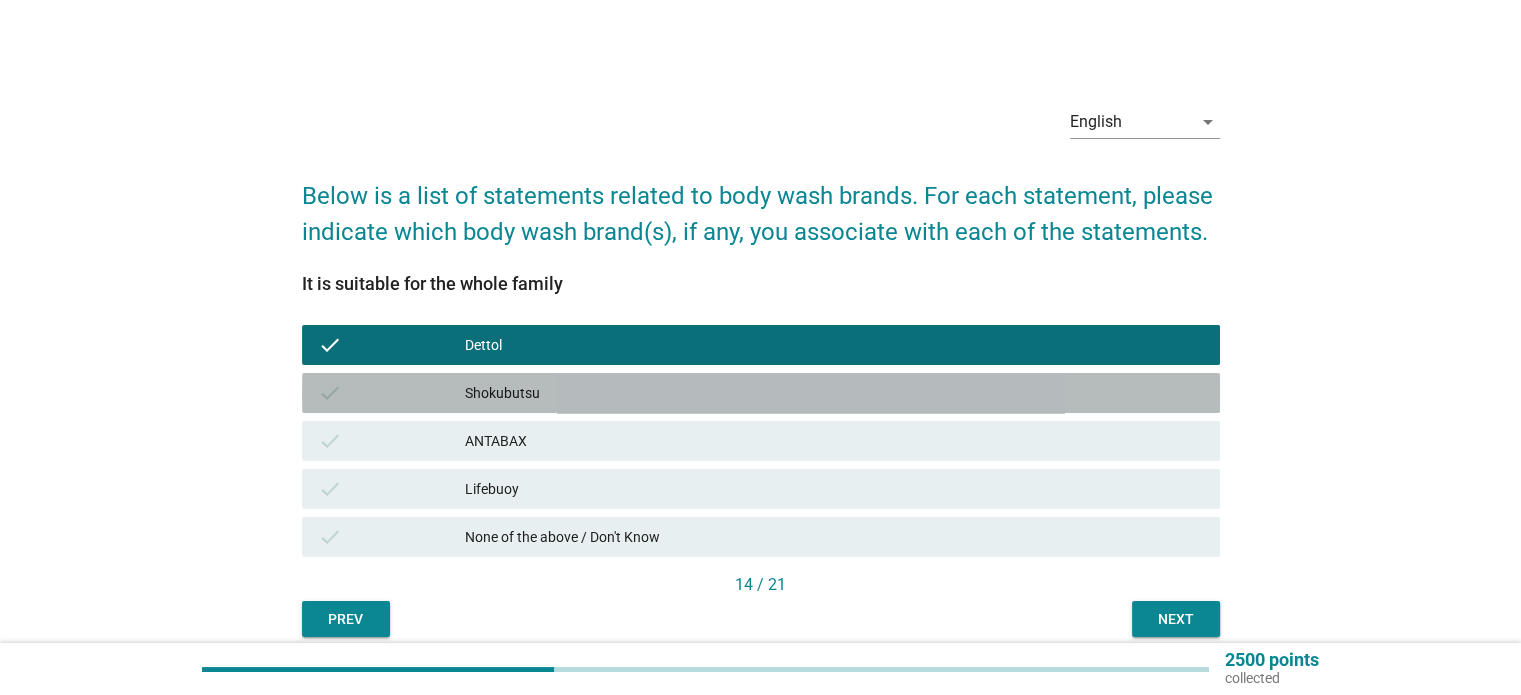 click on "Shokubutsu" at bounding box center (834, 393) 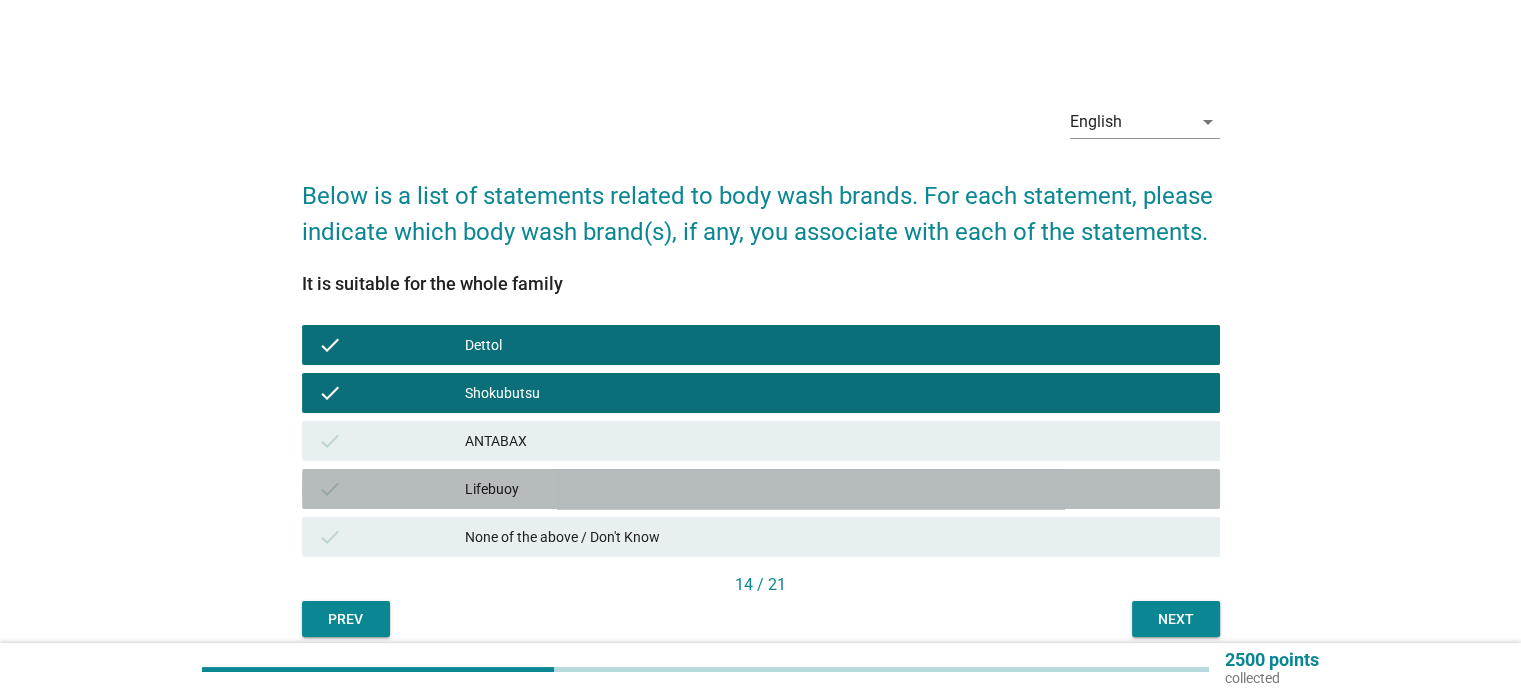 click on "Lifebuoy" at bounding box center (834, 489) 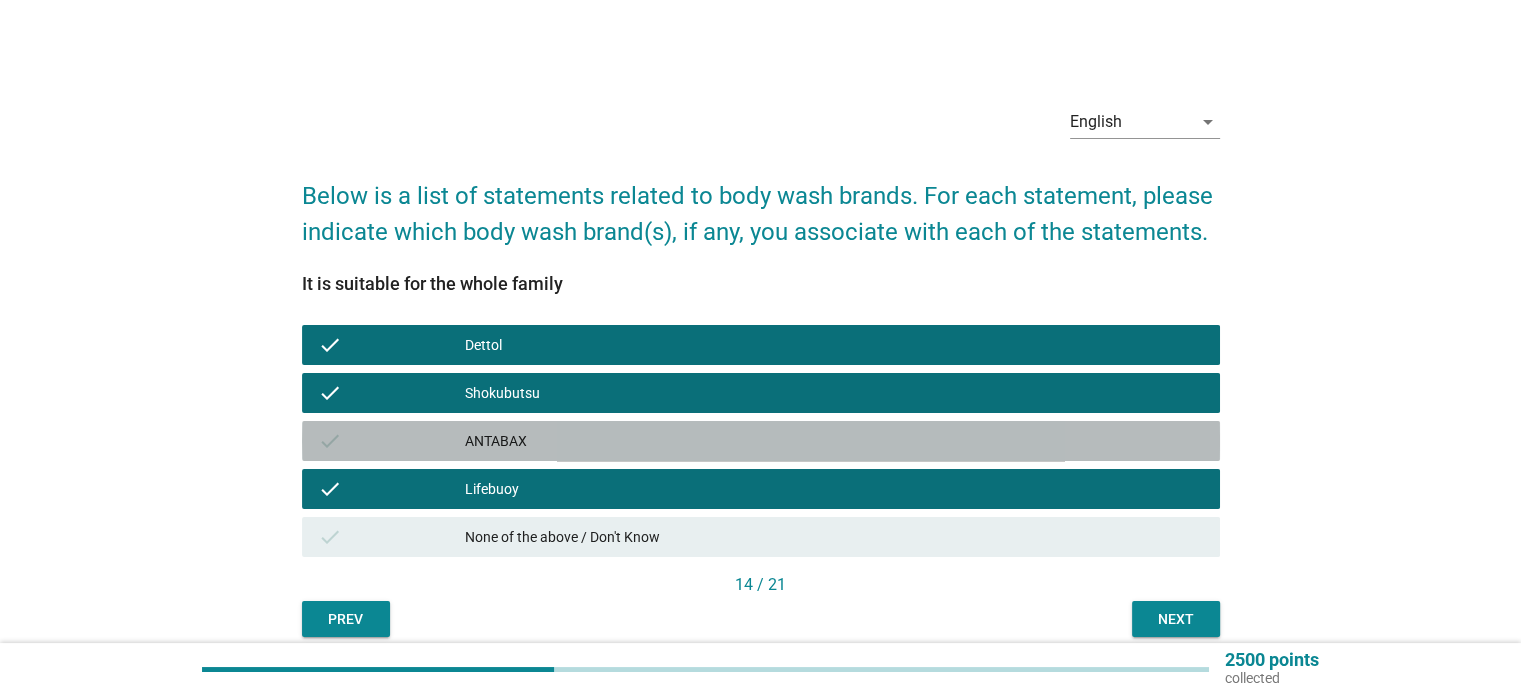 click on "check   ANTABAX" at bounding box center (761, 441) 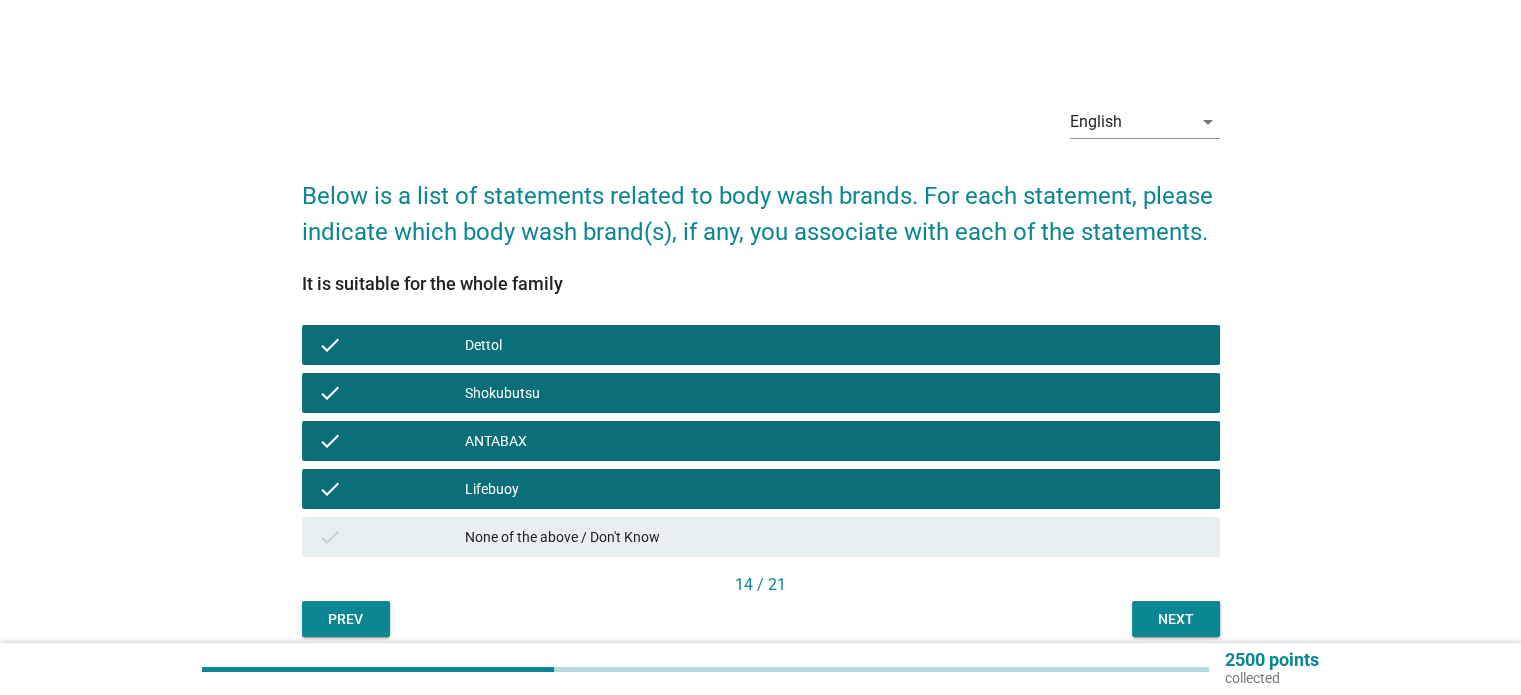 click on "English arrow_drop_down   Below is a list of statements related to body wash brands. For each statement, please indicate which body wash brand(s), if any, you associate with each of the statements.
It is suitable for the whole family
check   [BRAND] check   [BRAND] check   [BRAND] check   [BRAND] check   None of the above / Don't Know
[NUMBER] / [NUMBER]
Prev   Next" at bounding box center [761, 363] 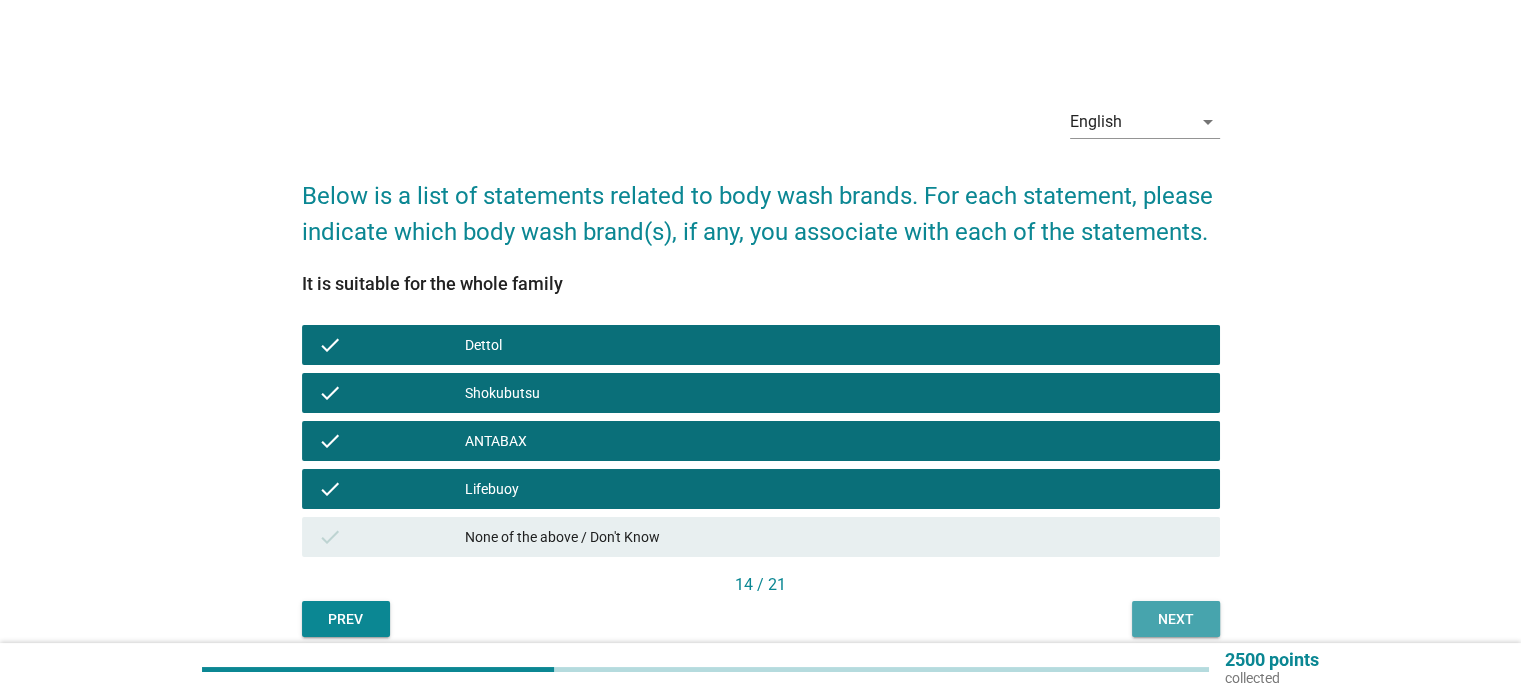 click on "Next" at bounding box center (1176, 619) 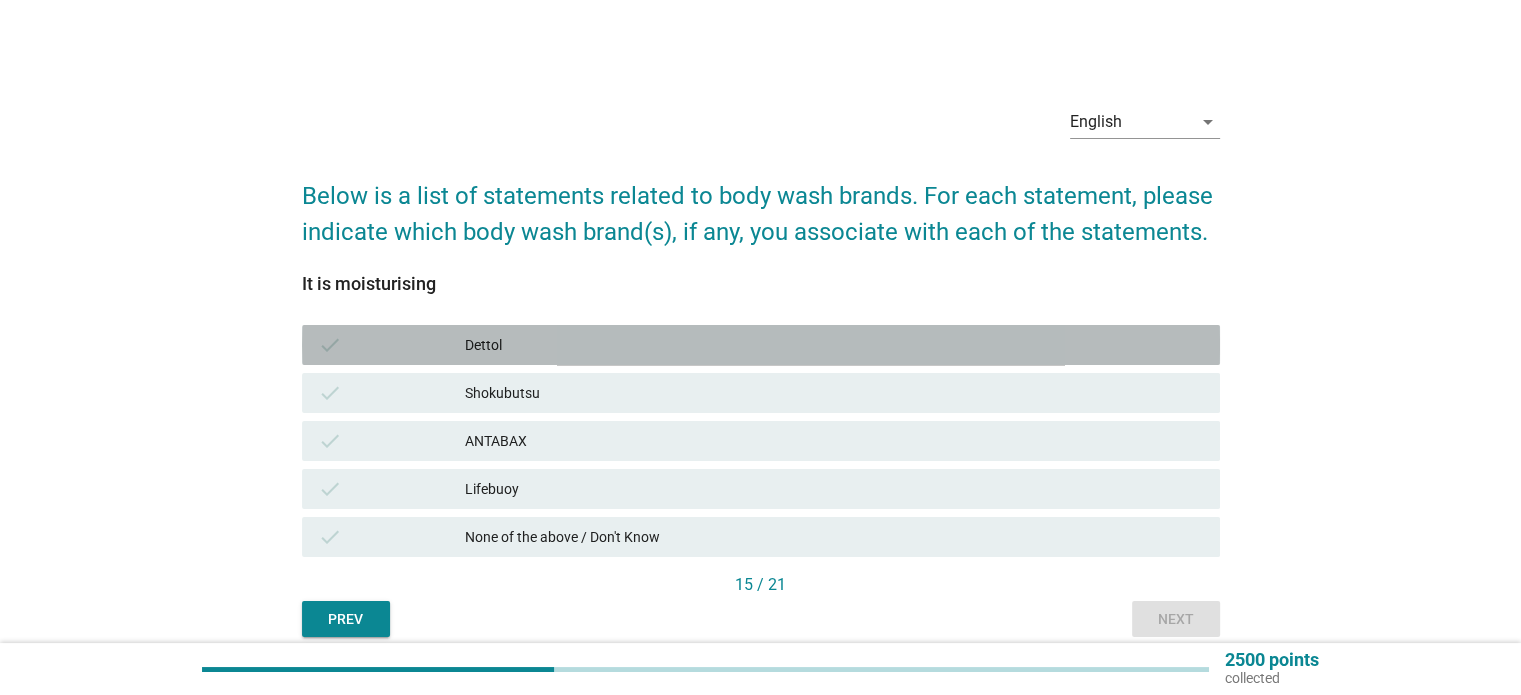 click on "Dettol" at bounding box center [834, 345] 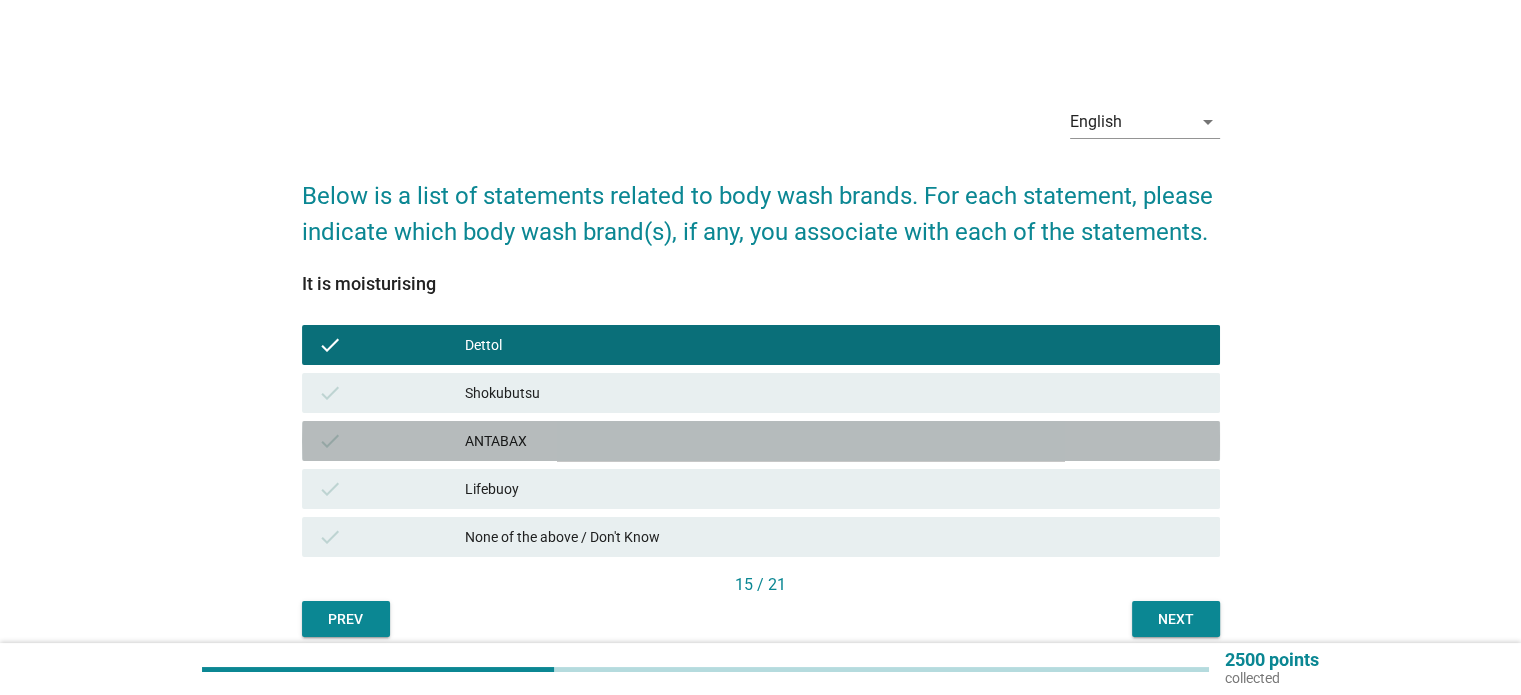 click on "ANTABAX" at bounding box center [834, 441] 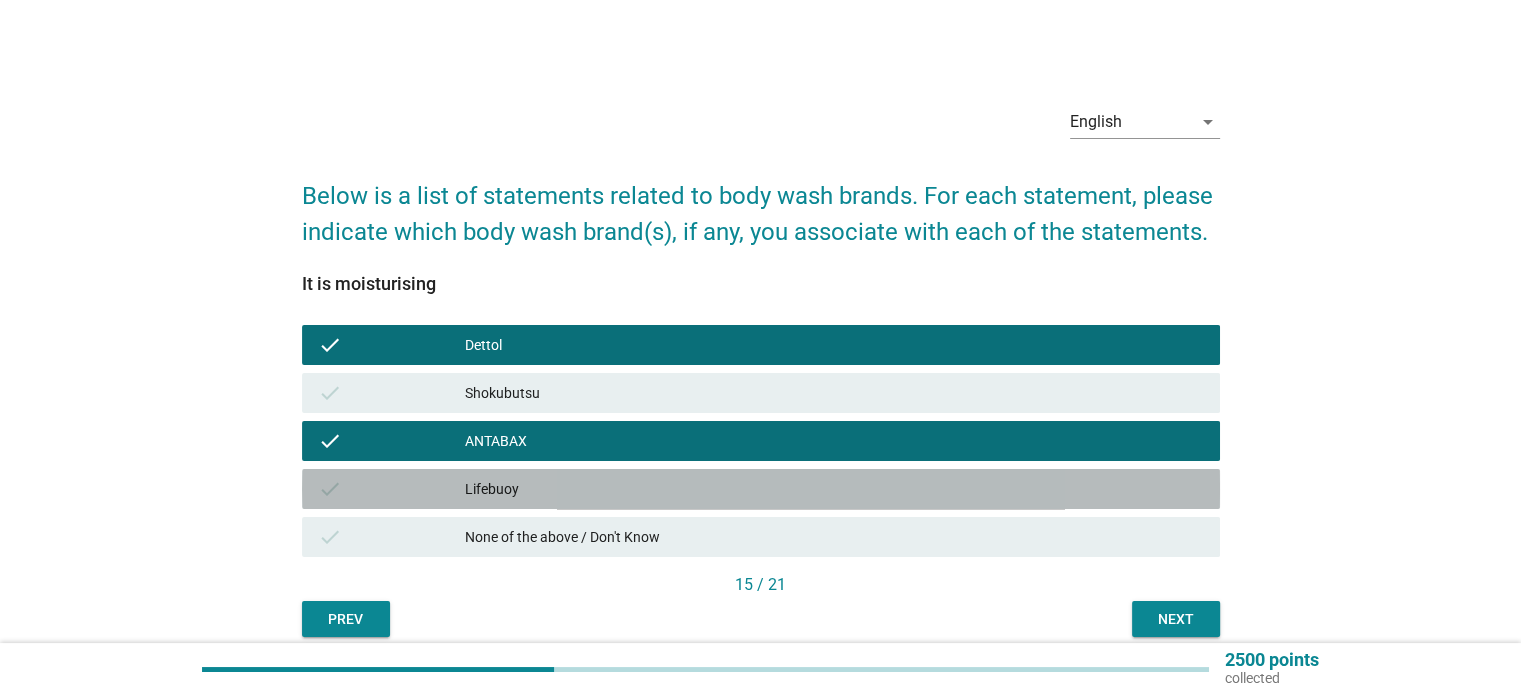 click on "check   Lifebuoy" at bounding box center (761, 489) 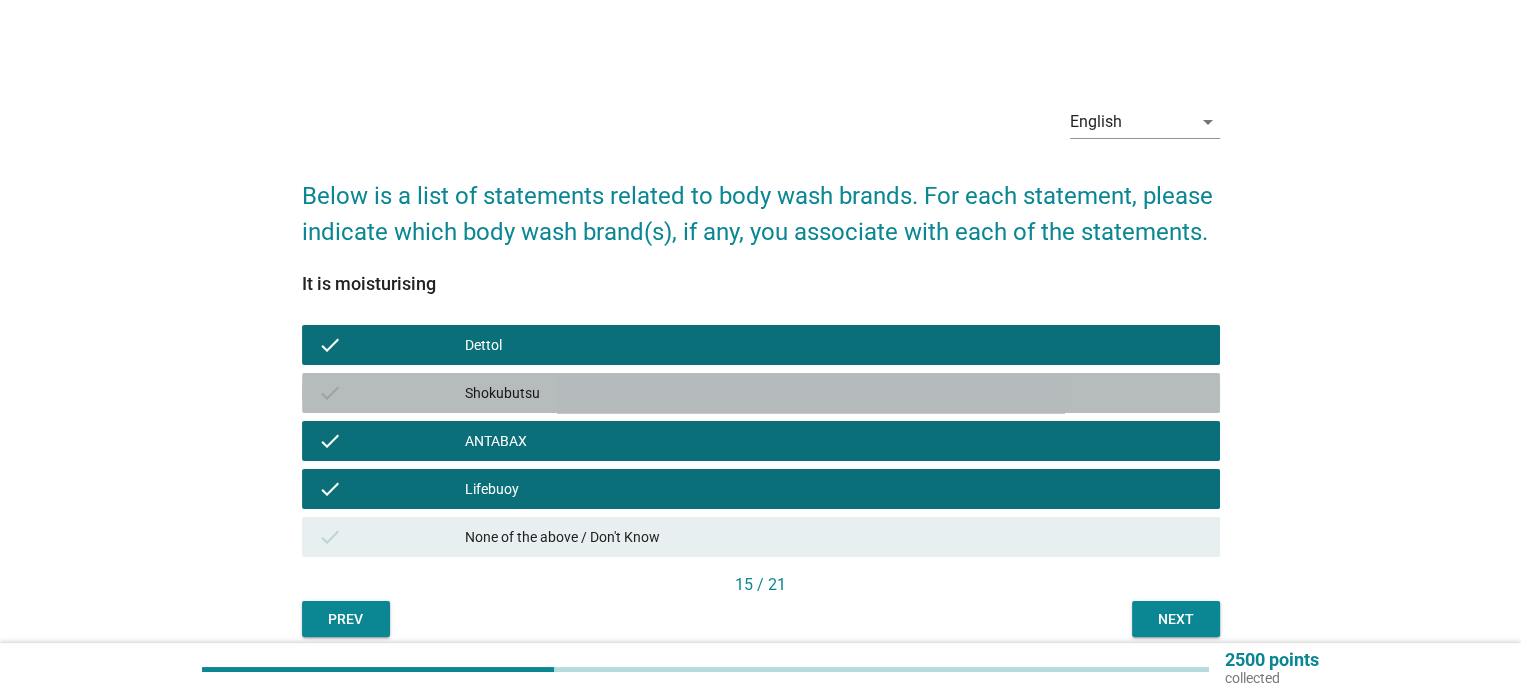 click on "Shokubutsu" at bounding box center [834, 393] 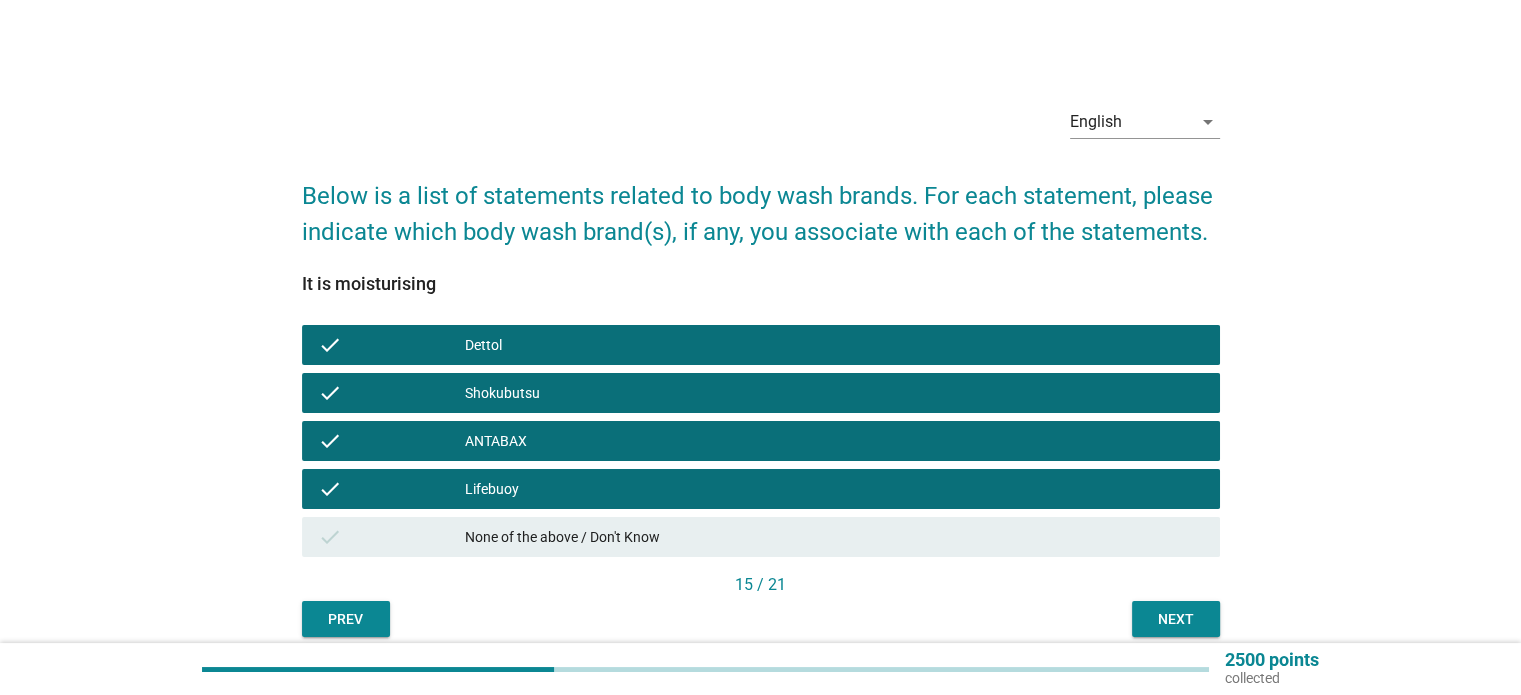 click on "15 / 21" at bounding box center [761, 587] 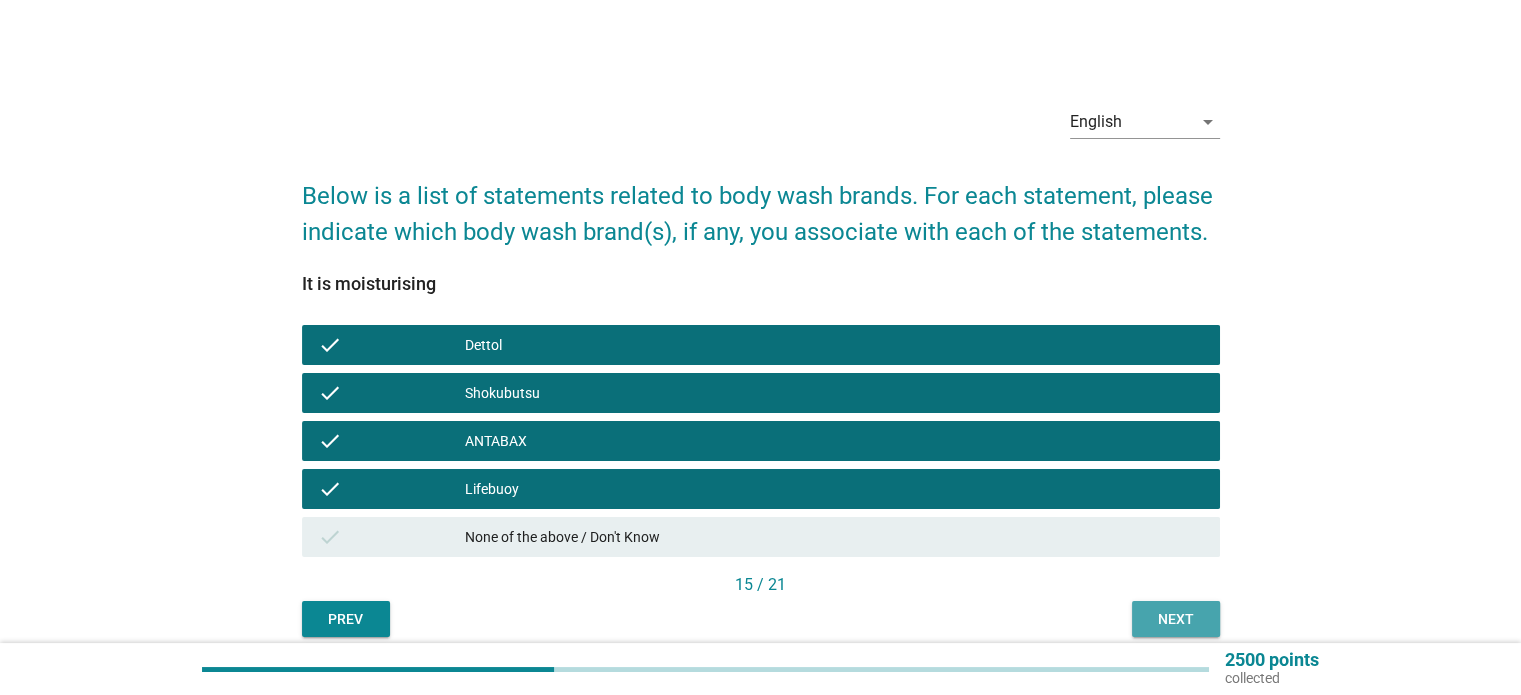 click on "Next" at bounding box center [1176, 619] 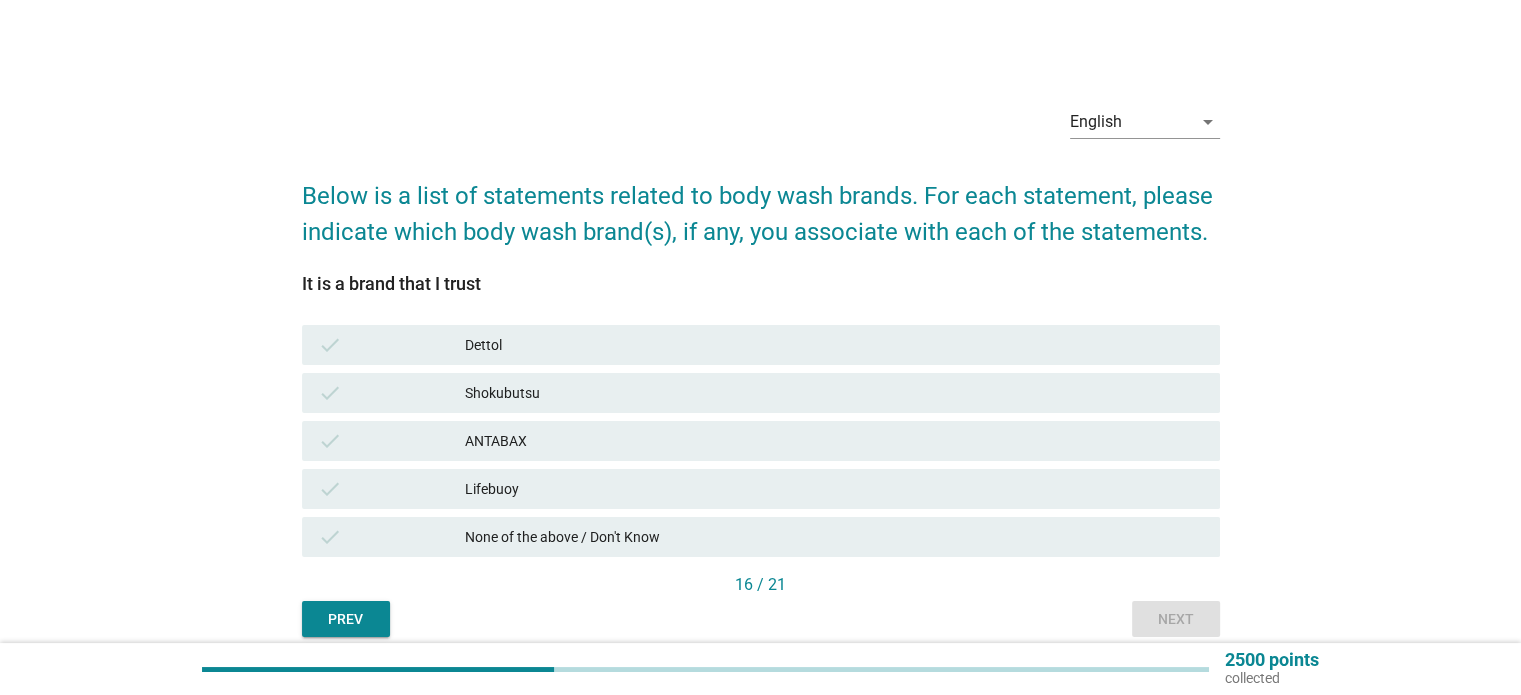 drag, startPoint x: 1047, startPoint y: 313, endPoint x: 1063, endPoint y: 327, distance: 21.260292 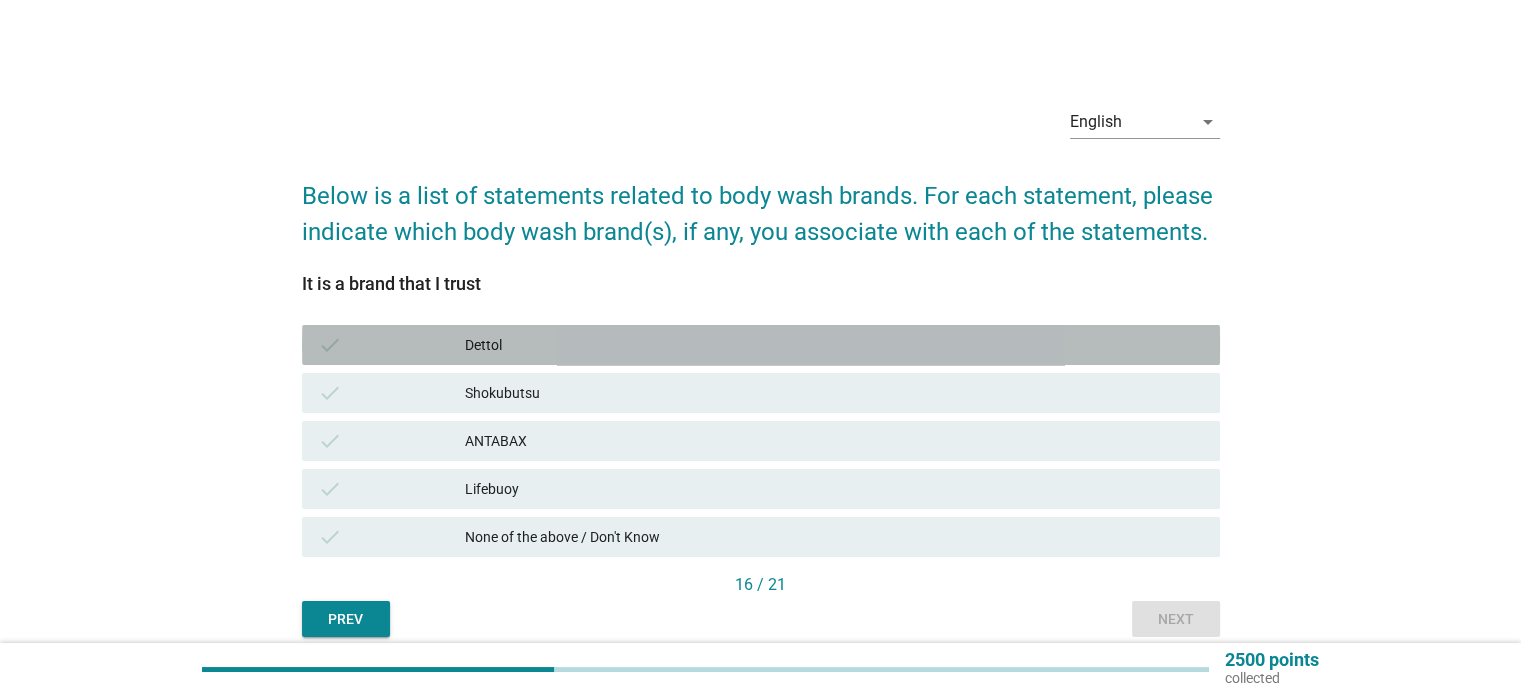 click on "check   Dettol" at bounding box center (761, 345) 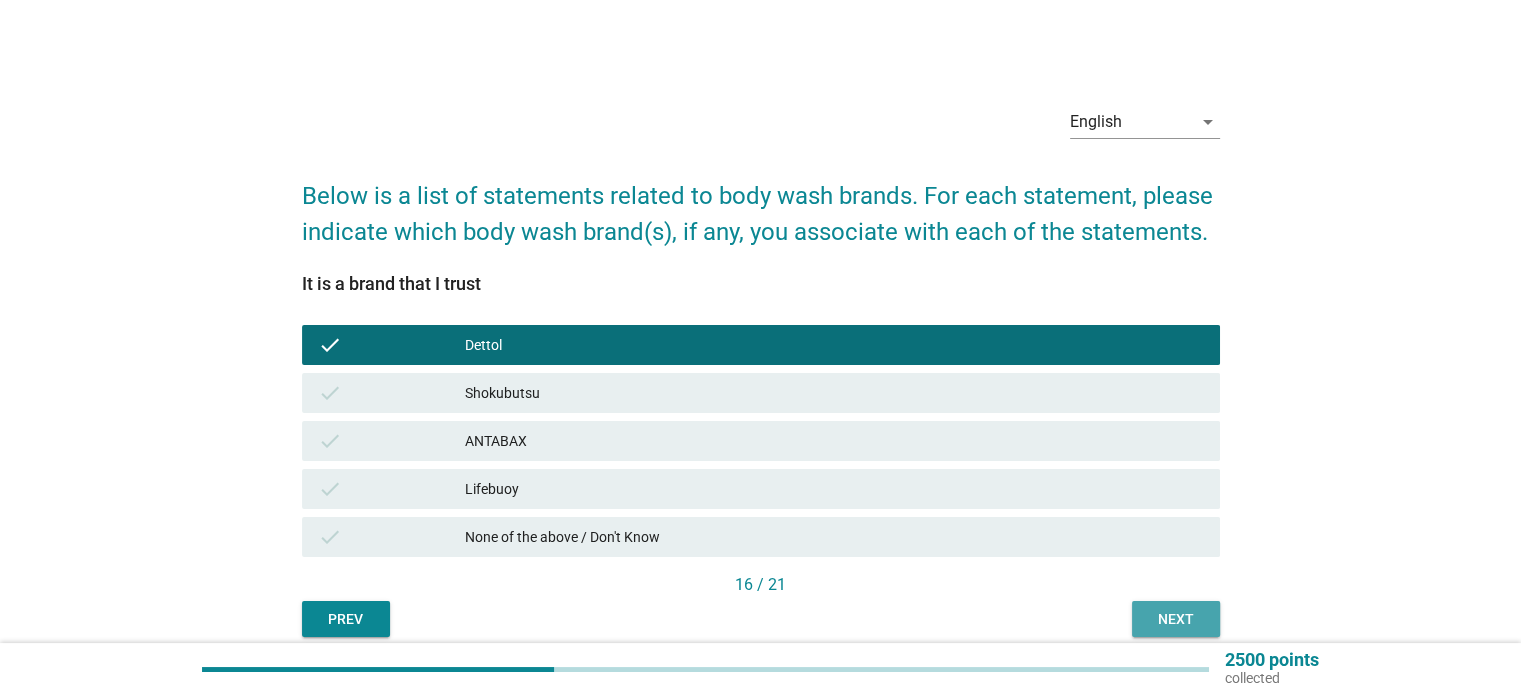 click on "Next" at bounding box center (1176, 619) 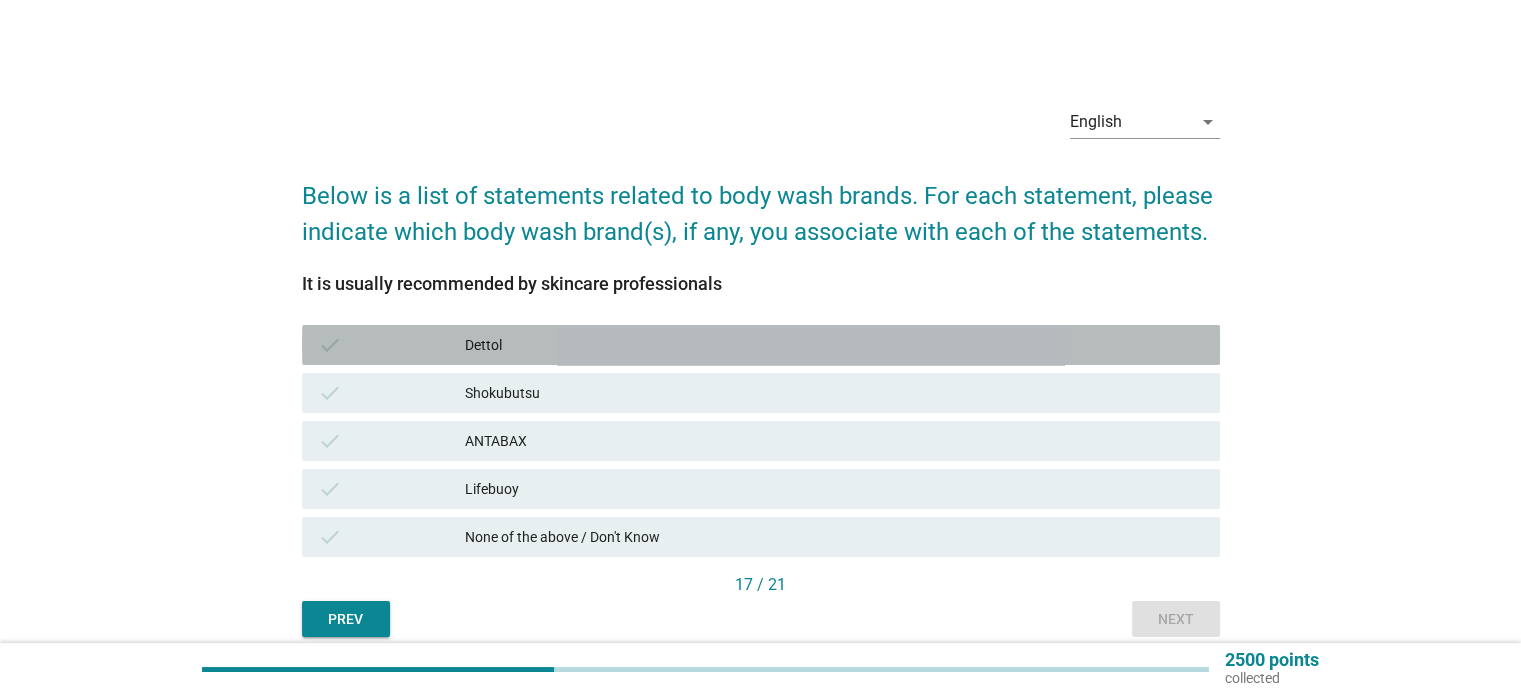 click on "Dettol" at bounding box center [834, 345] 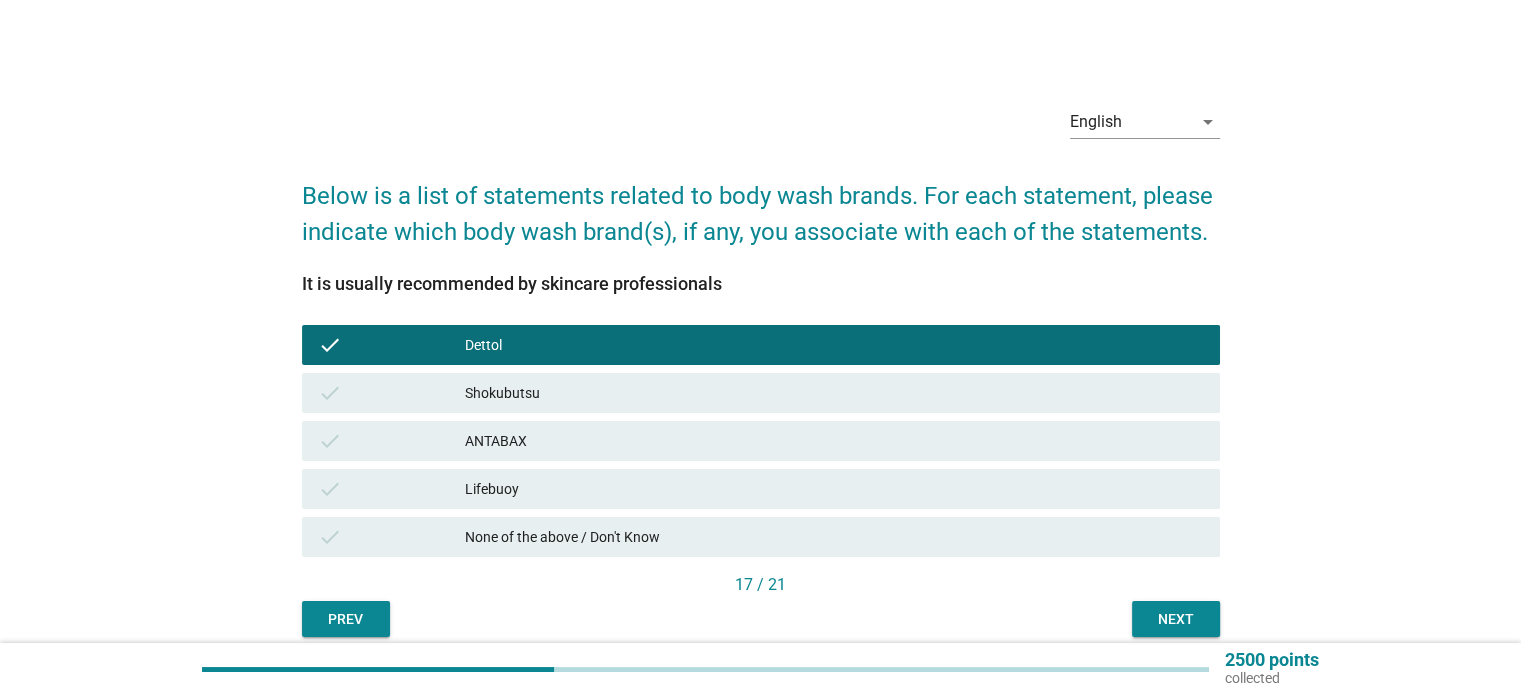 click on "Shokubutsu" at bounding box center [834, 393] 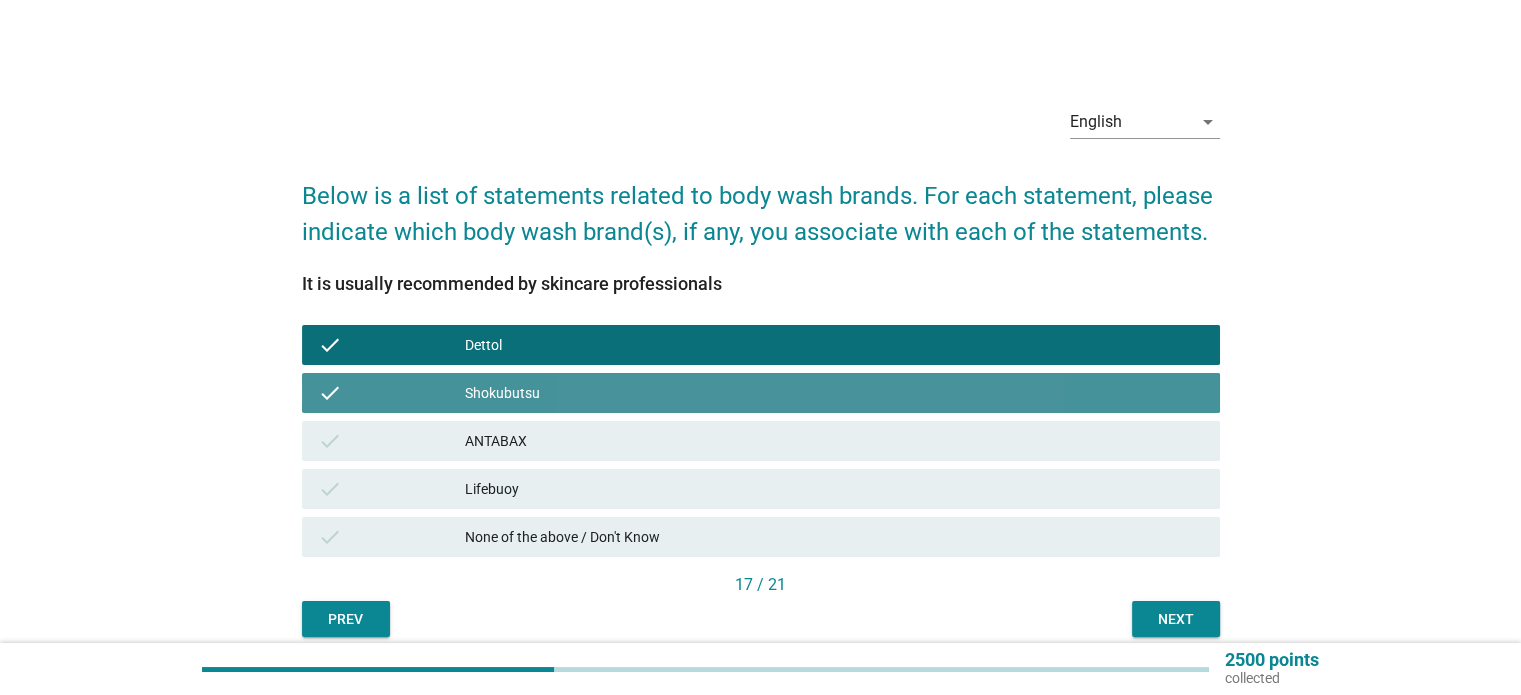 click on "Shokubutsu" at bounding box center (834, 393) 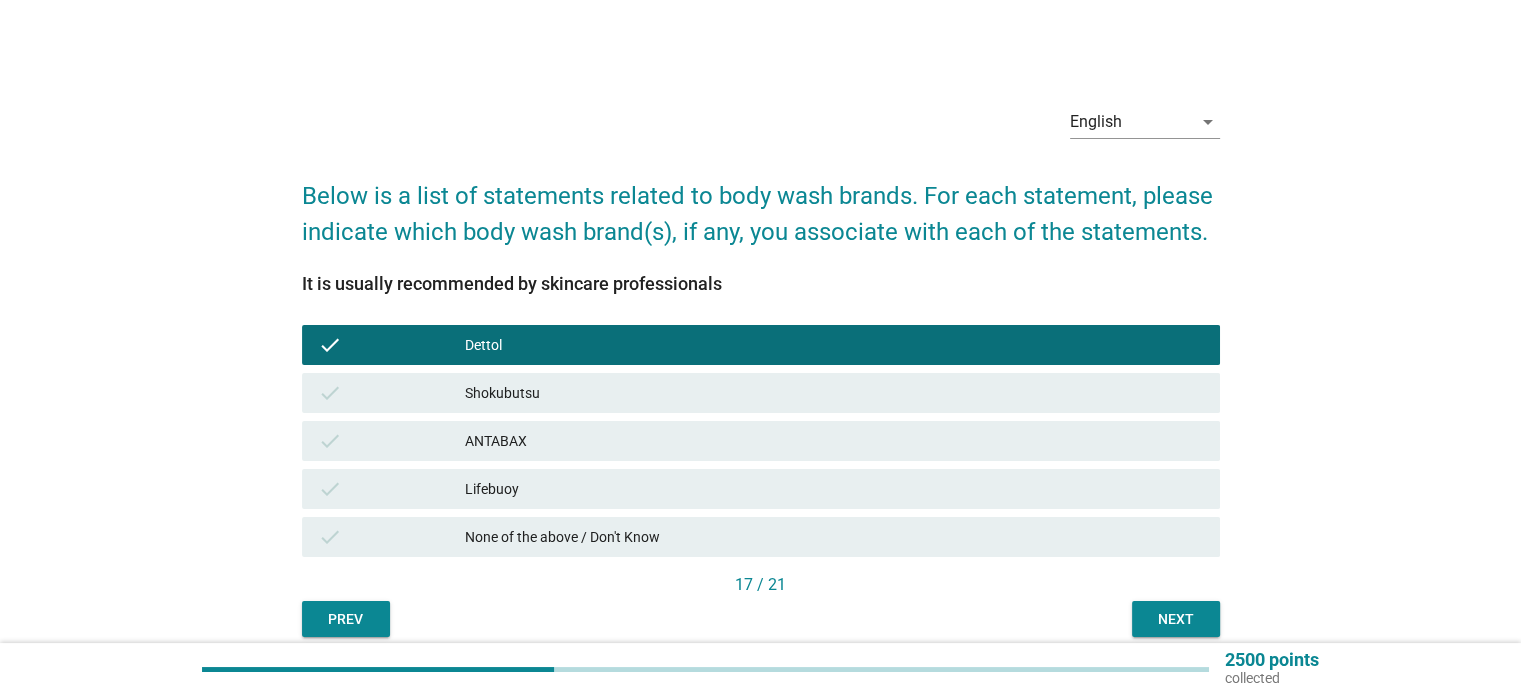 click on "Next" at bounding box center [1176, 619] 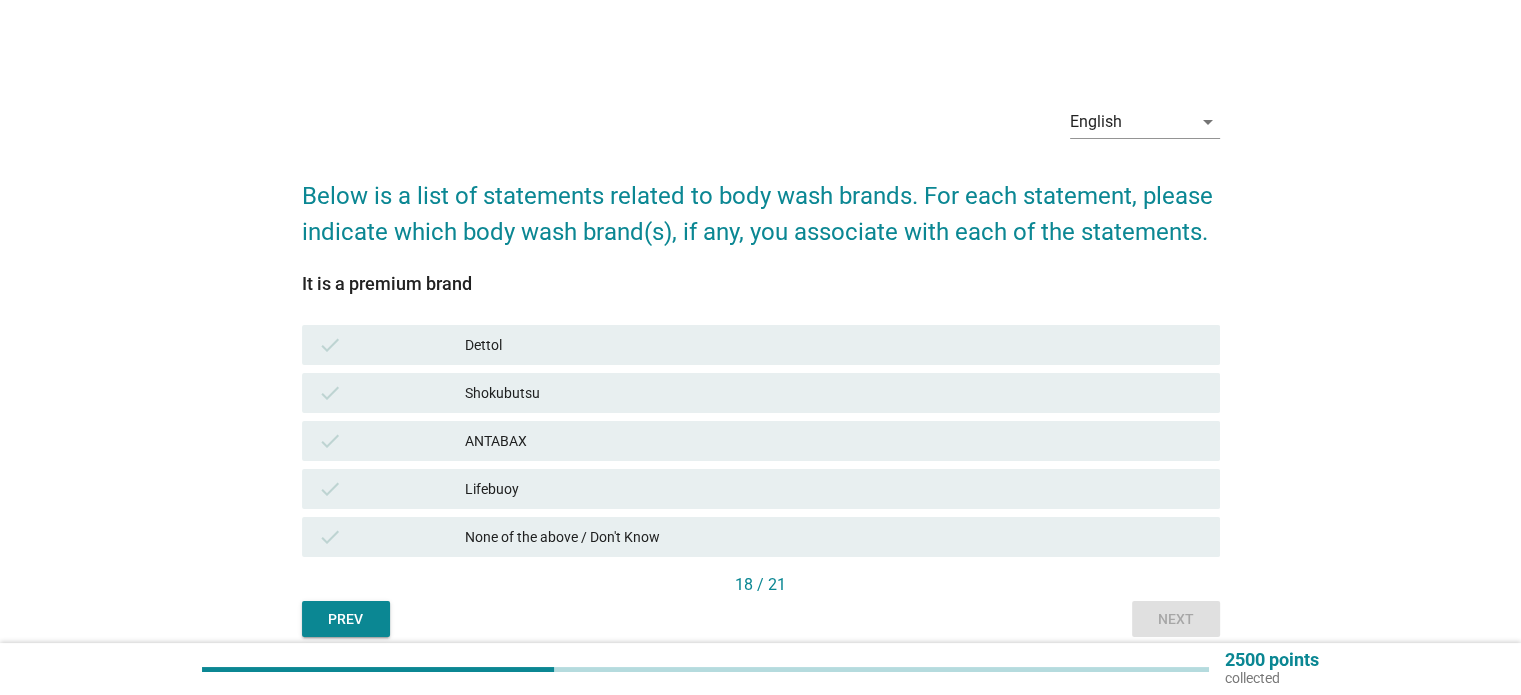 click on "check   Shokubutsu" at bounding box center (761, 393) 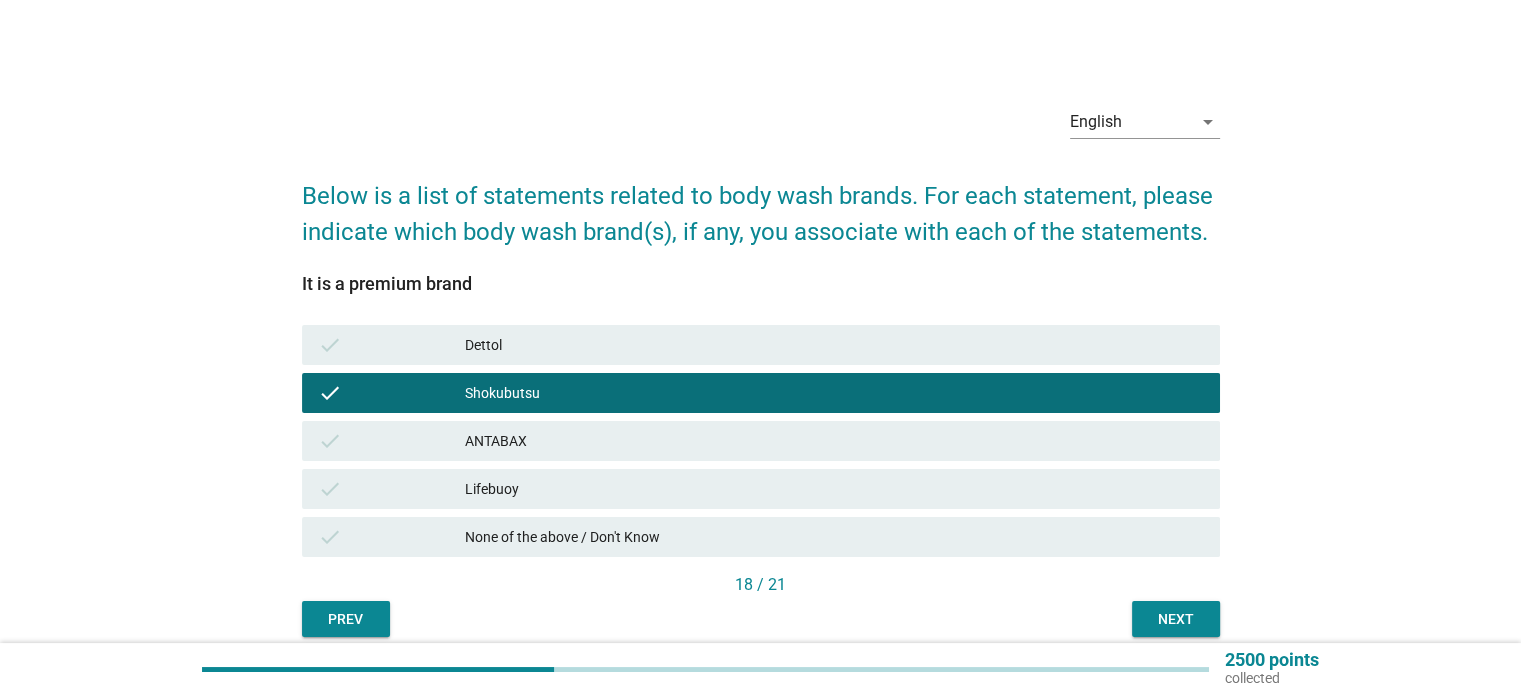 click on "Next" at bounding box center (1176, 619) 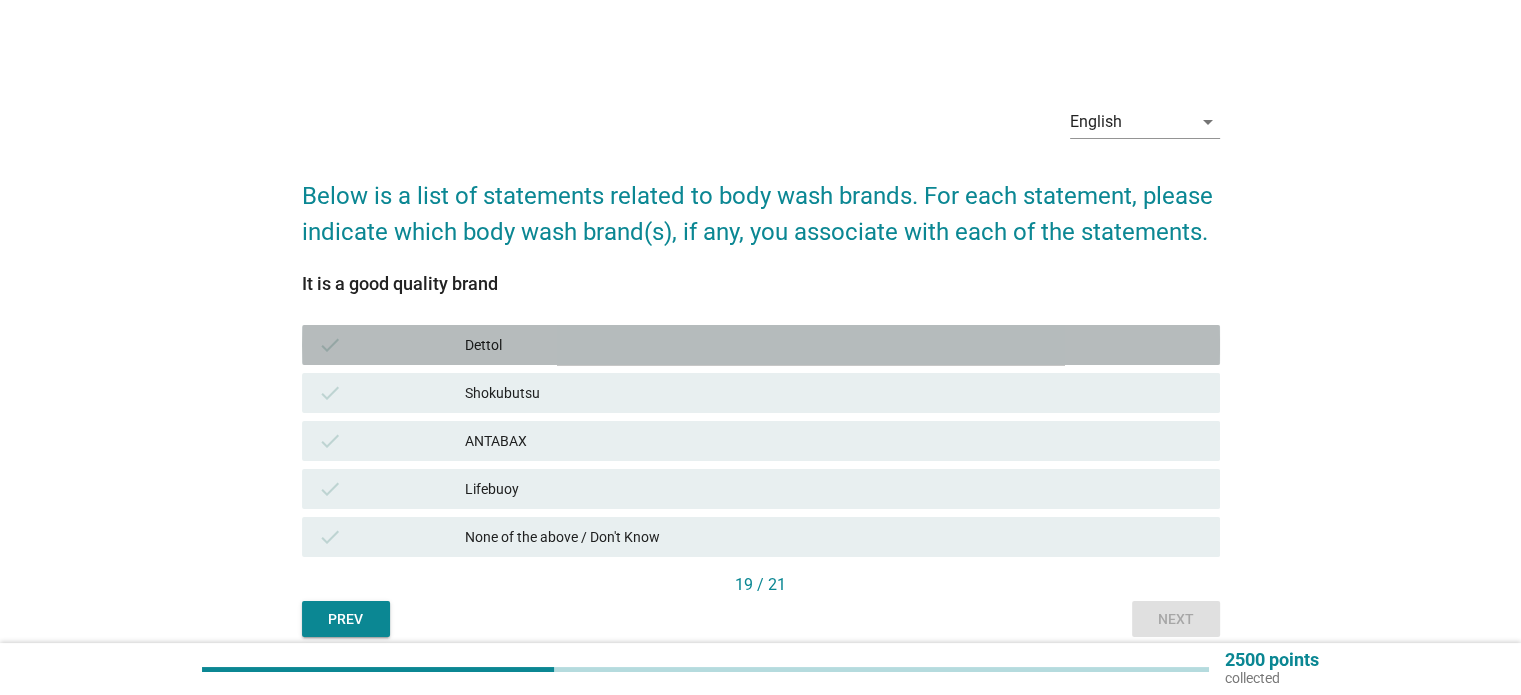 click on "Dettol" at bounding box center (834, 345) 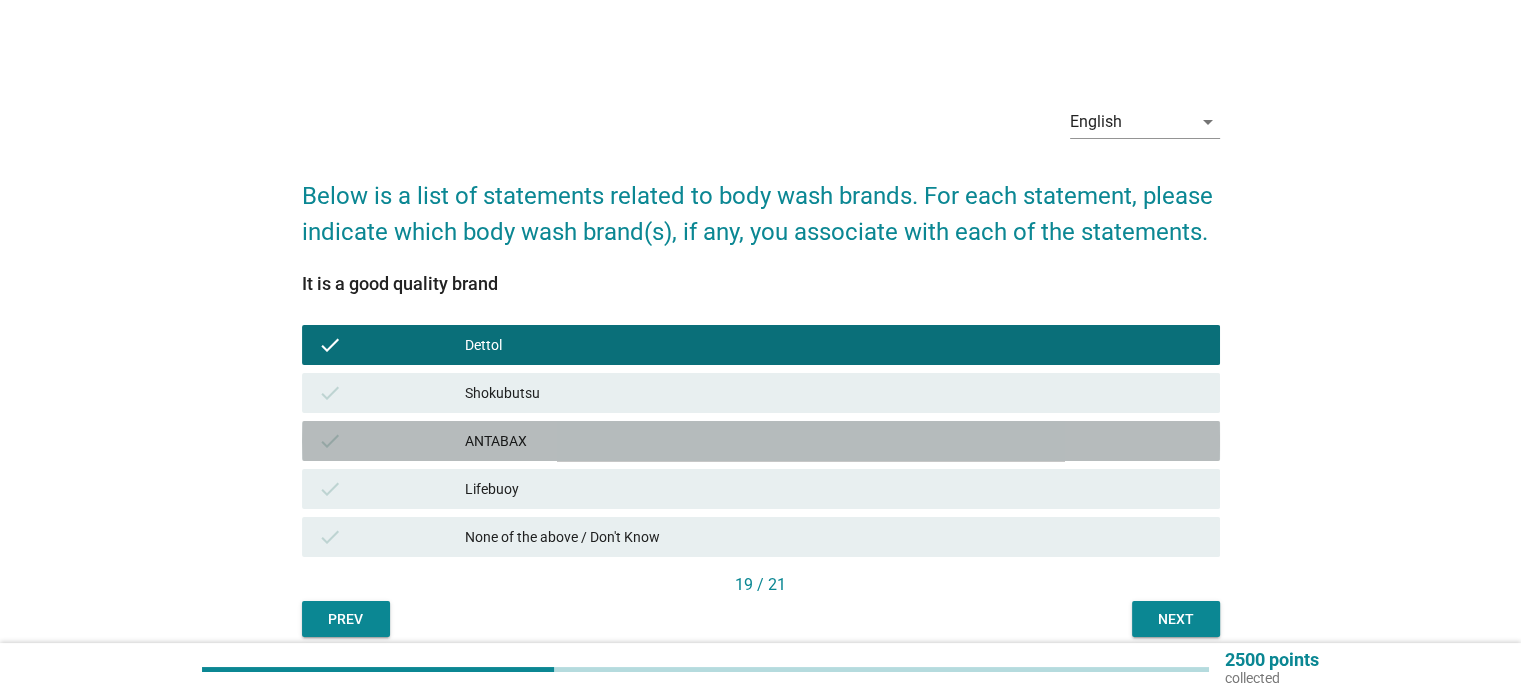 click on "check   ANTABAX" at bounding box center (761, 441) 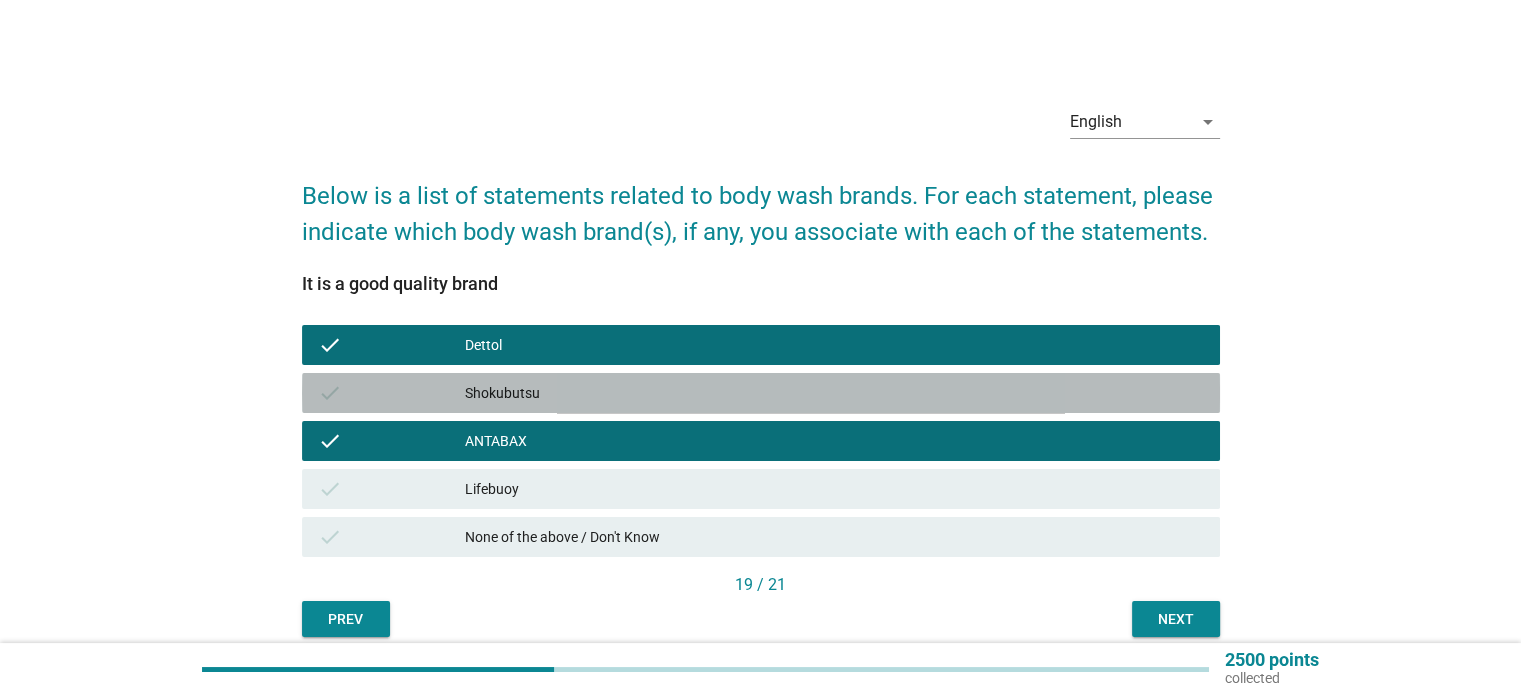 click on "Shokubutsu" at bounding box center [834, 393] 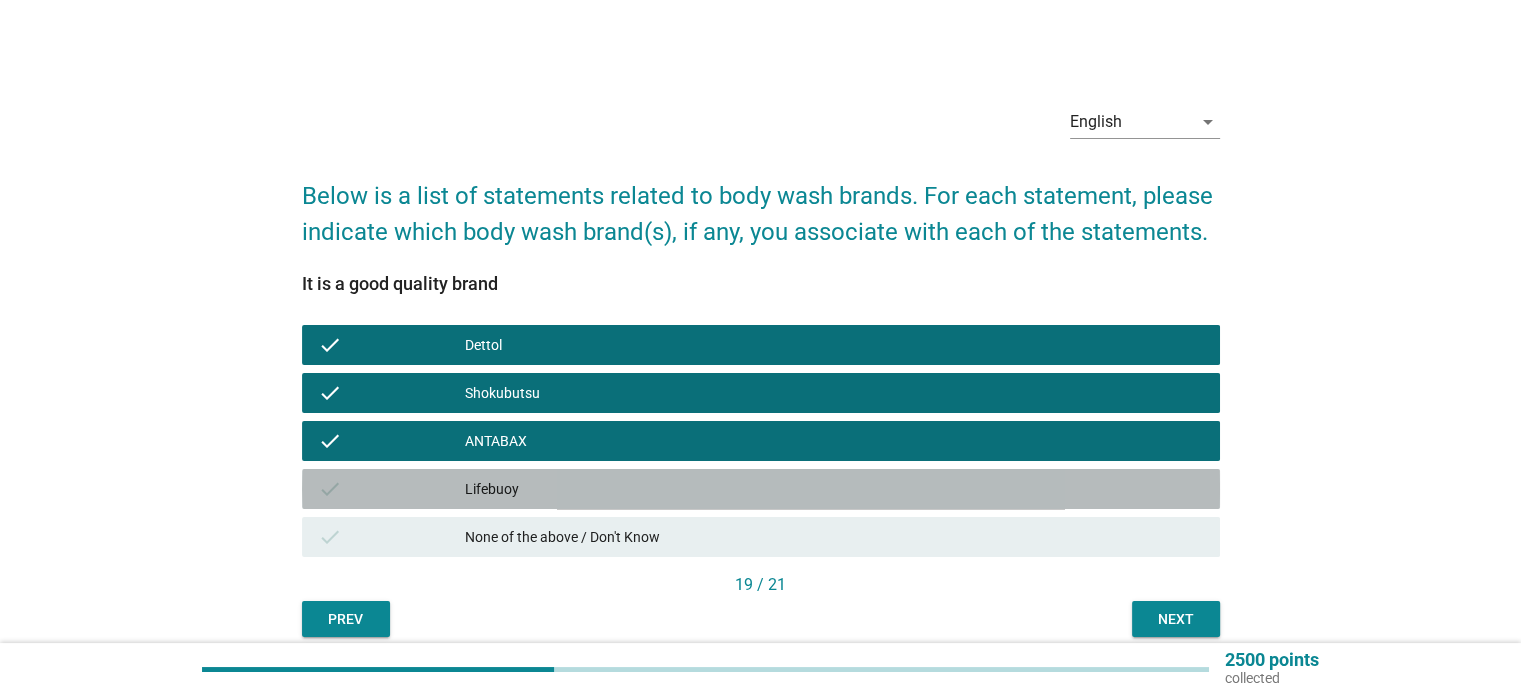 click on "check   Lifebuoy" at bounding box center [761, 489] 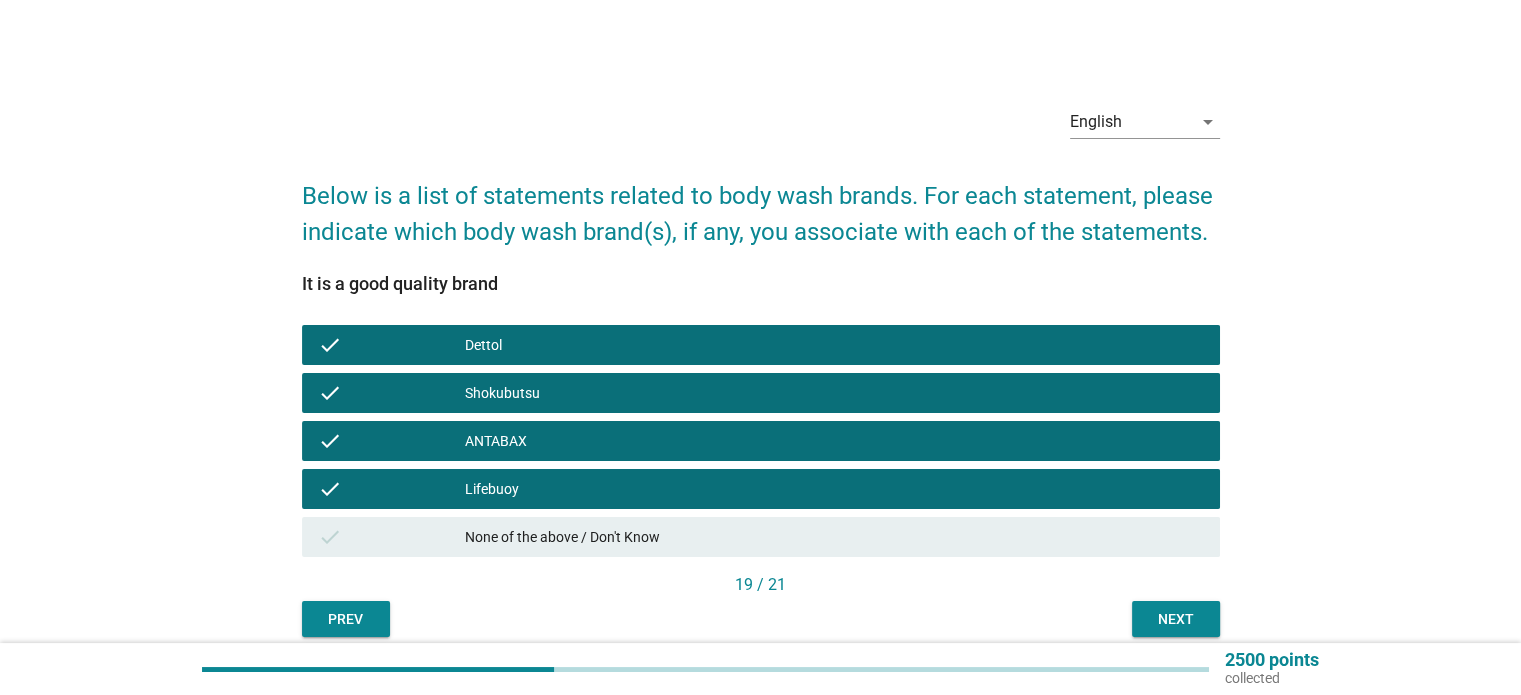 click on "19 / 21" at bounding box center [761, 587] 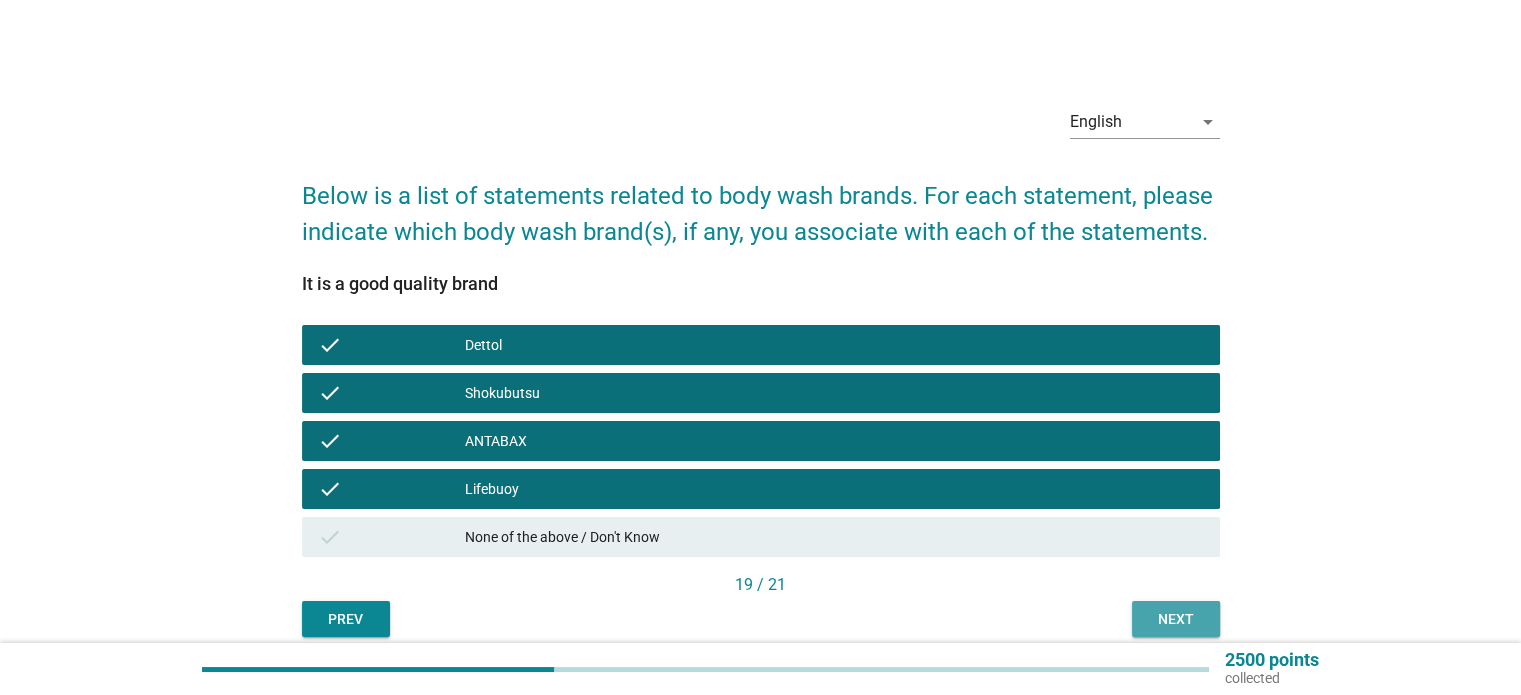 click on "Next" at bounding box center [1176, 619] 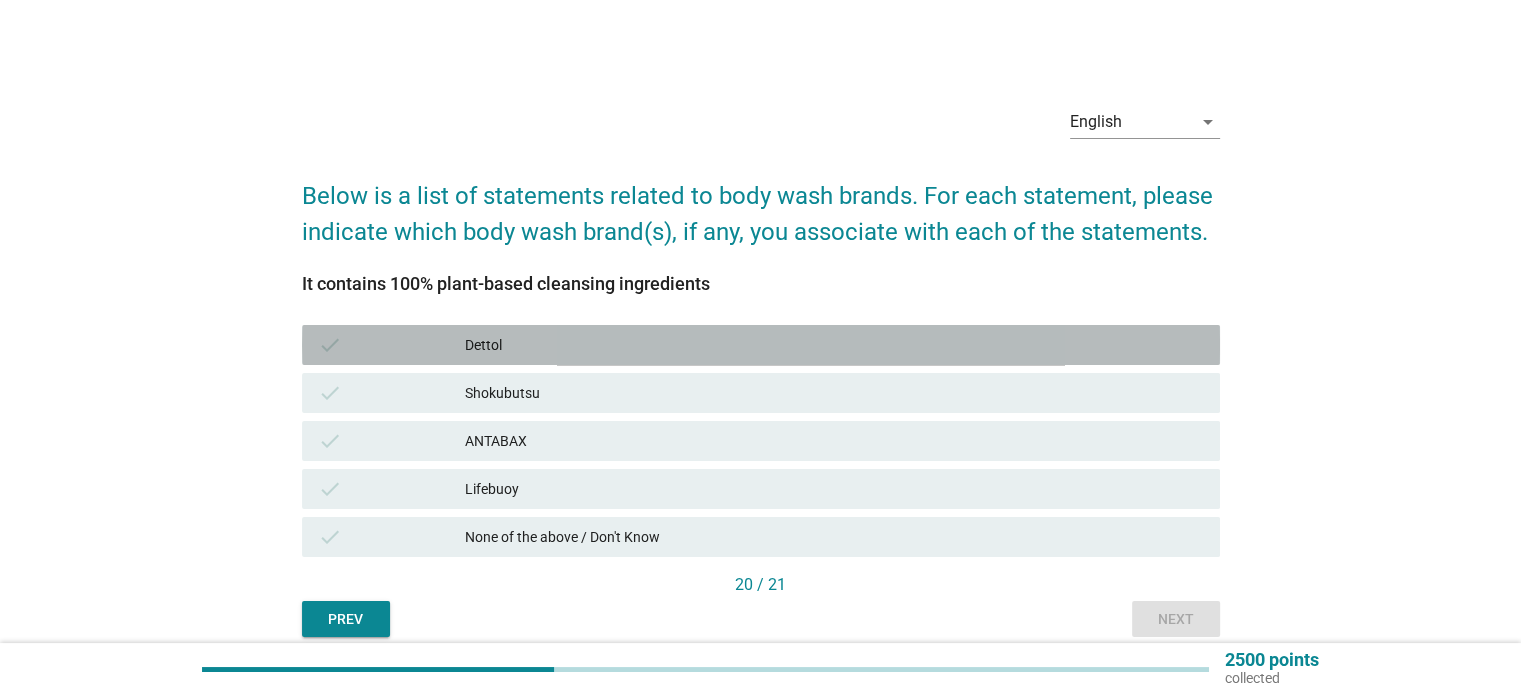 click on "Dettol" at bounding box center (834, 345) 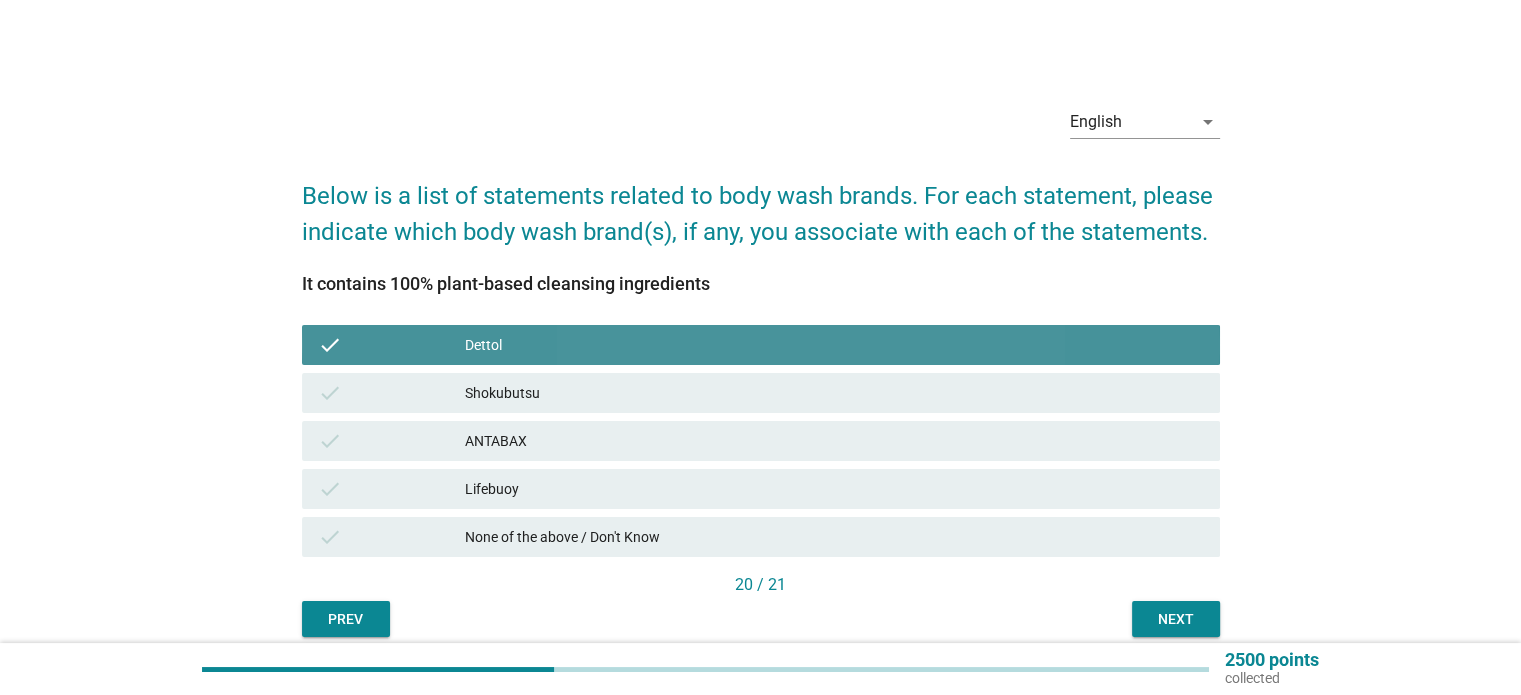click on "Dettol" at bounding box center [834, 345] 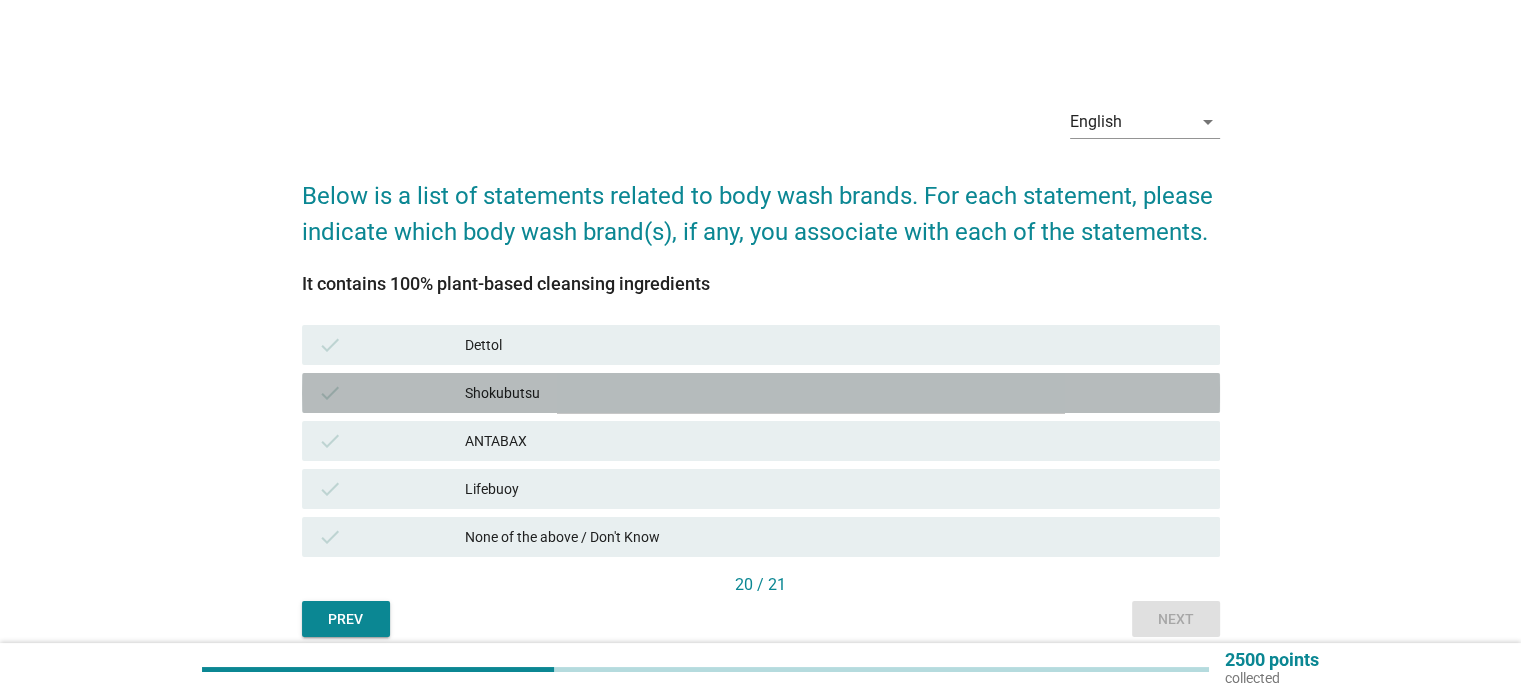 click on "Shokubutsu" at bounding box center (834, 393) 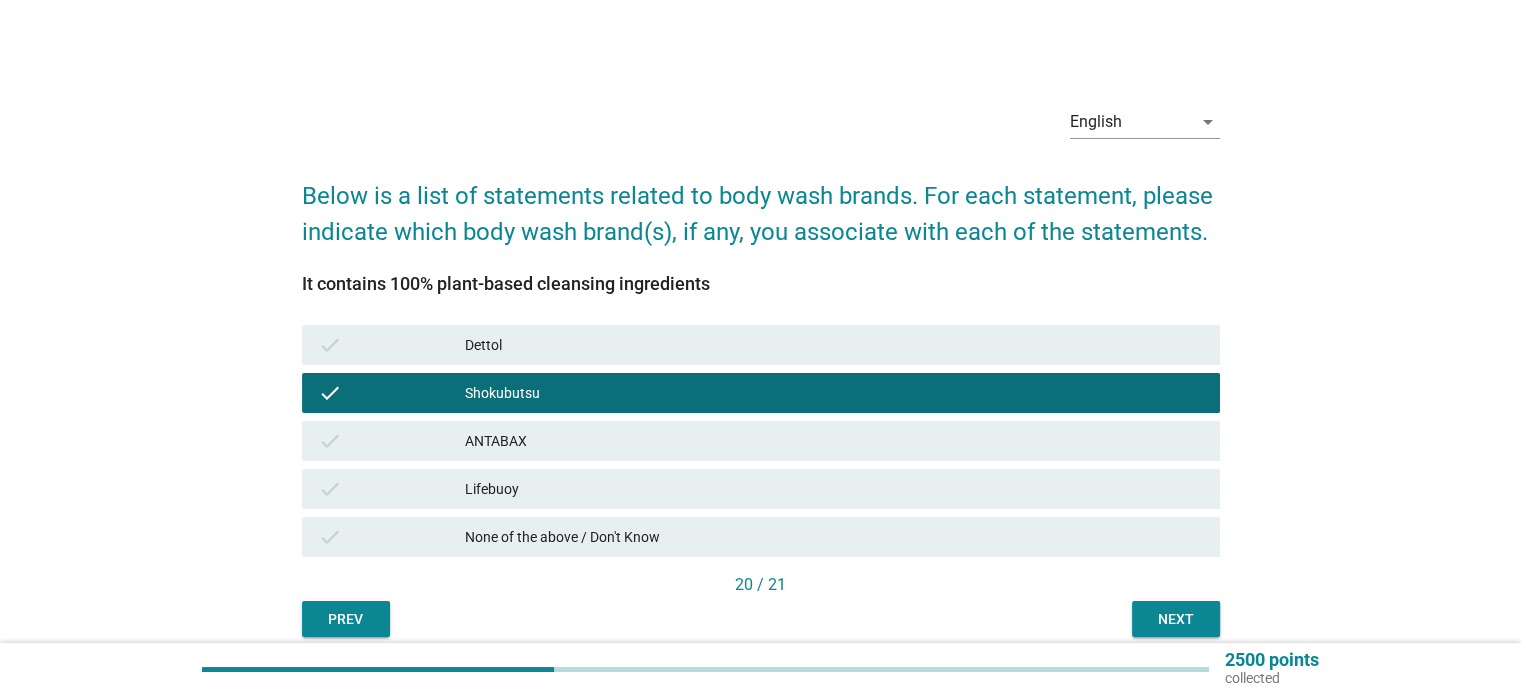 click on "Next" at bounding box center [1176, 619] 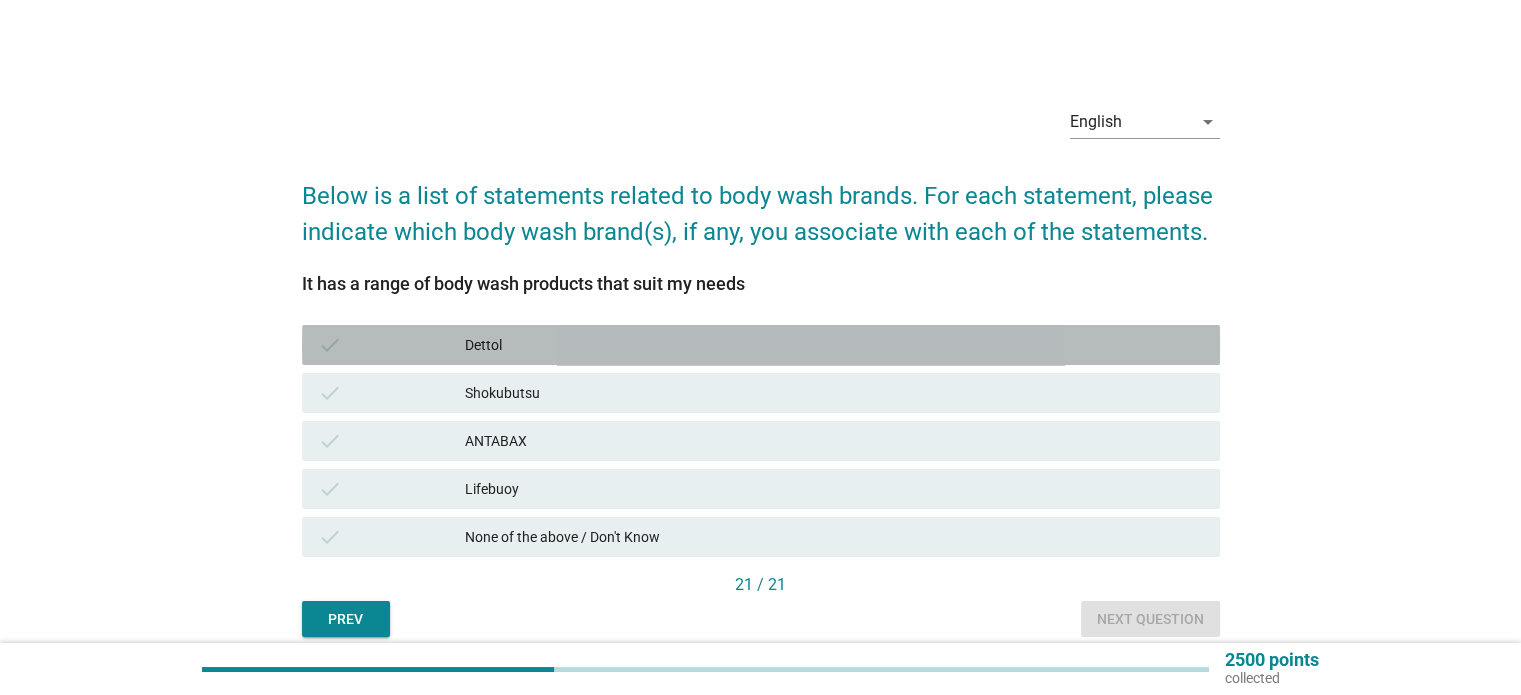 click on "Dettol" at bounding box center [834, 345] 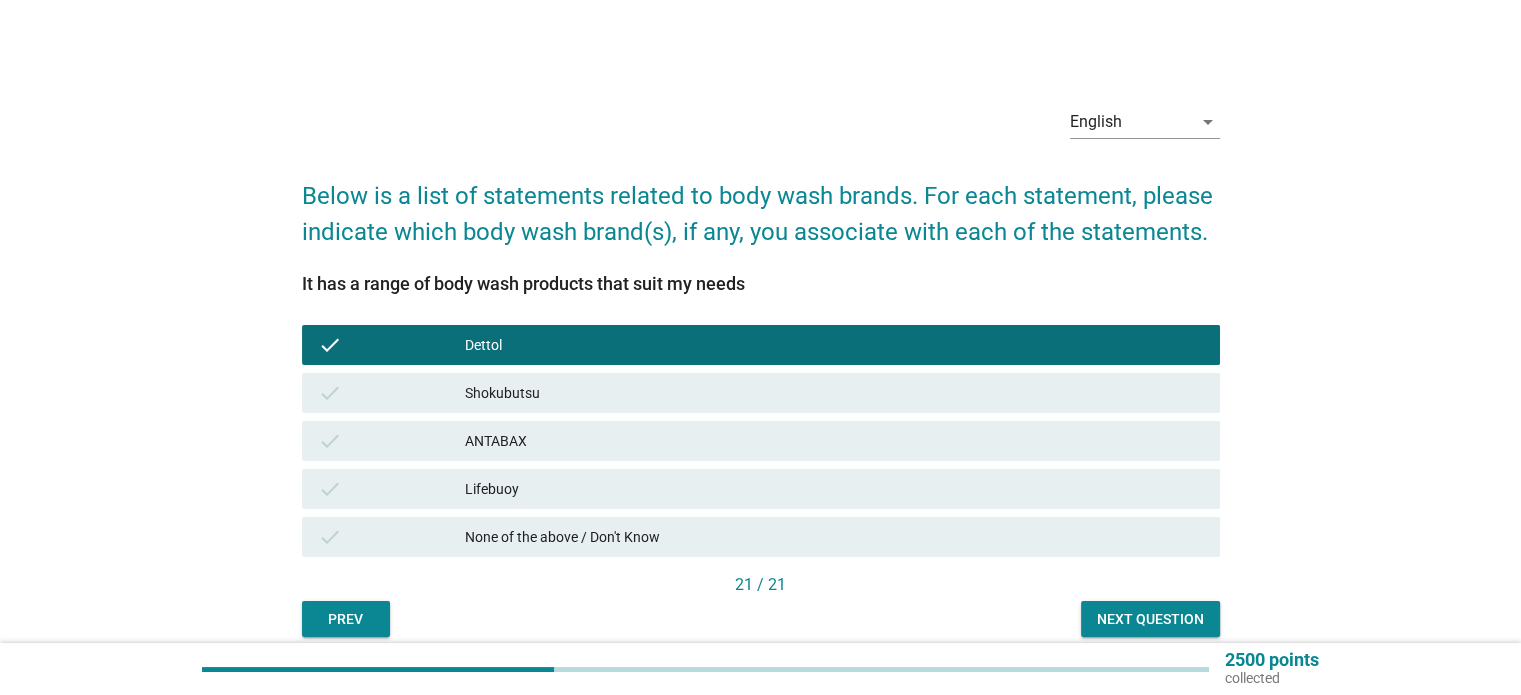 click on "check   None of the above / Don't Know" at bounding box center [761, 537] 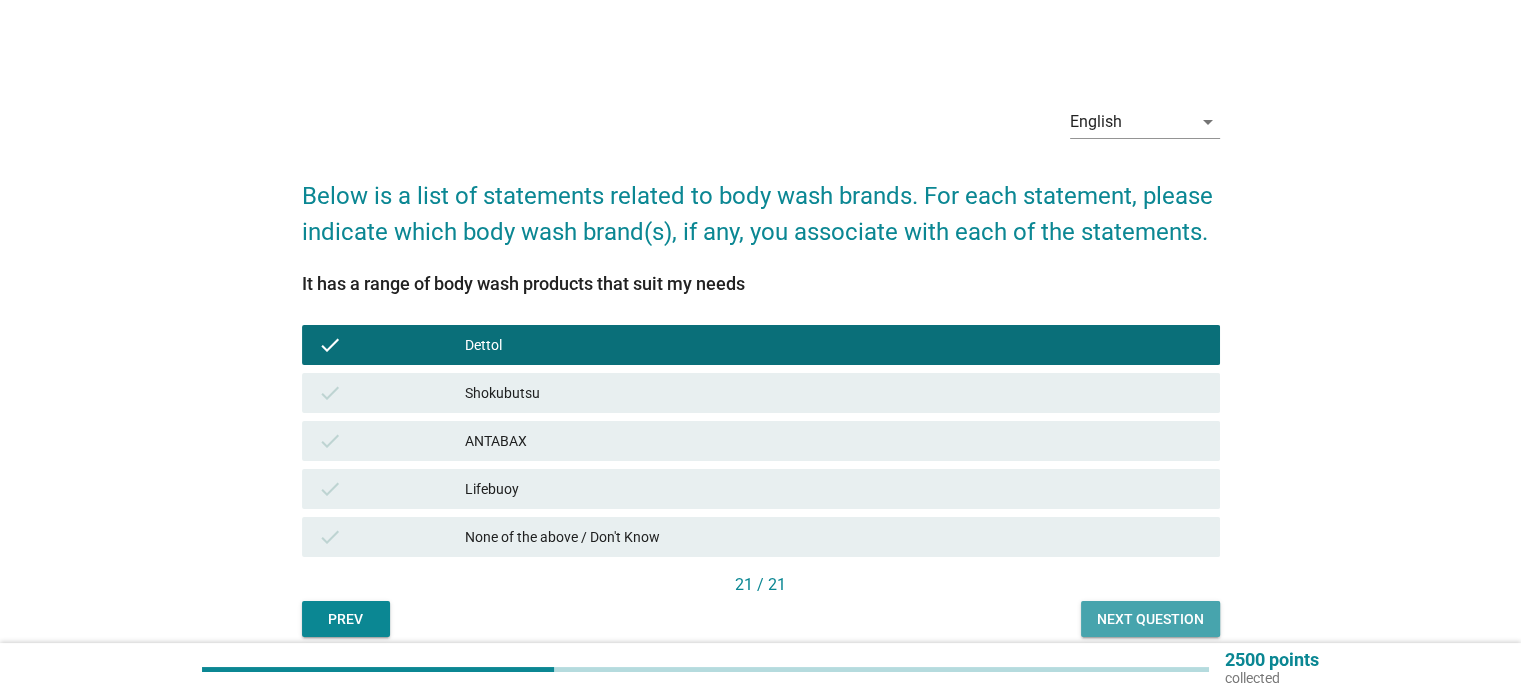 click on "Next question" at bounding box center (1150, 619) 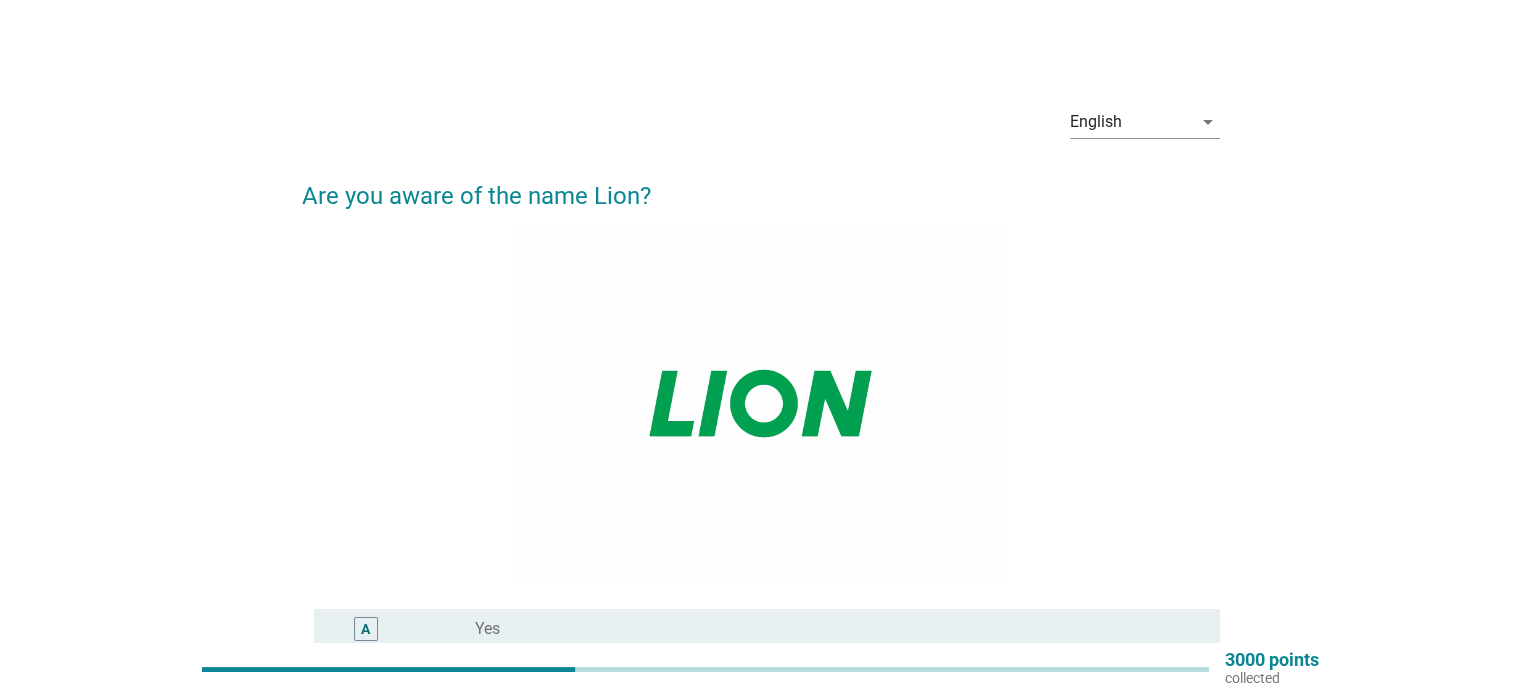 scroll, scrollTop: 272, scrollLeft: 0, axis: vertical 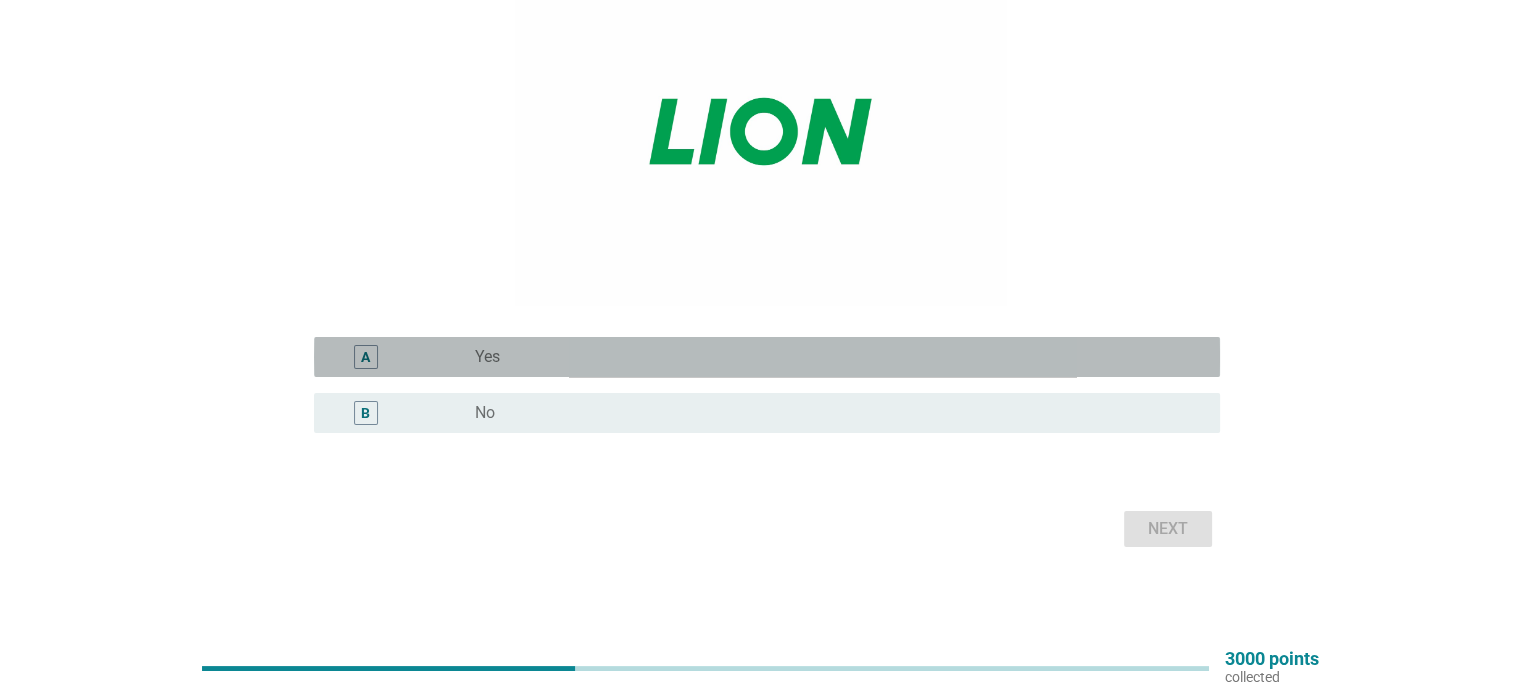 click on "A     radio_button_unchecked Yes" at bounding box center (767, 357) 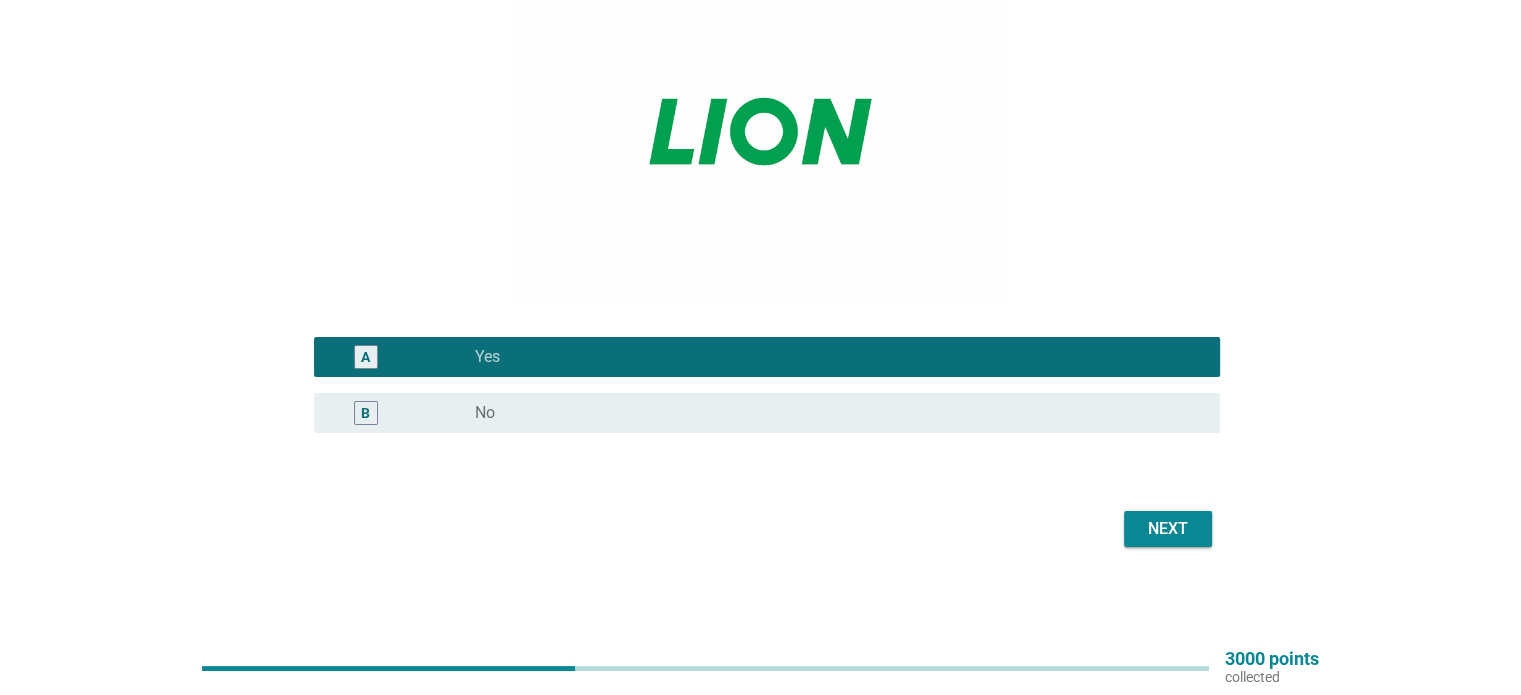 click on "Next" at bounding box center (761, 529) 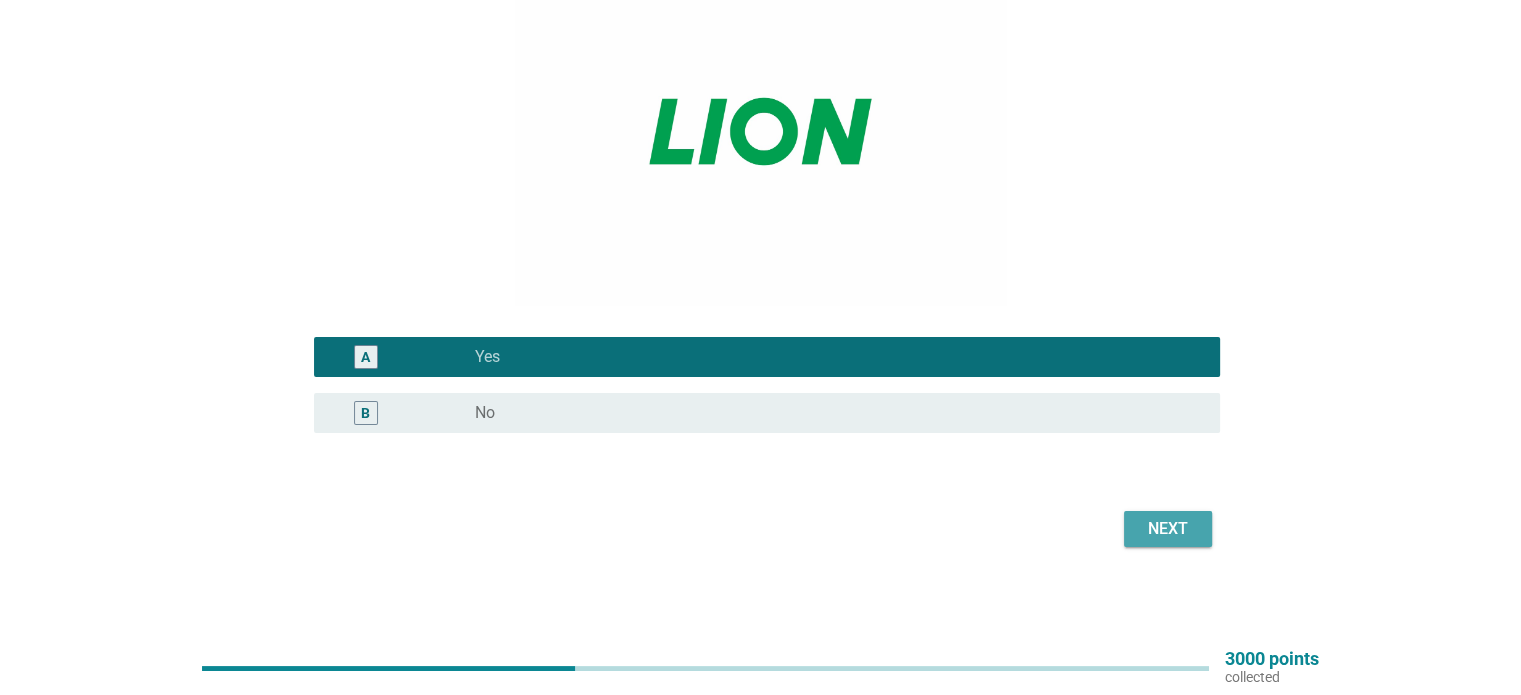 click on "Next" at bounding box center (1168, 529) 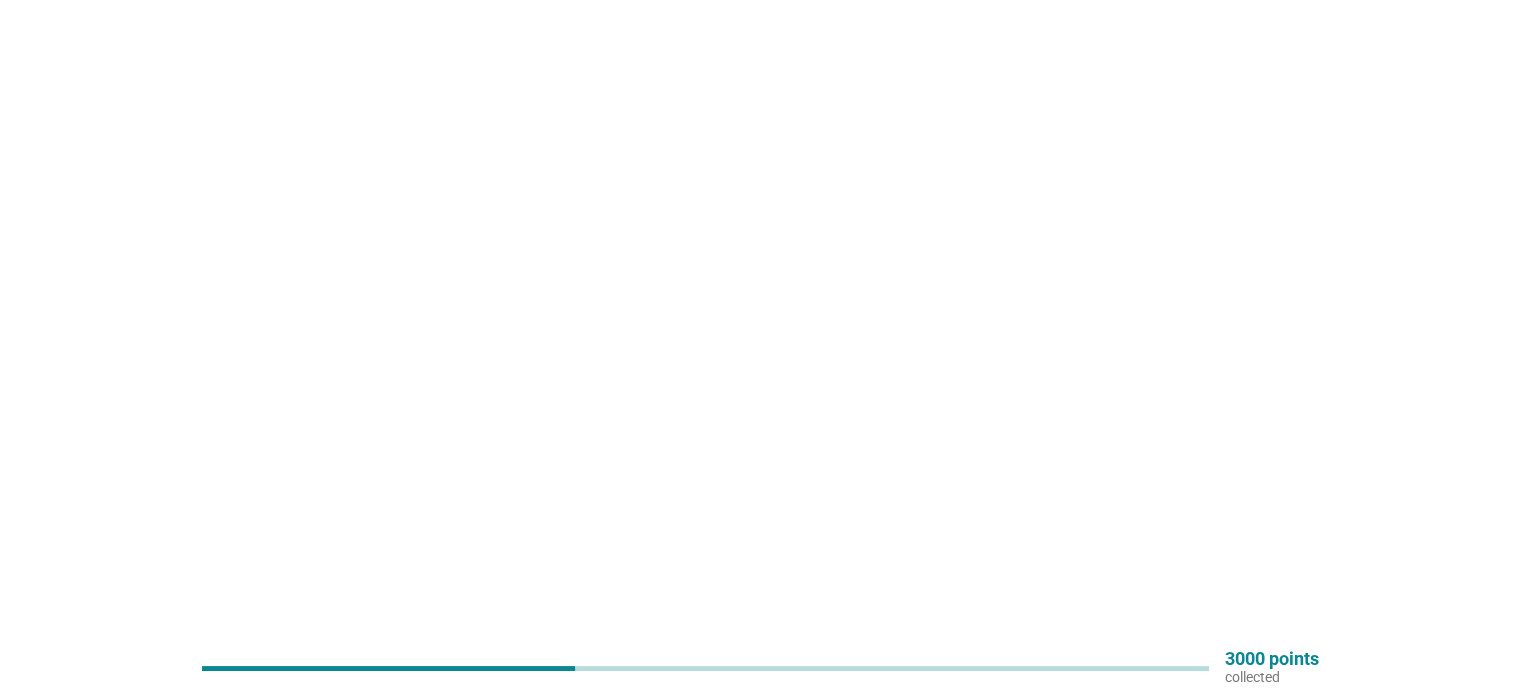 scroll, scrollTop: 0, scrollLeft: 0, axis: both 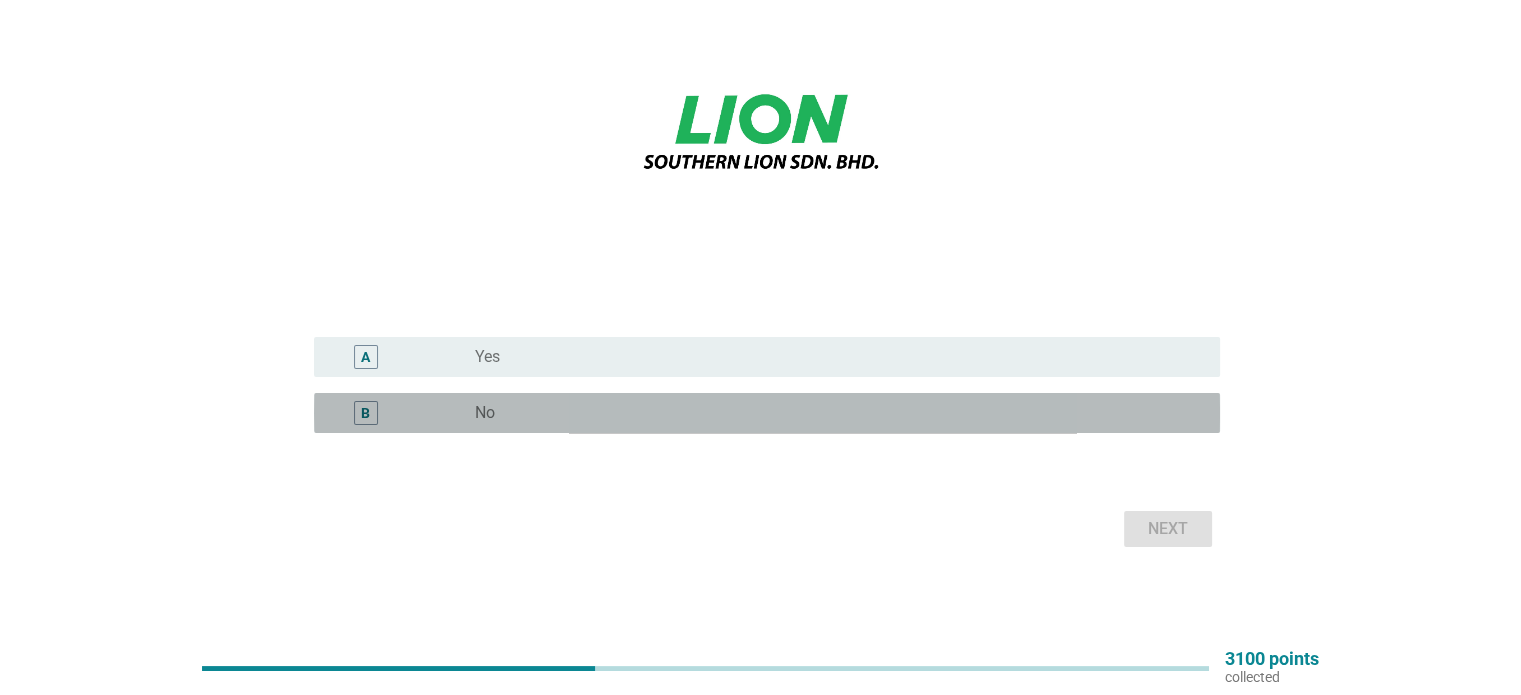 click on "radio_button_unchecked No" at bounding box center (831, 413) 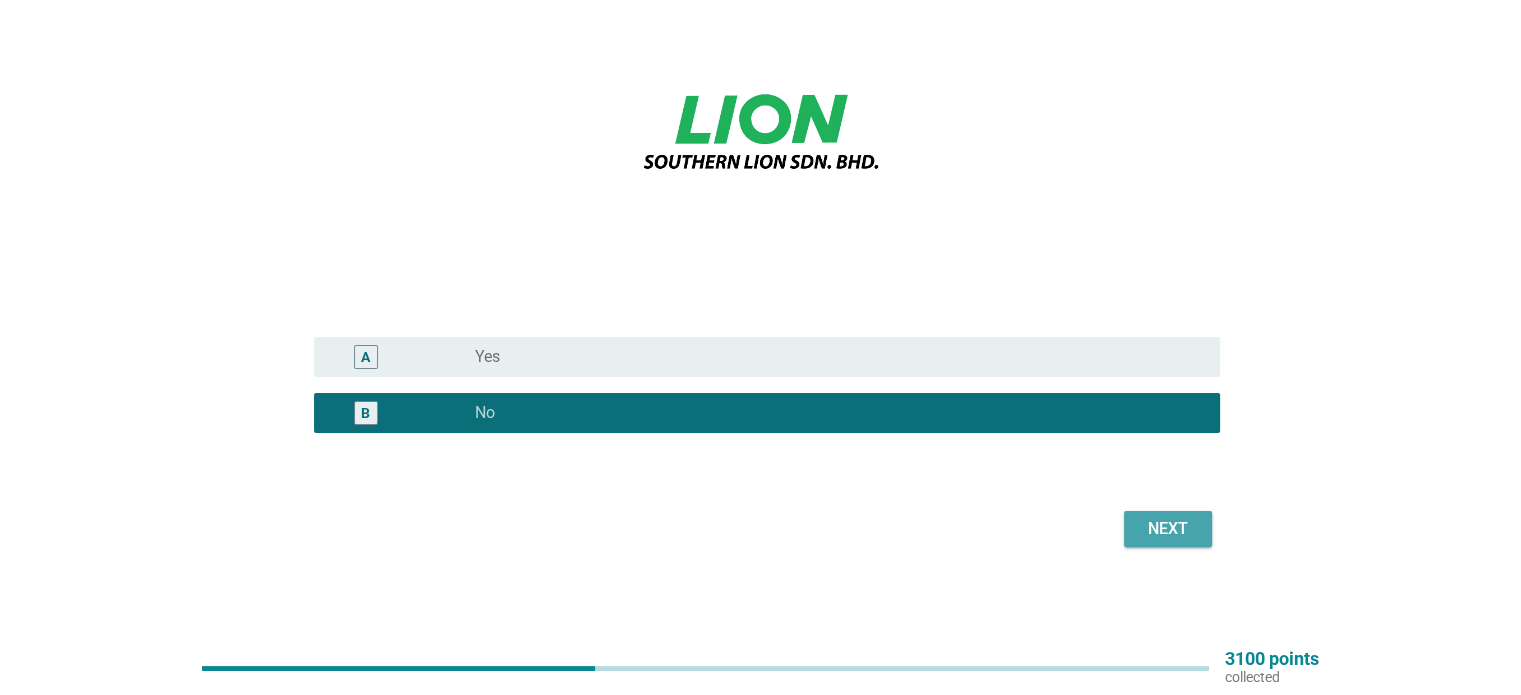click on "Next" at bounding box center (1168, 529) 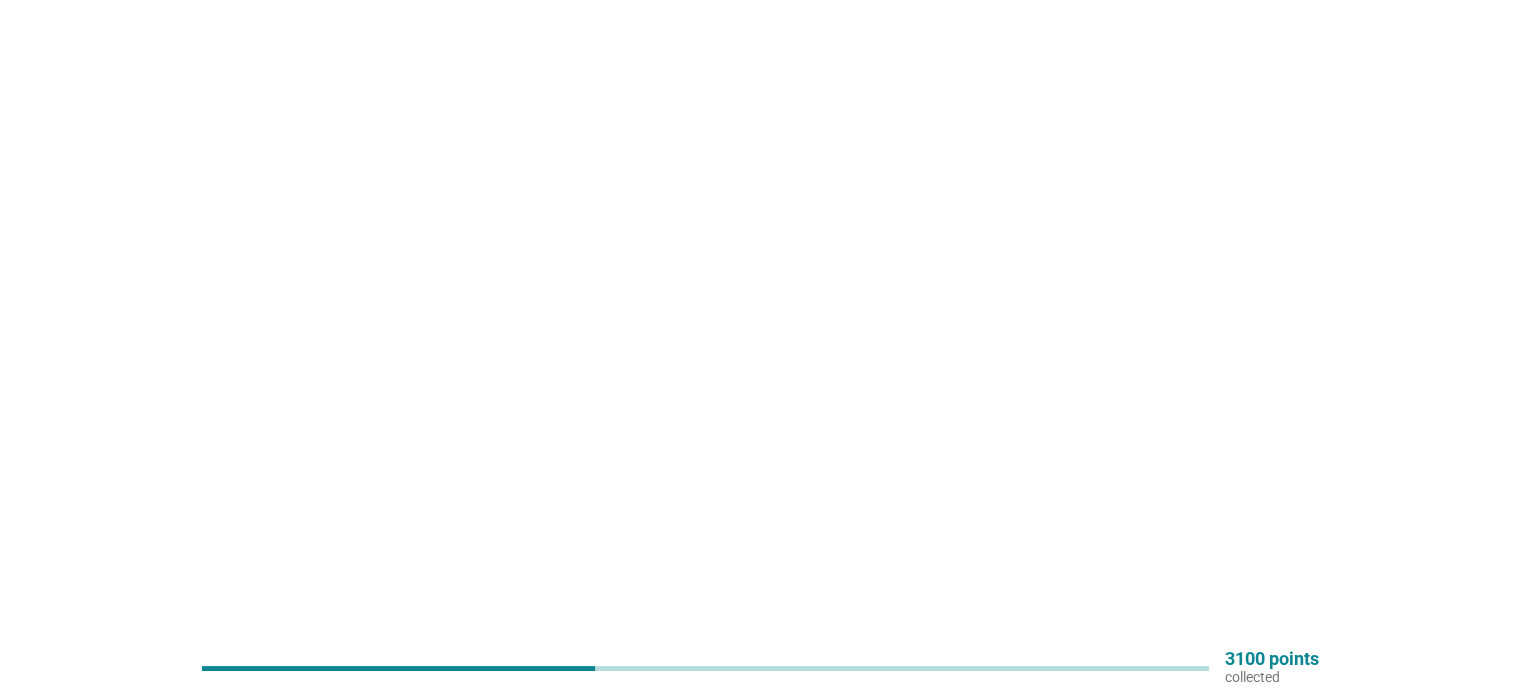 scroll, scrollTop: 0, scrollLeft: 0, axis: both 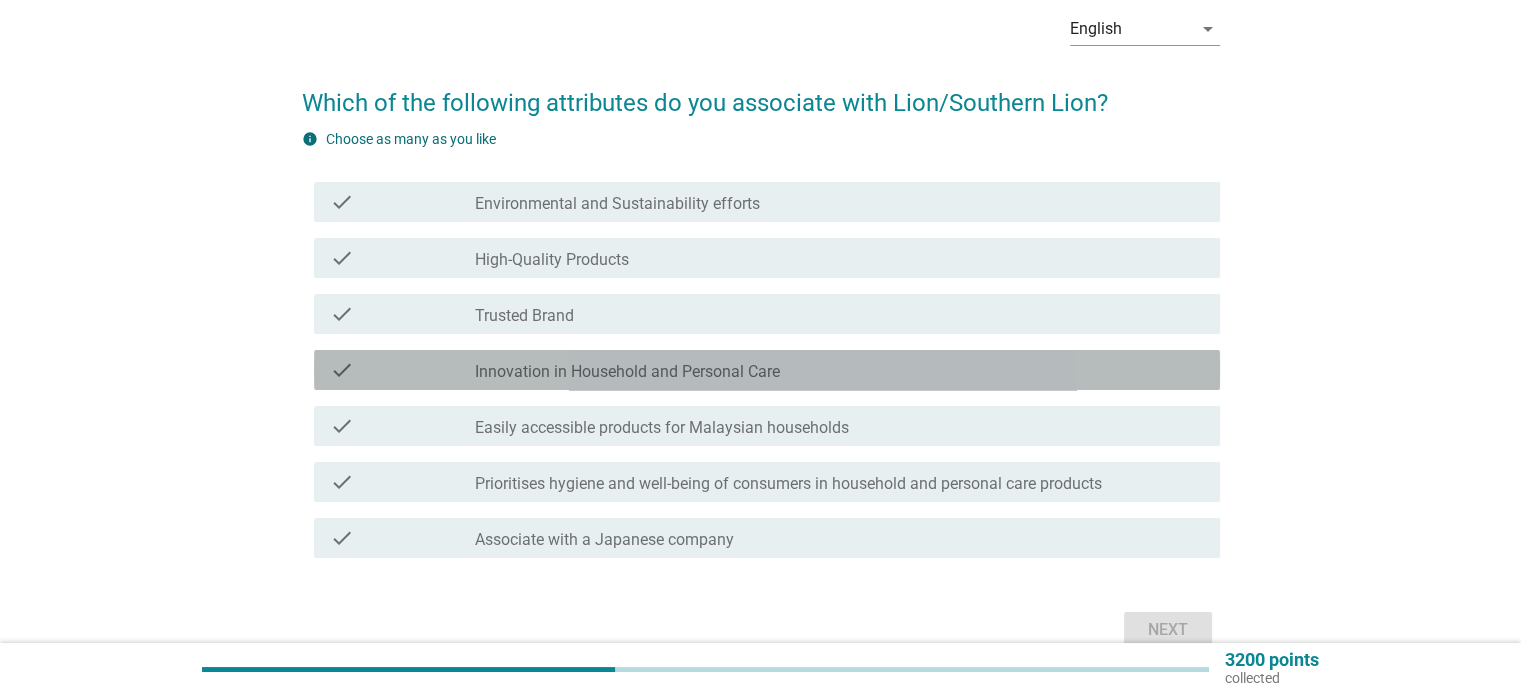 click on "check_box_outline_blank Innovation in Household and Personal Care" at bounding box center (839, 370) 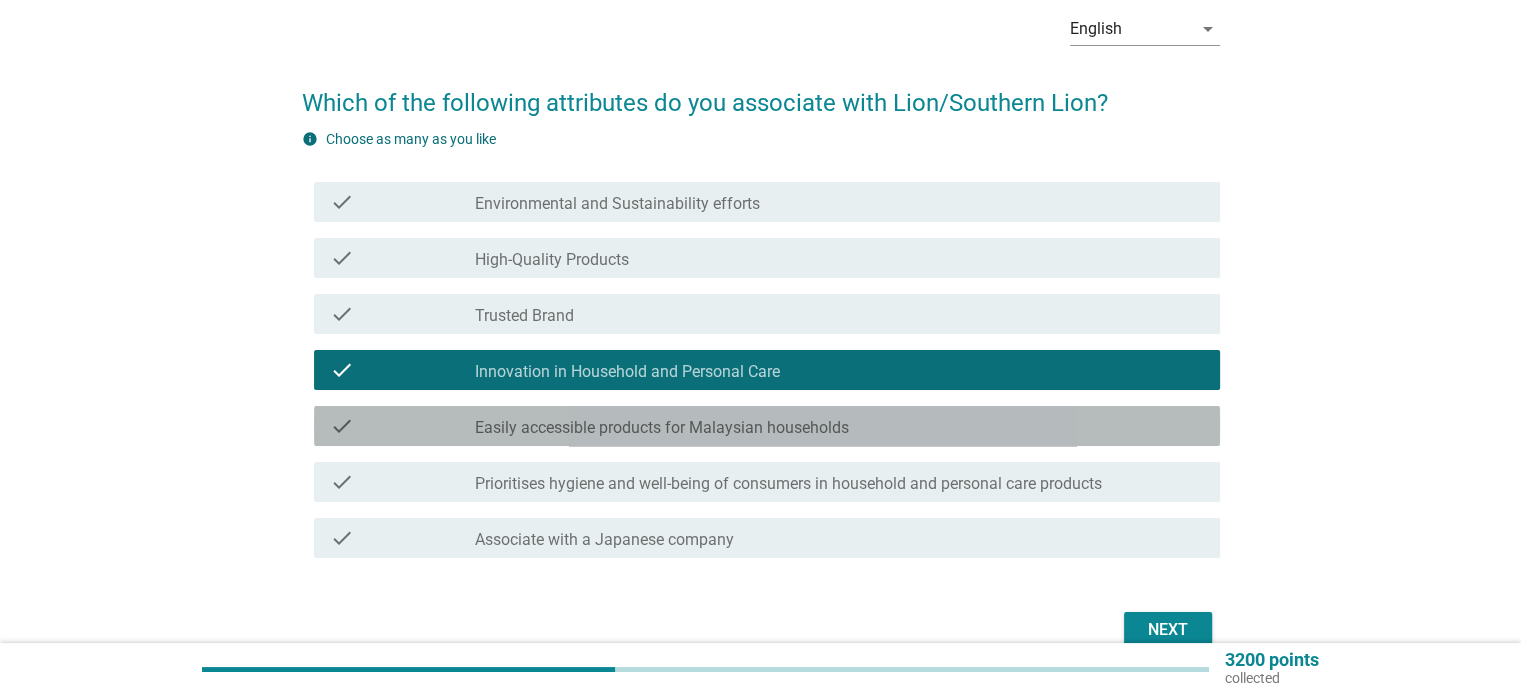 click on "check     check_box_outline_blank Easily accessible products for Malaysian households" at bounding box center [767, 426] 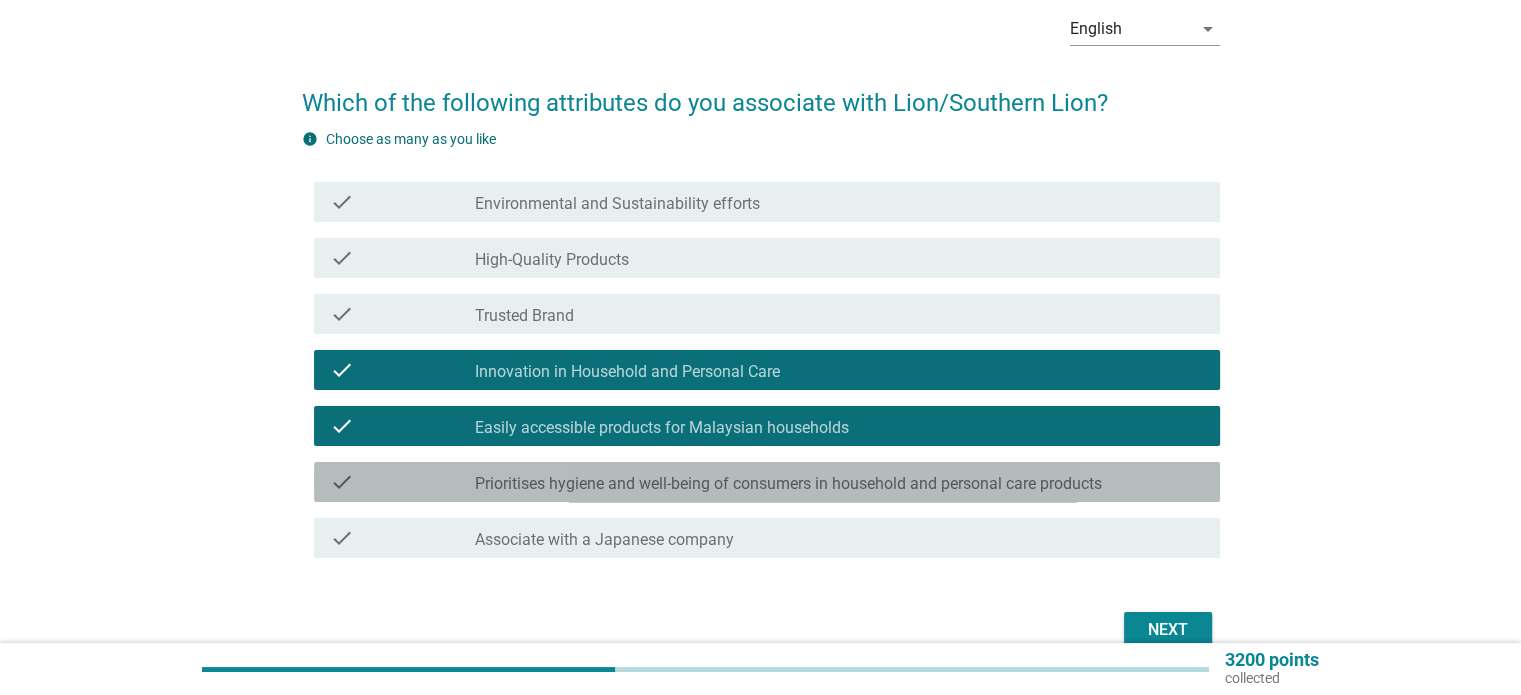 click on "Prioritises hygiene and well-being of consumers in household and personal care products" at bounding box center (788, 484) 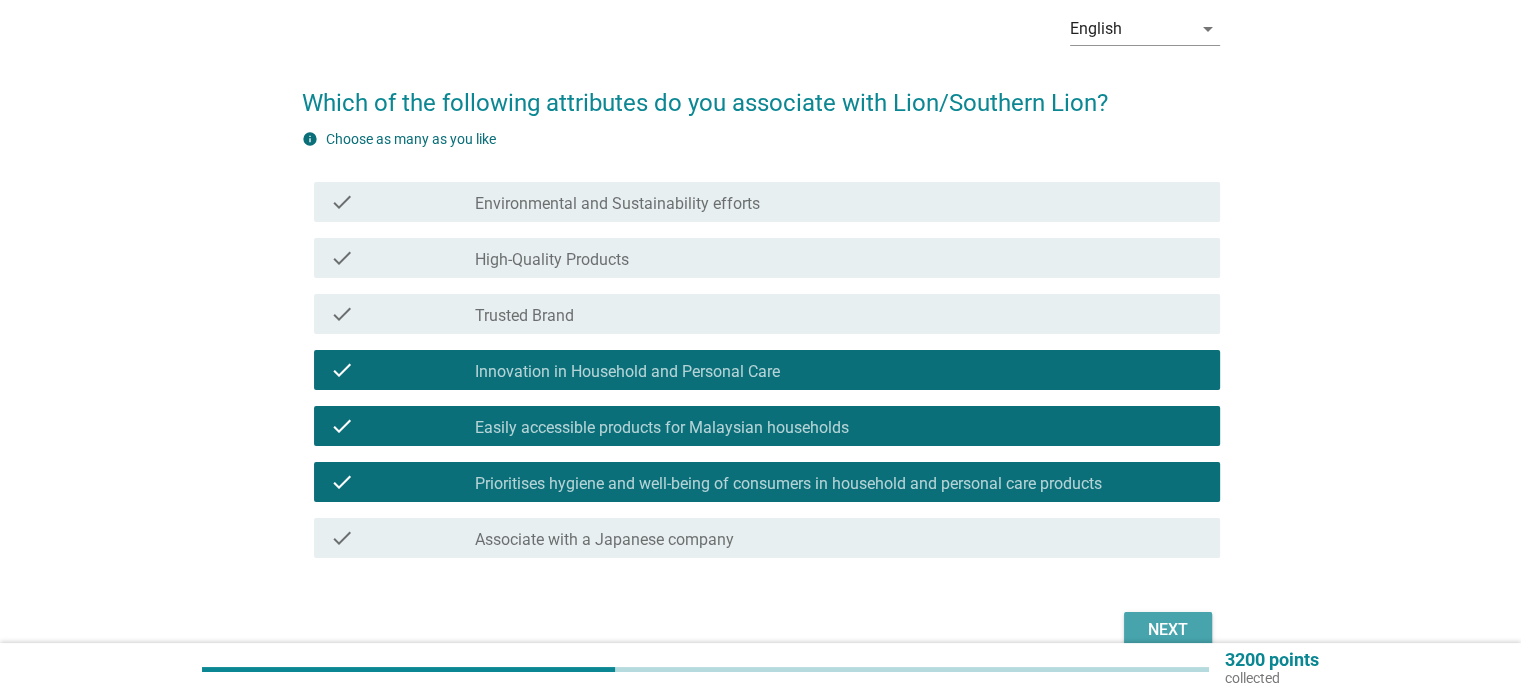 click on "Next" at bounding box center (1168, 630) 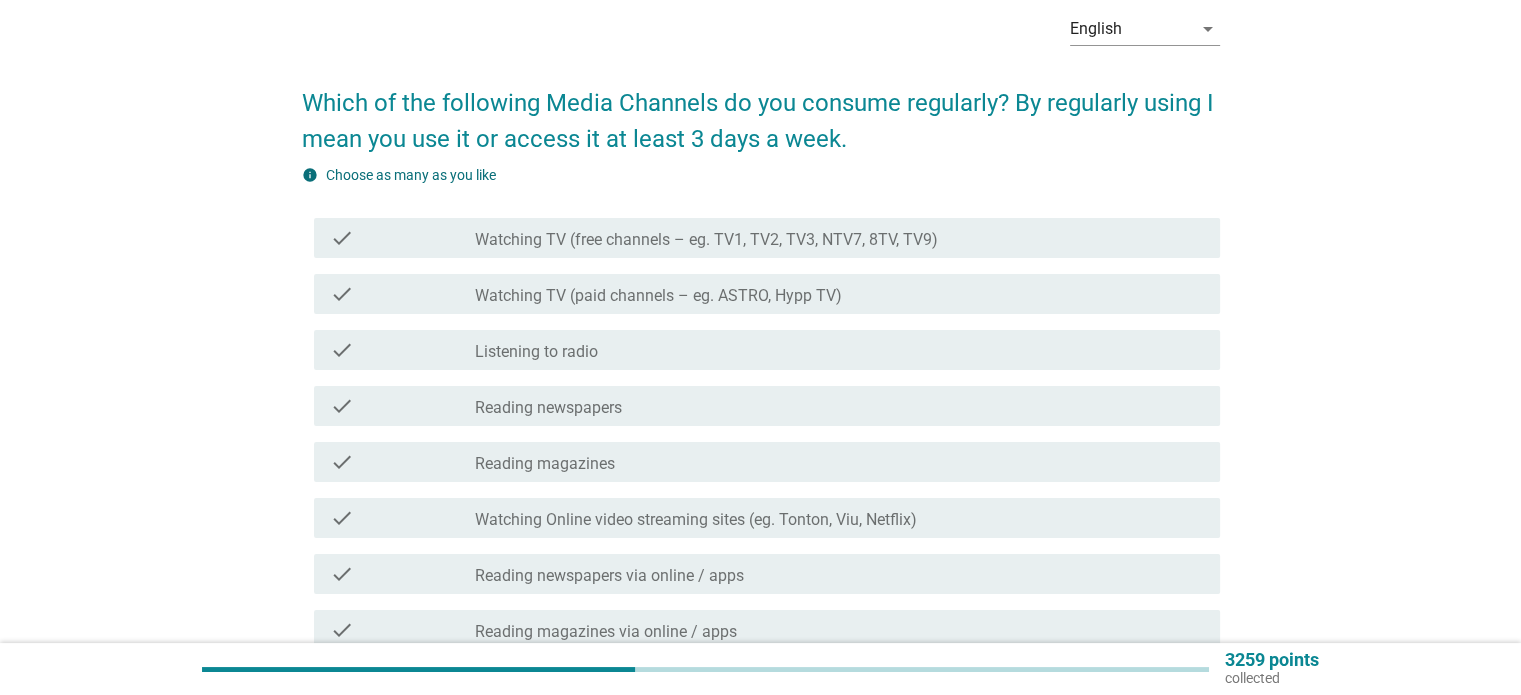 scroll, scrollTop: 0, scrollLeft: 0, axis: both 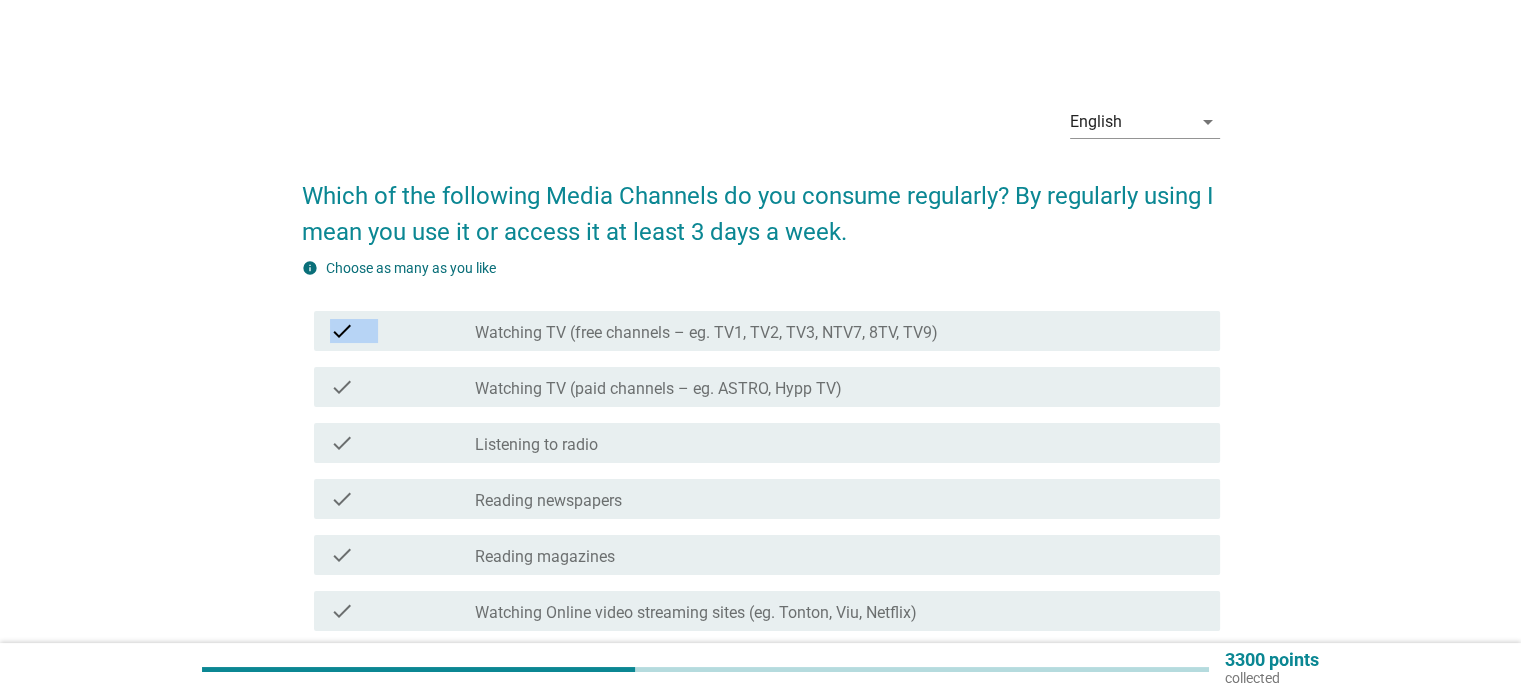 drag, startPoint x: 1514, startPoint y: 295, endPoint x: 1530, endPoint y: 272, distance: 28.01785 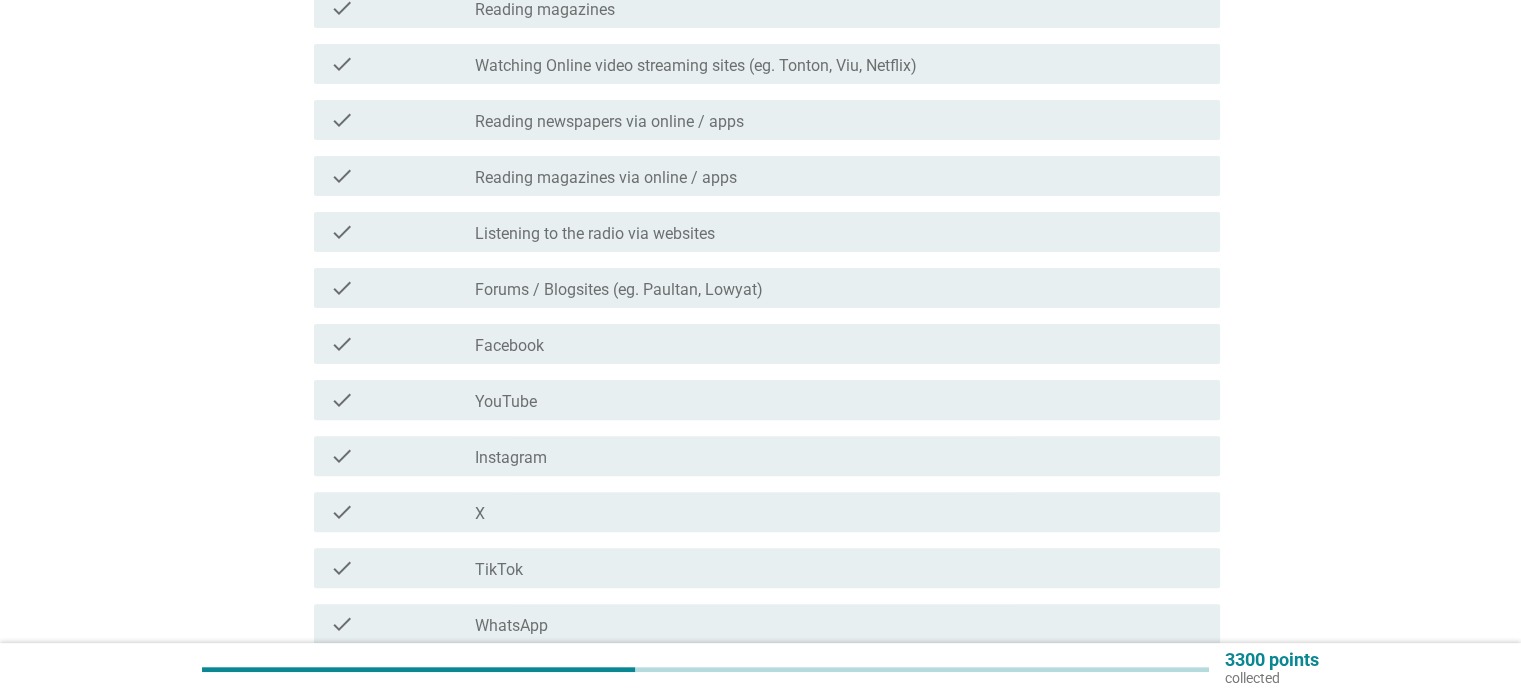 scroll, scrollTop: 536, scrollLeft: 0, axis: vertical 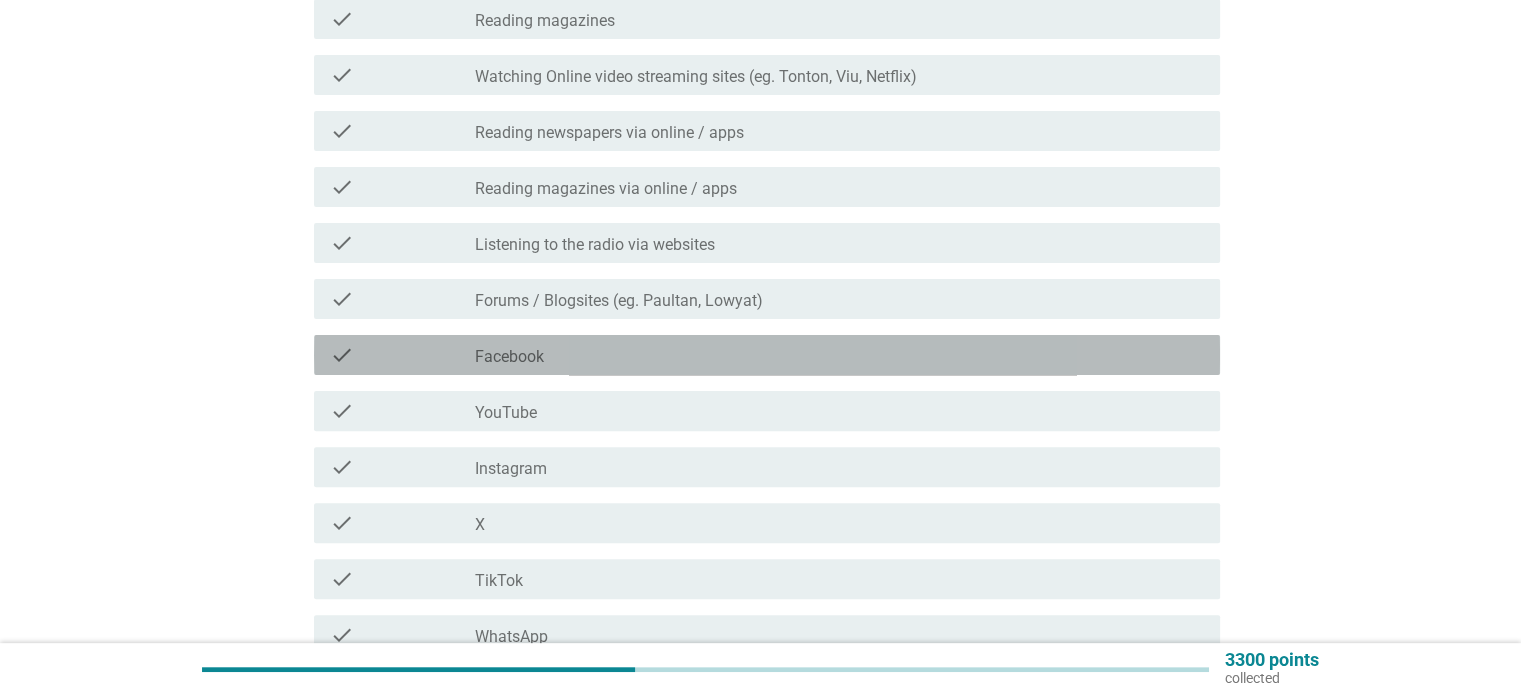 click on "check_box_outline_blank Facebook" at bounding box center [839, 355] 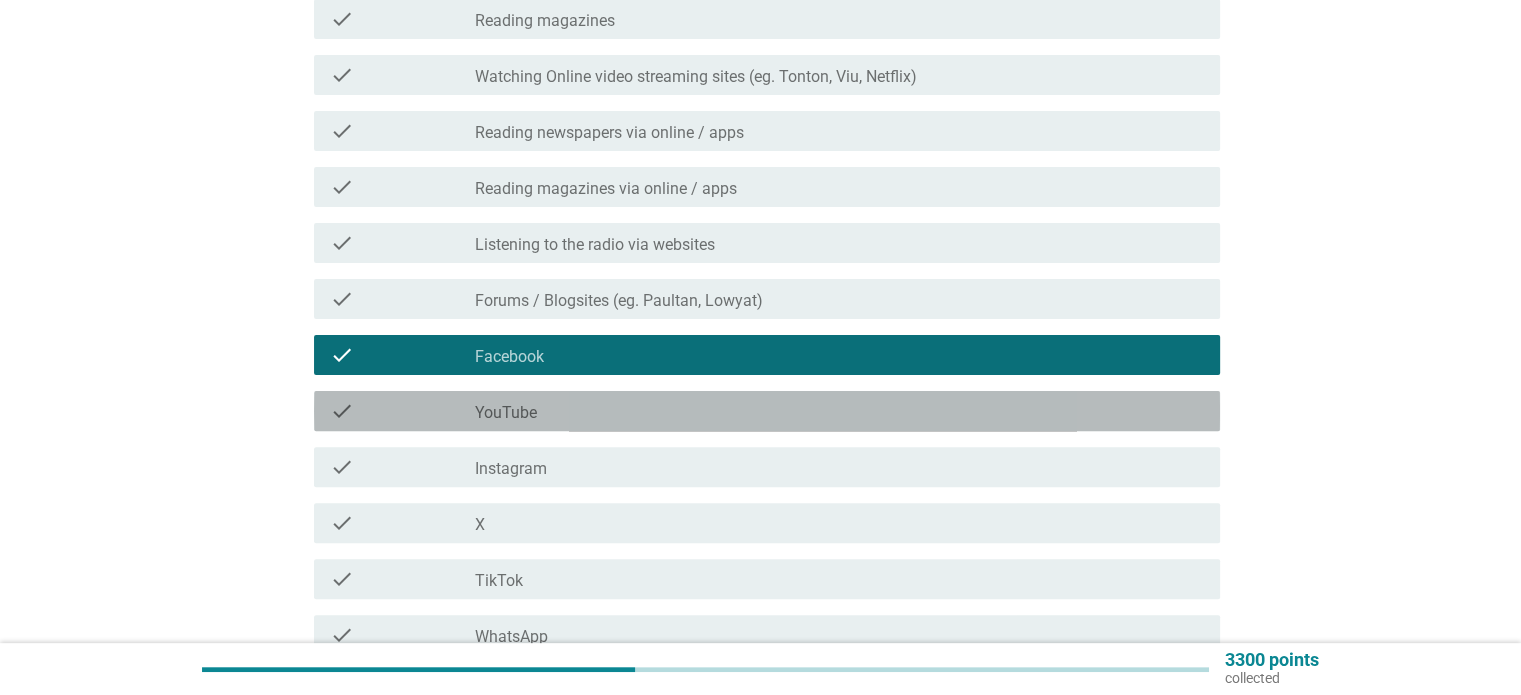 click on "check     check_box_outline_blank YouTube" at bounding box center [767, 411] 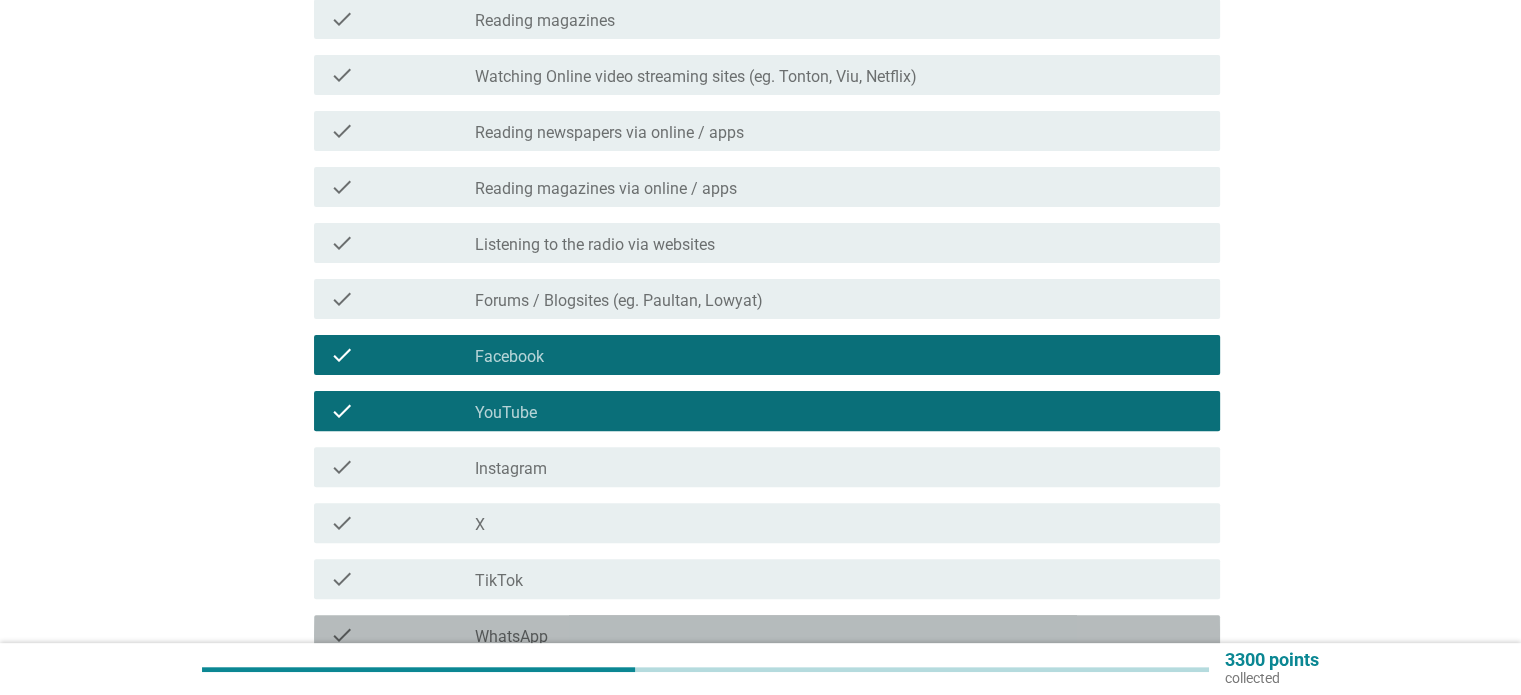 click on "check_box_outline_blank WhatsApp" at bounding box center [839, 635] 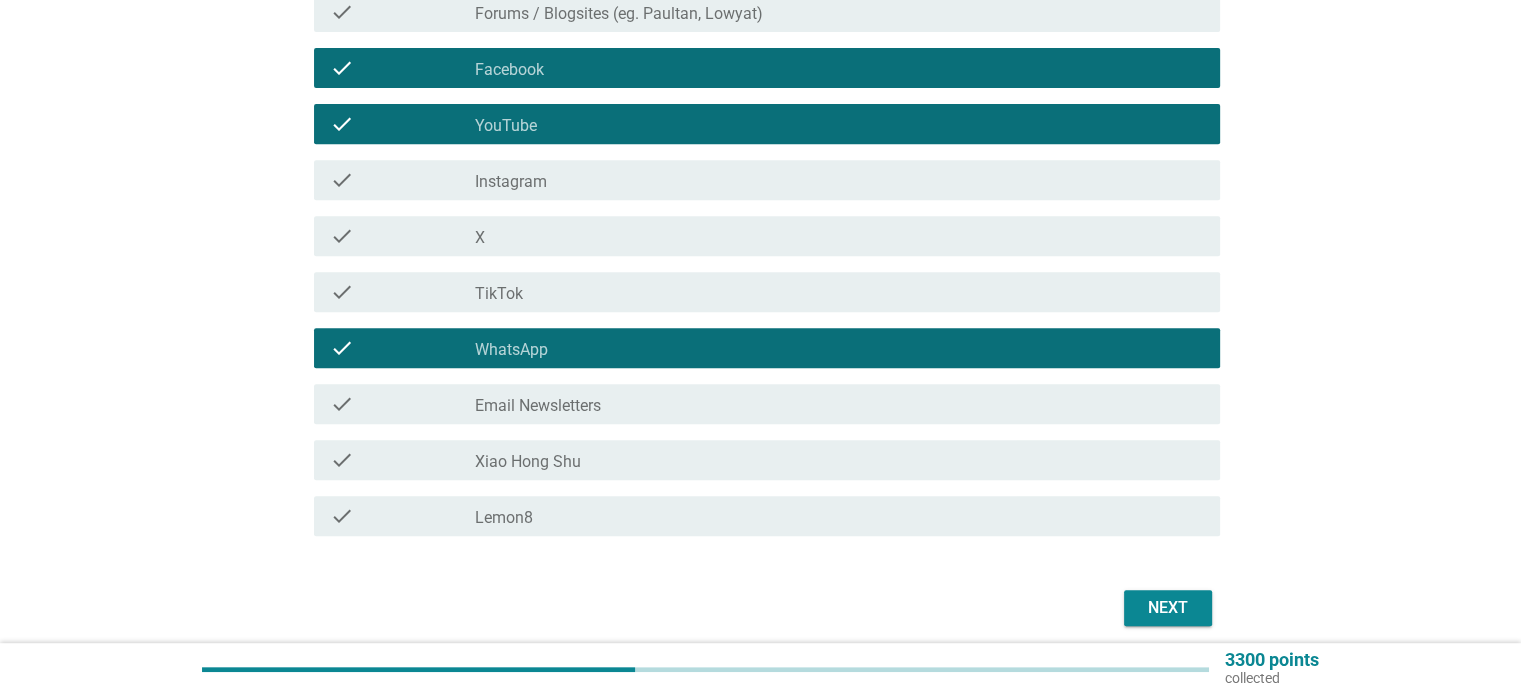scroll, scrollTop: 813, scrollLeft: 0, axis: vertical 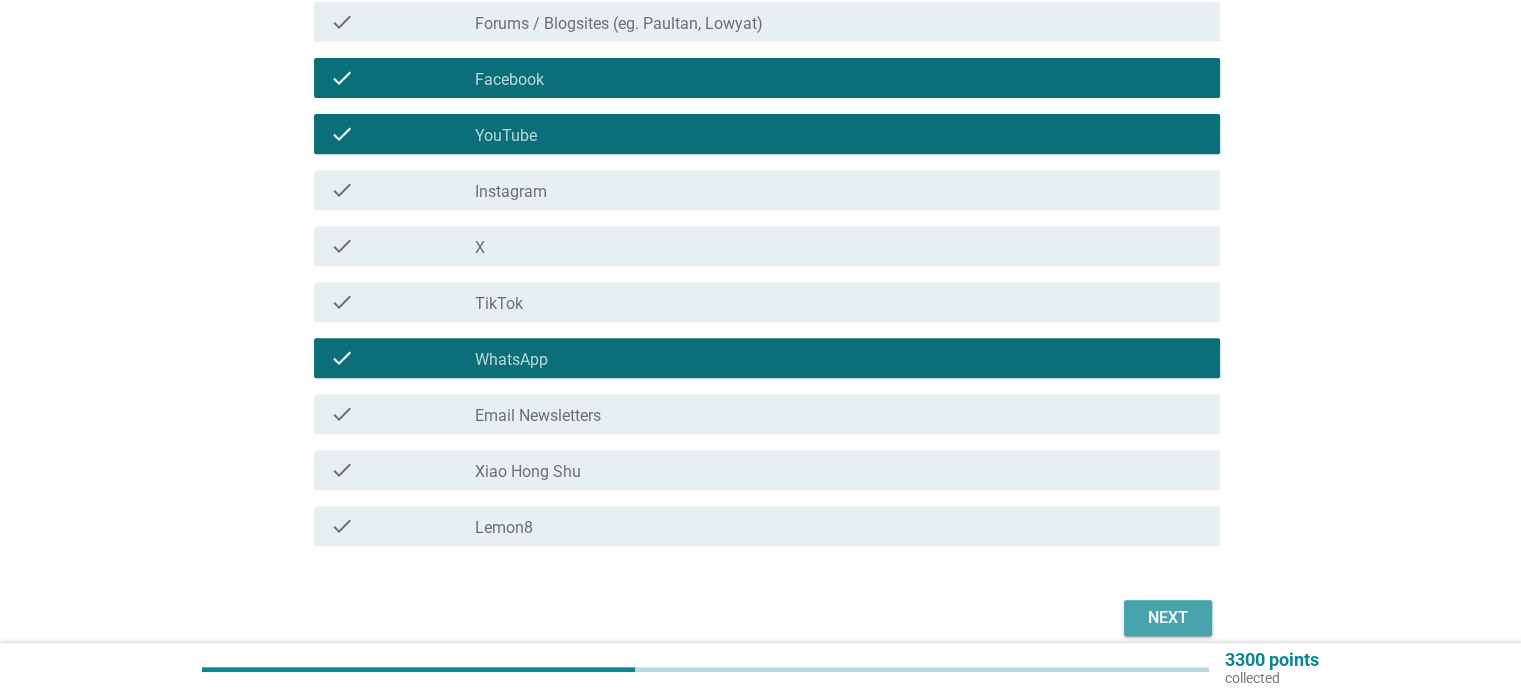 click on "Next" at bounding box center (1168, 618) 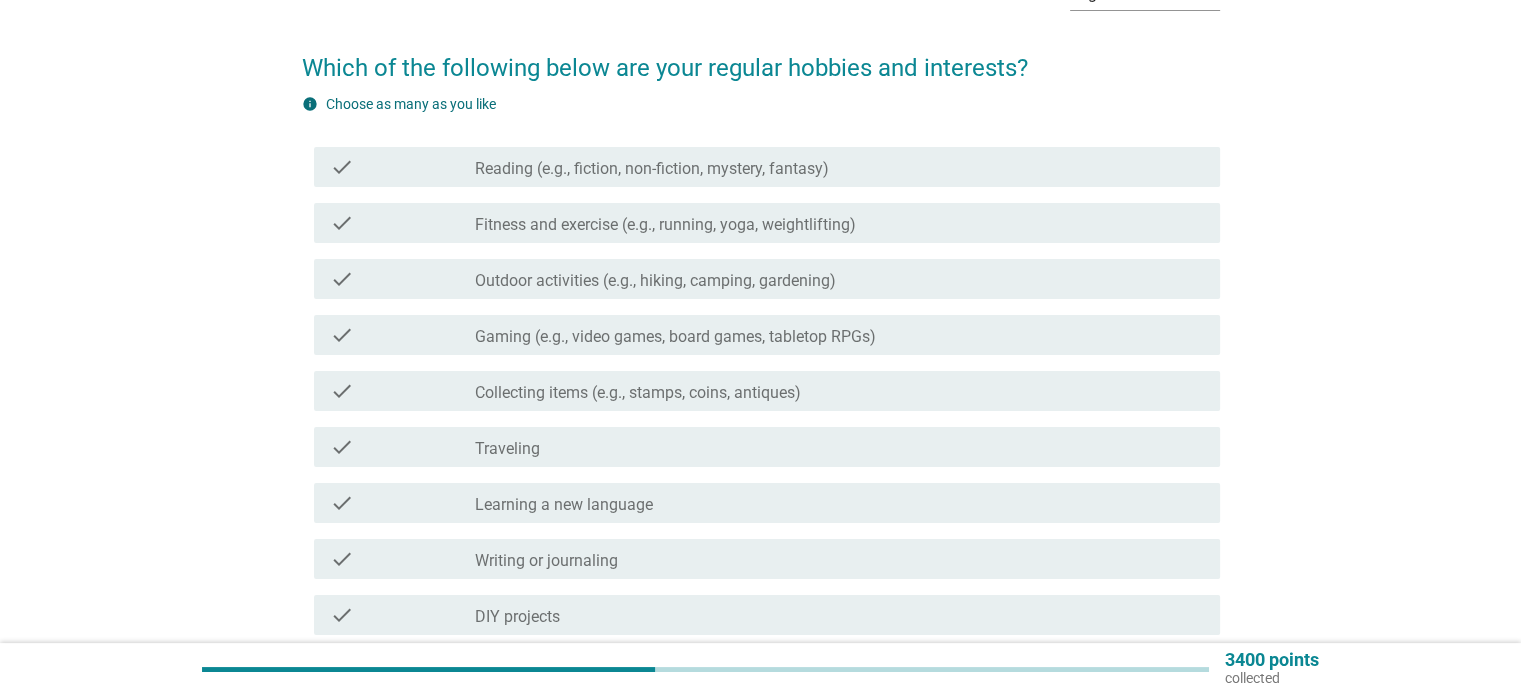 scroll, scrollTop: 145, scrollLeft: 0, axis: vertical 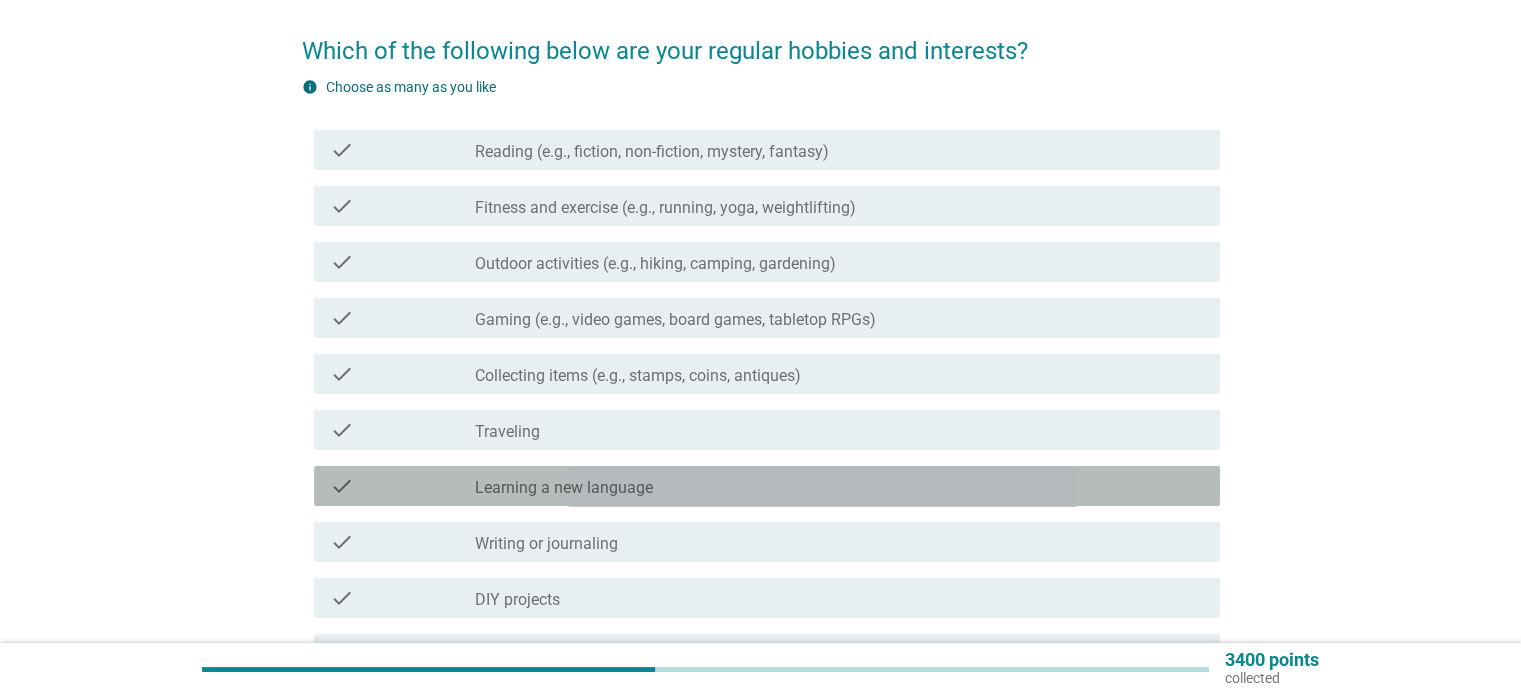 click on "check     check_box_outline_blank Learning a new language" at bounding box center (767, 486) 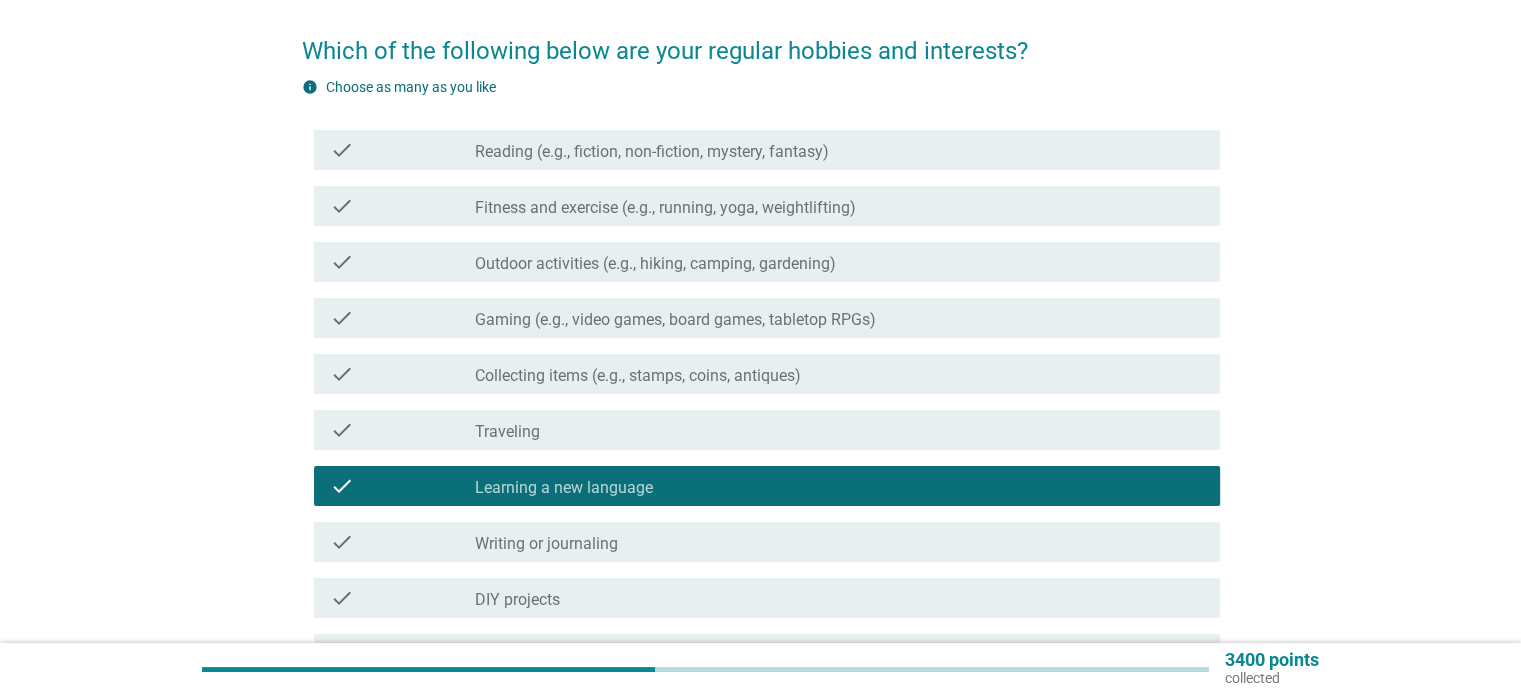 click on "check     check_box_outline_blank Traveling" at bounding box center [761, 430] 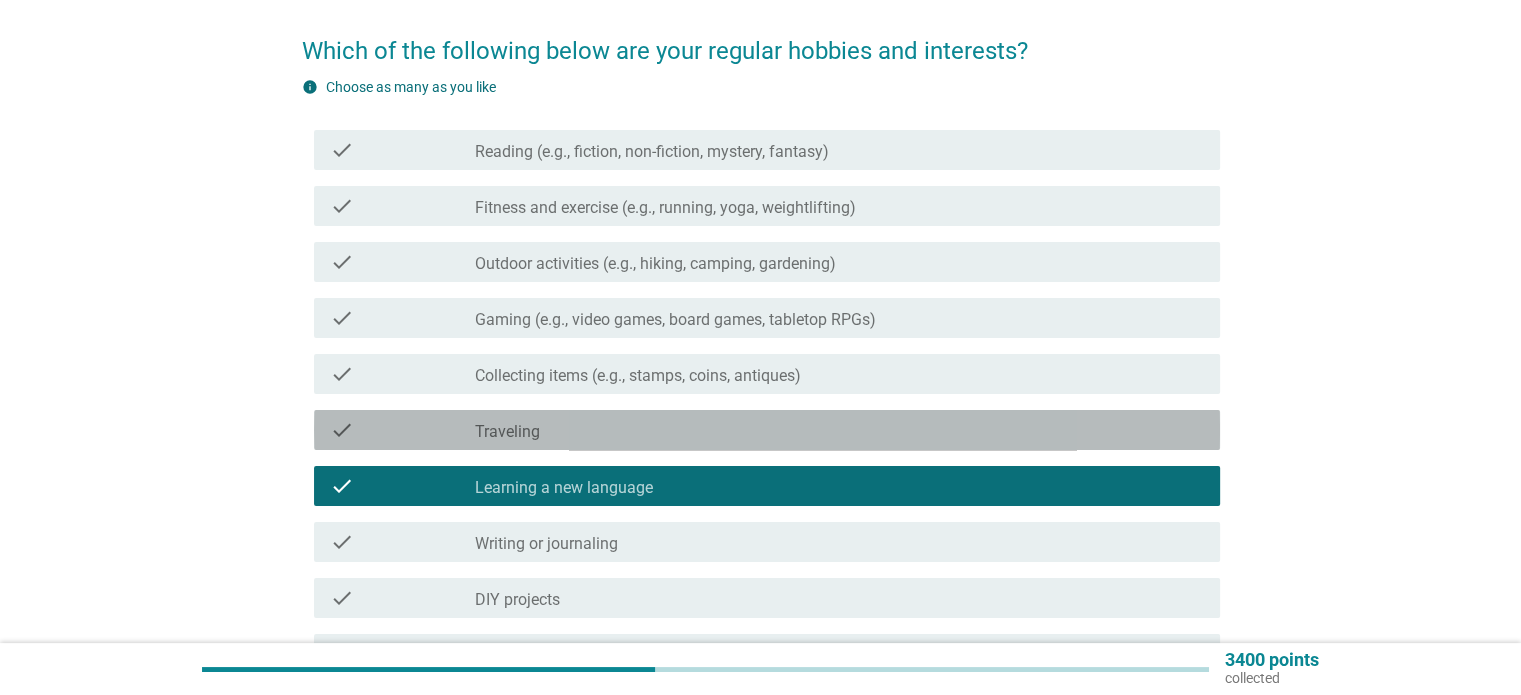 click on "check_box_outline_blank Traveling" at bounding box center (839, 430) 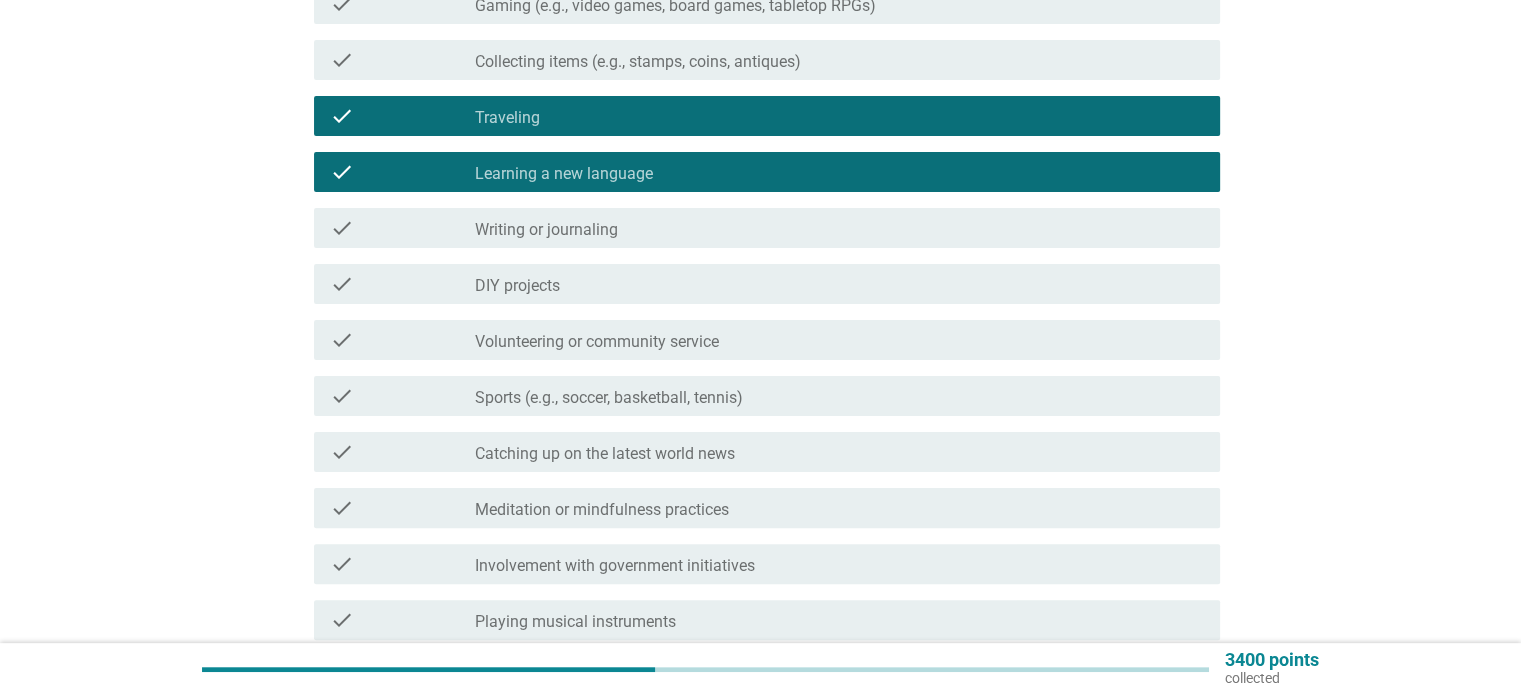 scroll, scrollTop: 576, scrollLeft: 0, axis: vertical 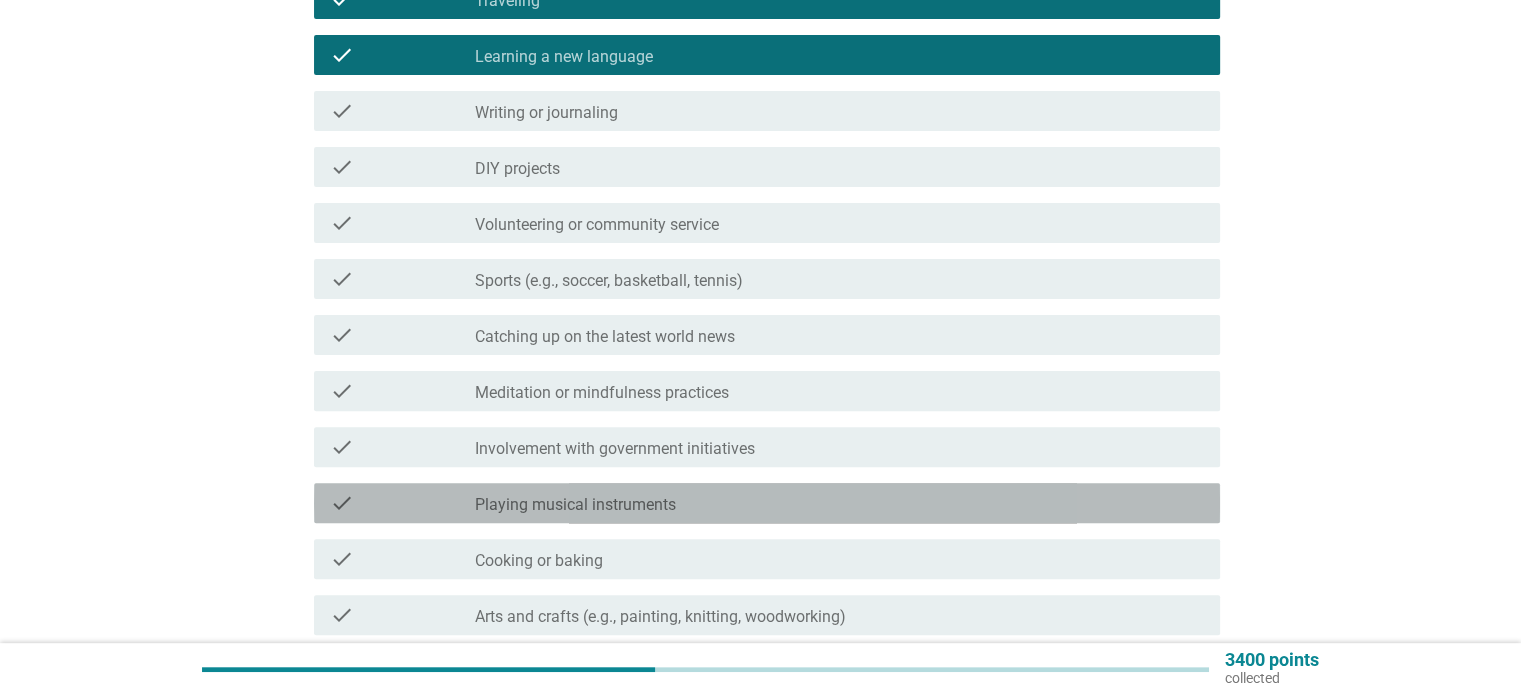 click on "check_box_outline_blank Playing musical instruments" at bounding box center [839, 503] 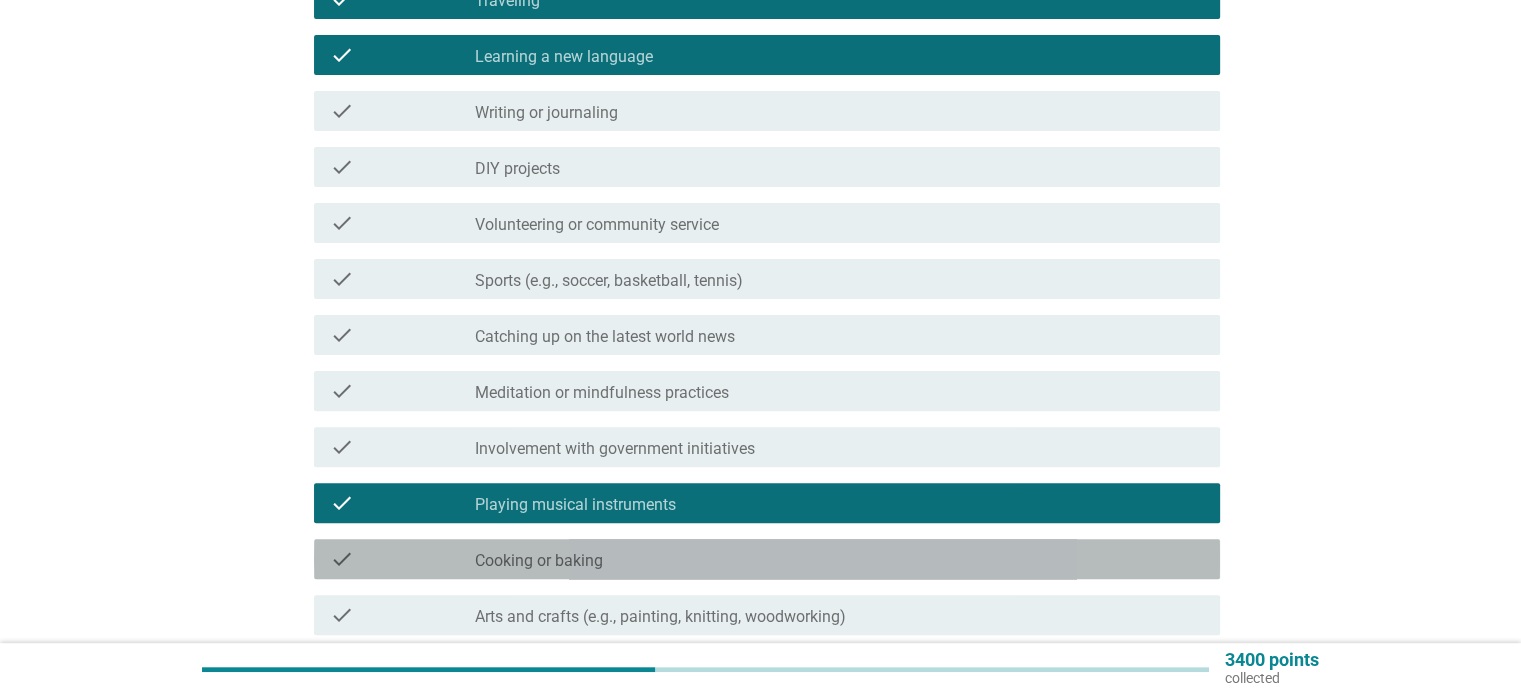 click on "check_box_outline_blank Cooking or baking" at bounding box center [839, 559] 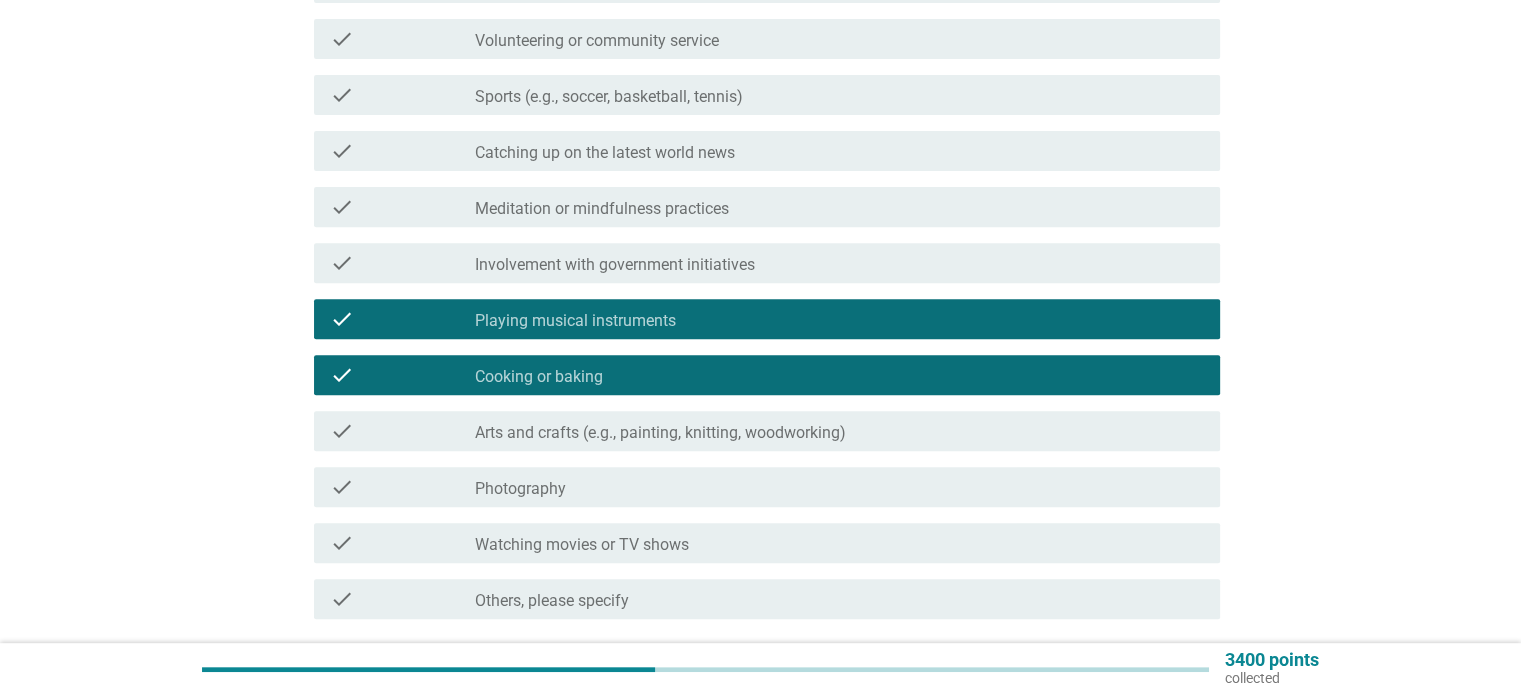 scroll, scrollTop: 852, scrollLeft: 0, axis: vertical 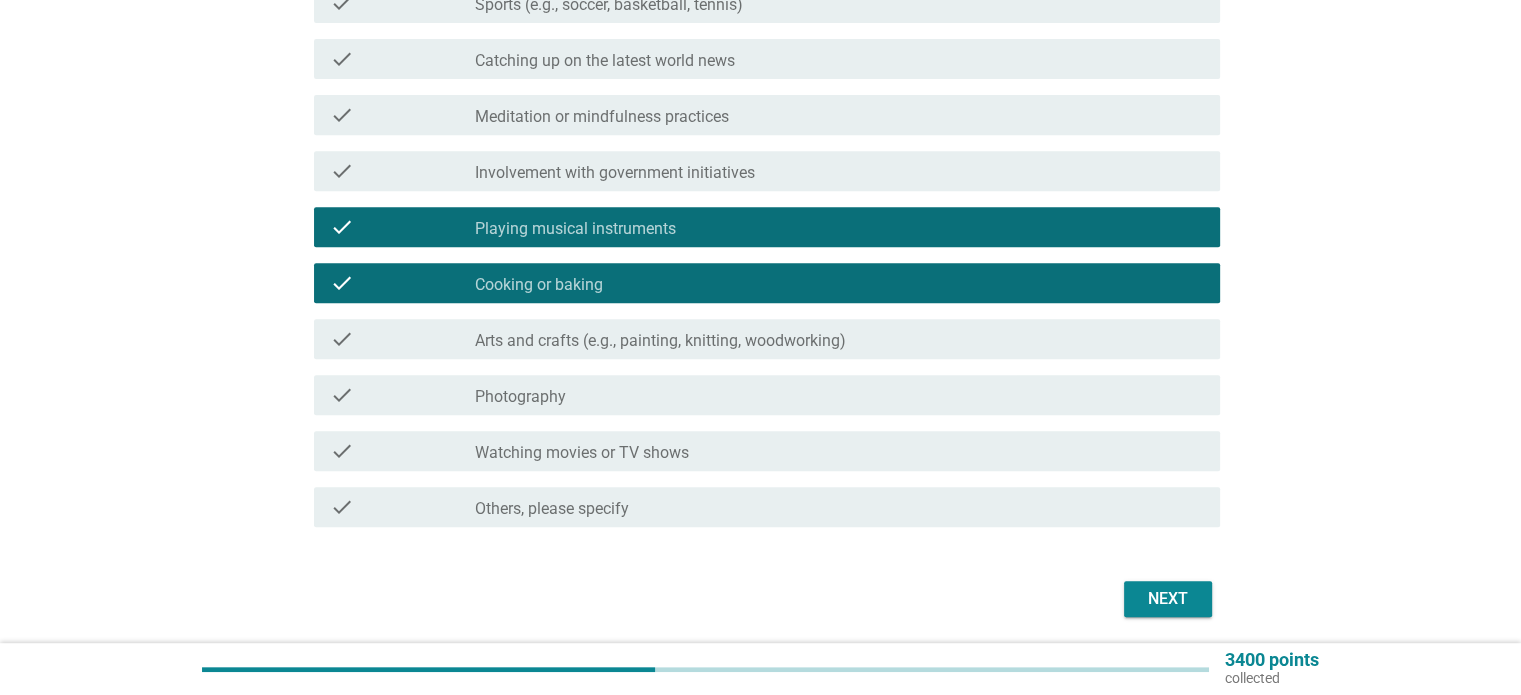 click on "Next" at bounding box center (1168, 599) 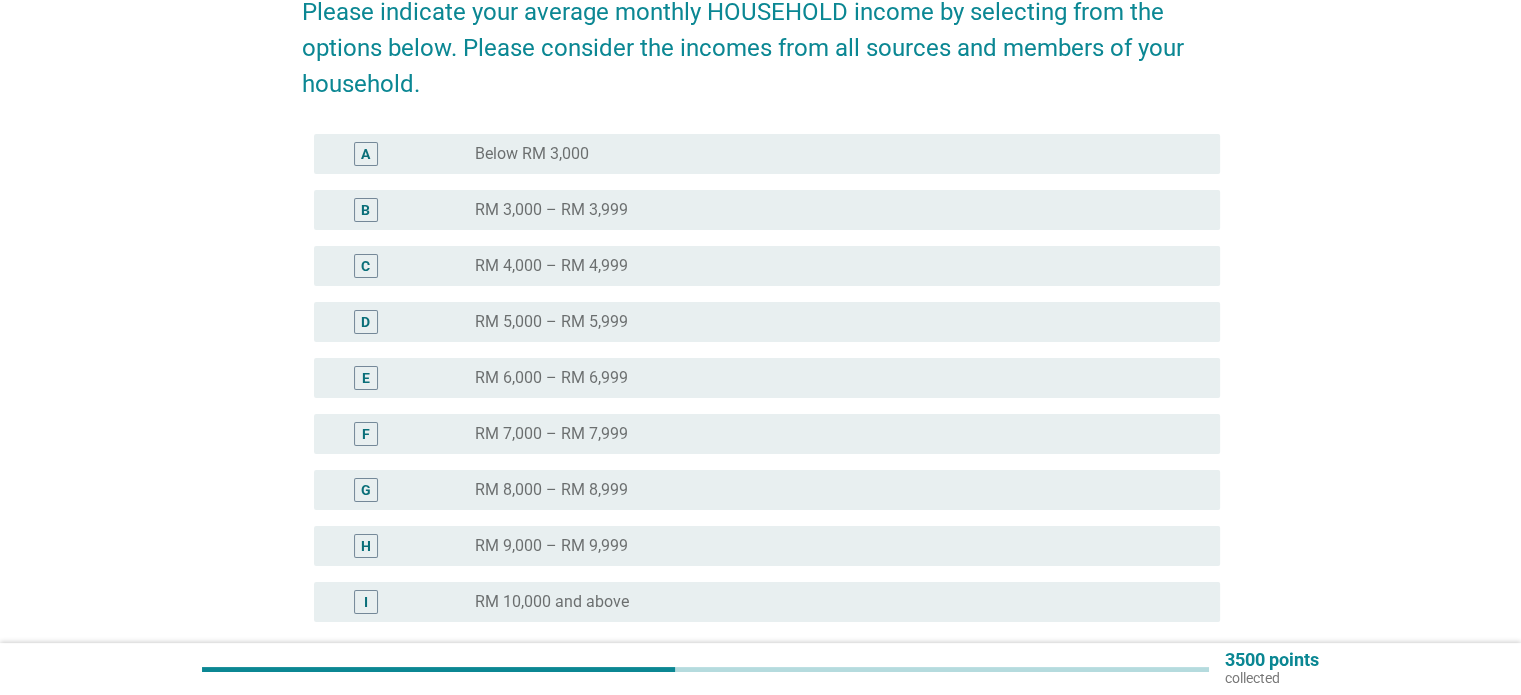 scroll, scrollTop: 182, scrollLeft: 0, axis: vertical 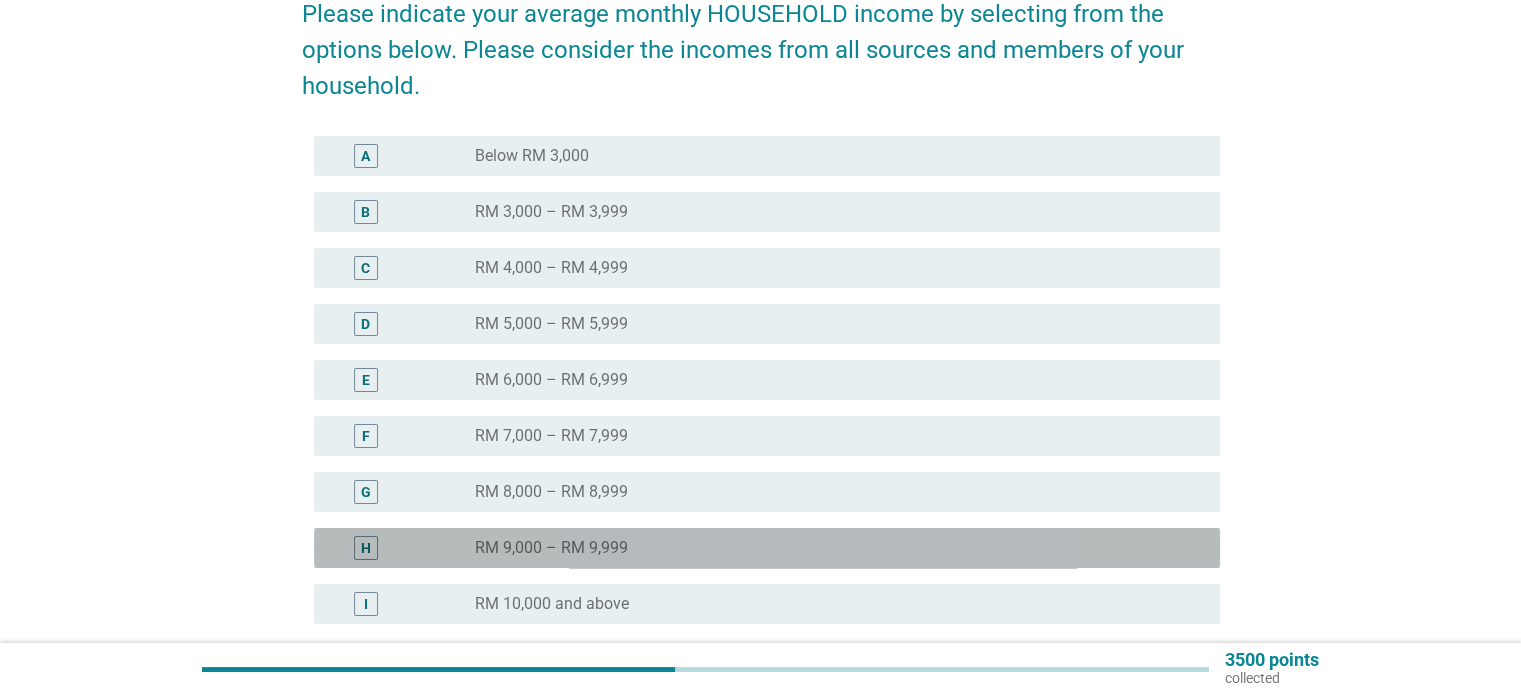 click on "radio_button_unchecked RM 9,000 – RM 9,999" at bounding box center [839, 548] 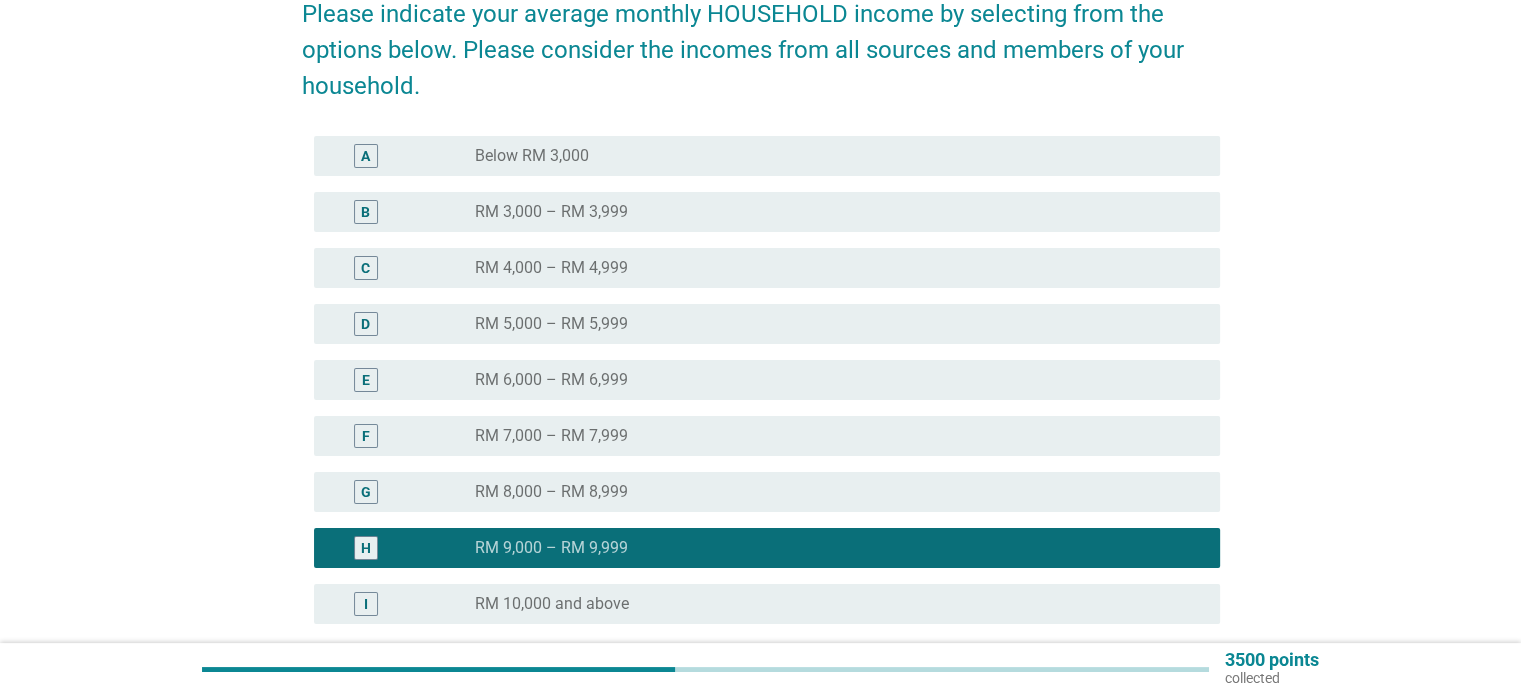 scroll, scrollTop: 372, scrollLeft: 0, axis: vertical 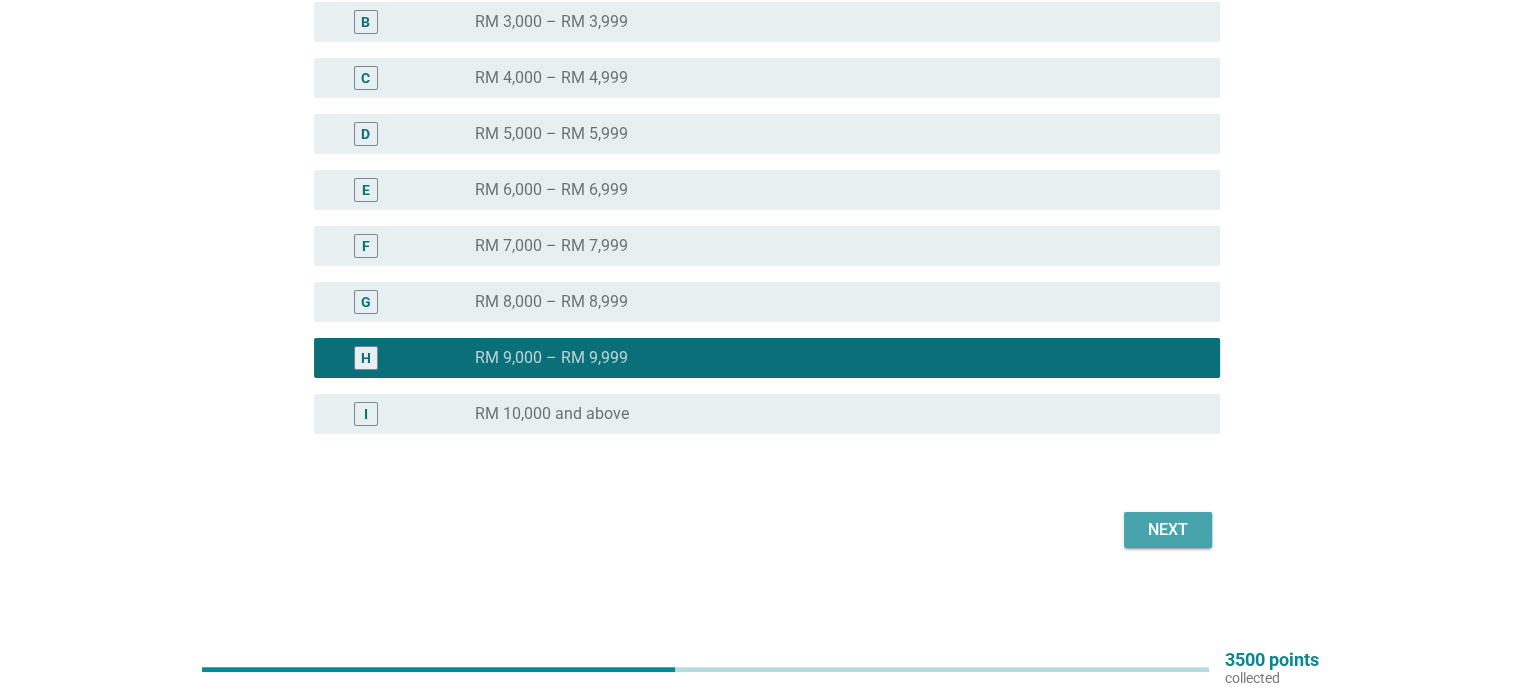 click on "Next" at bounding box center (1168, 530) 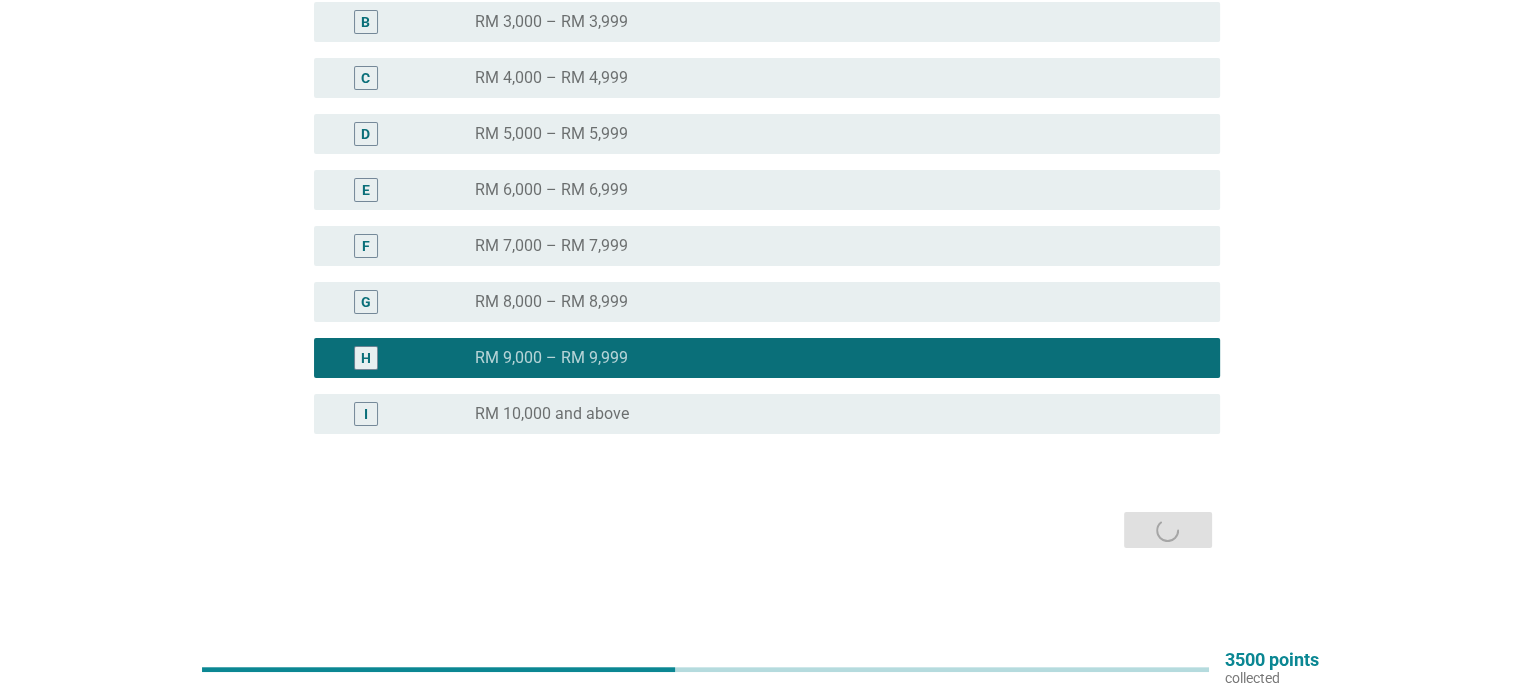 scroll, scrollTop: 0, scrollLeft: 0, axis: both 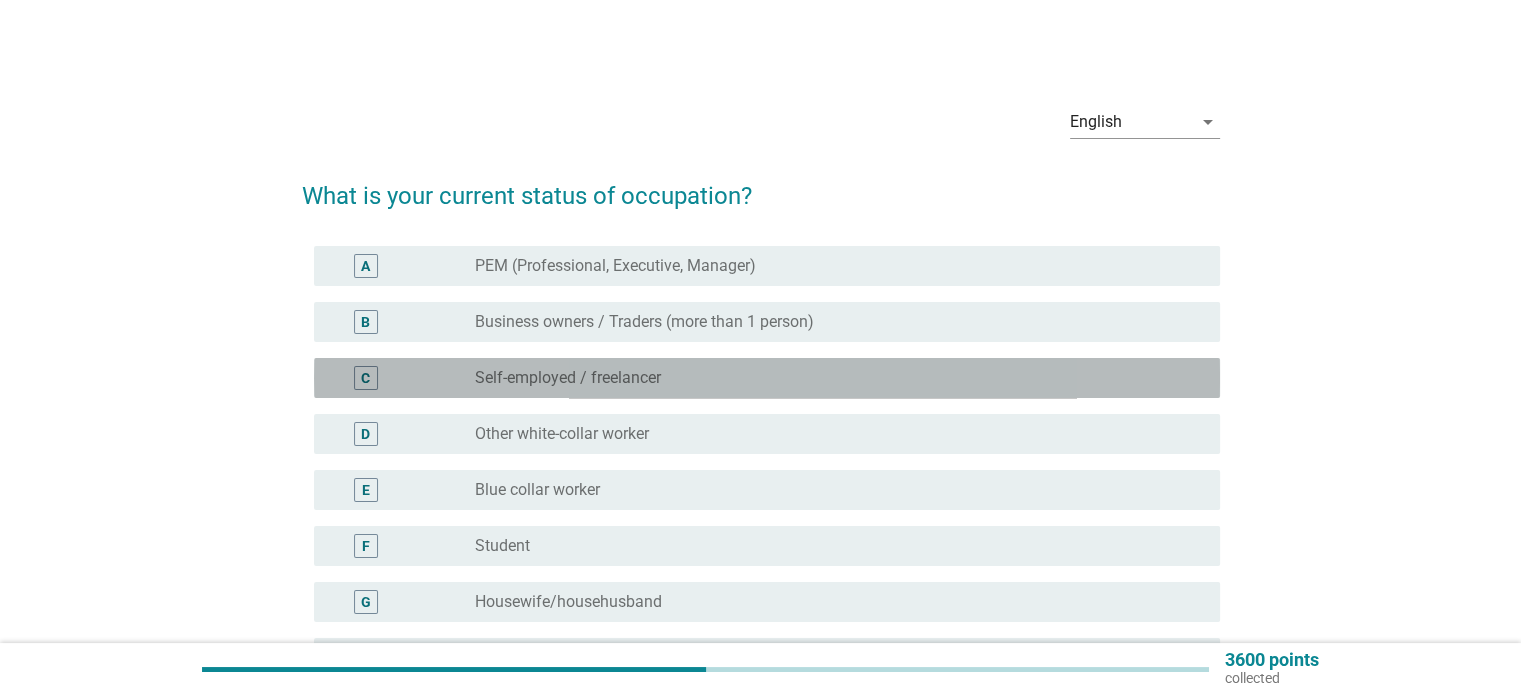 click on "radio_button_unchecked Self-employed / freelancer" at bounding box center (831, 378) 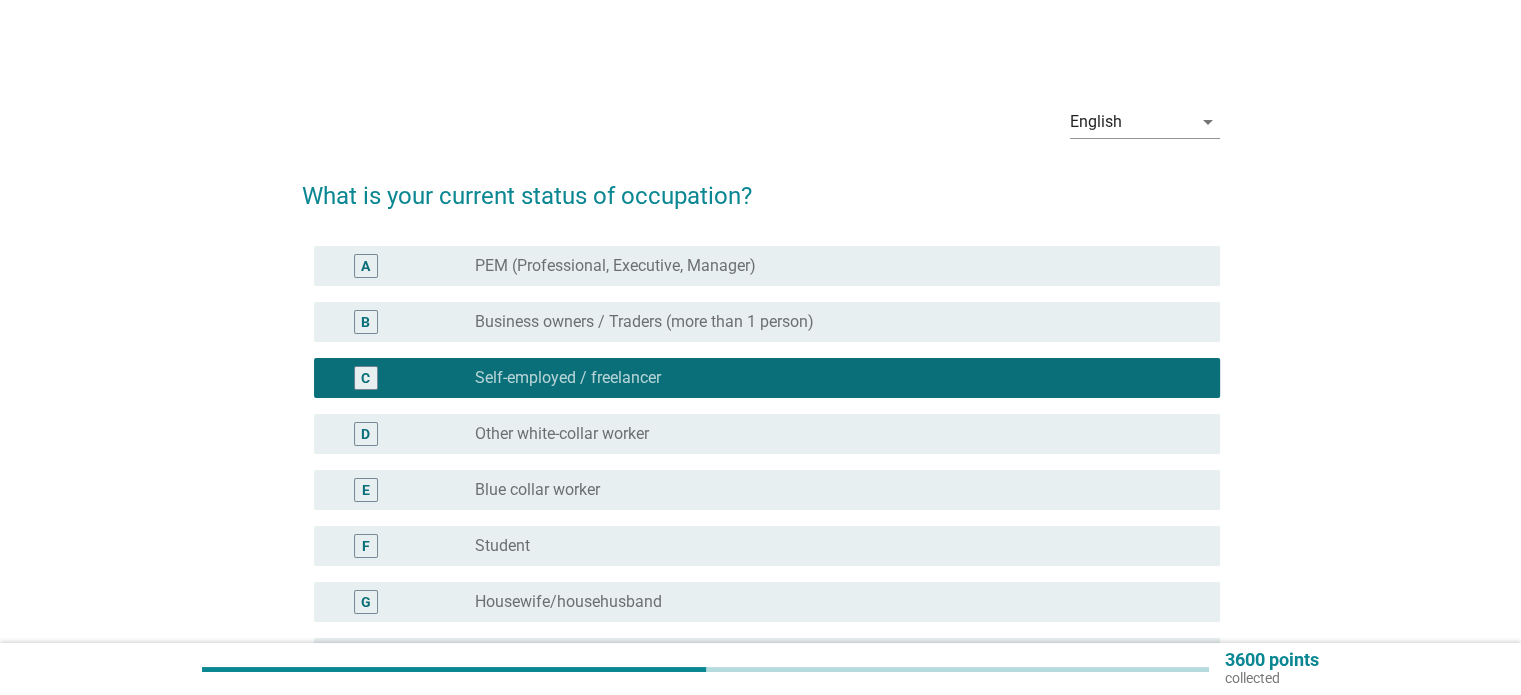 scroll, scrollTop: 300, scrollLeft: 0, axis: vertical 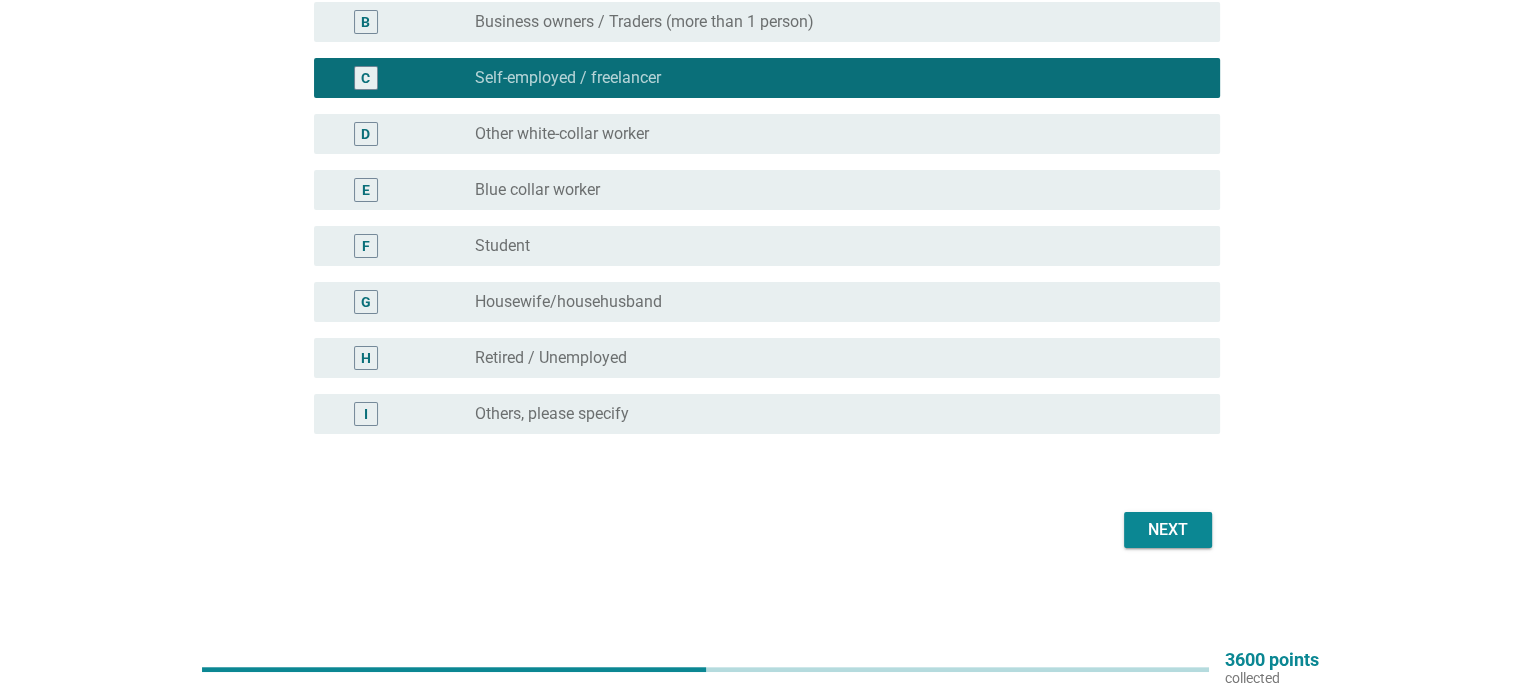 click on "Next" at bounding box center [1168, 530] 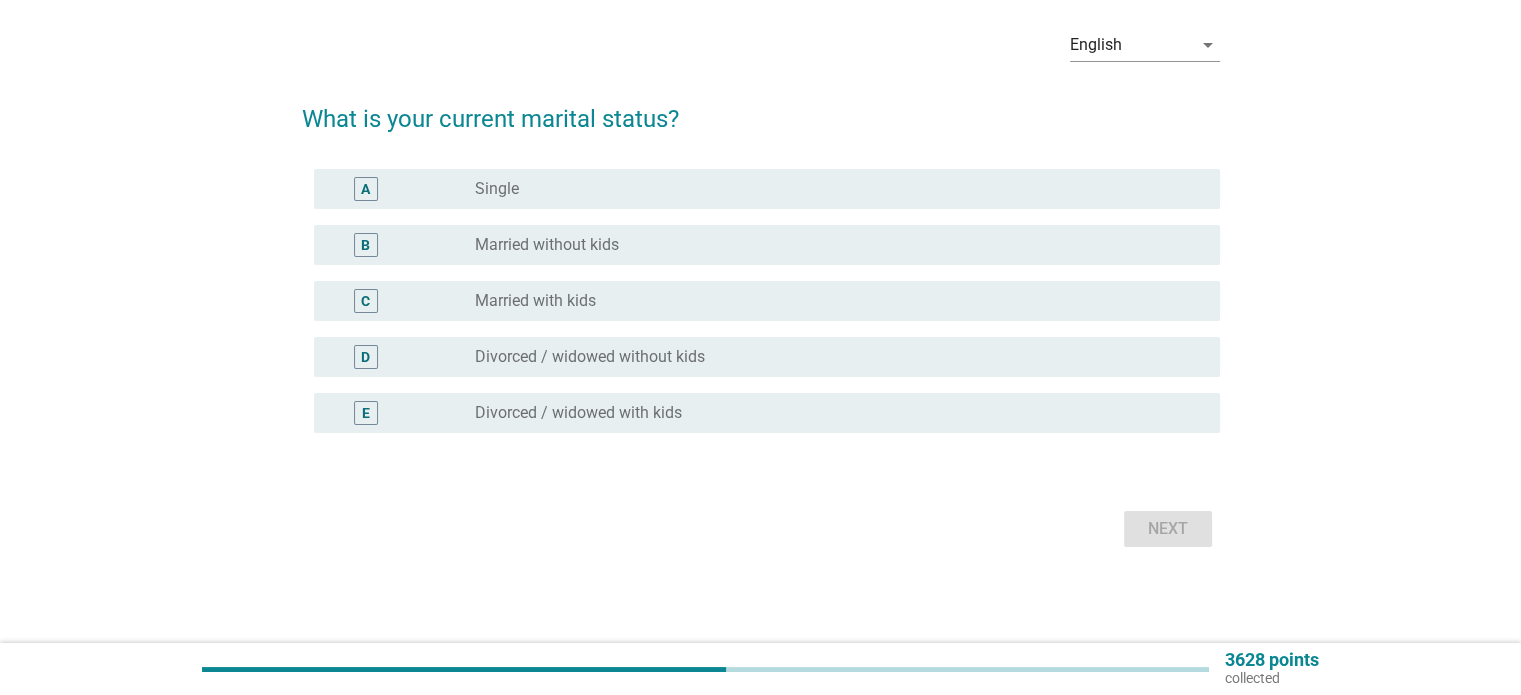 scroll, scrollTop: 0, scrollLeft: 0, axis: both 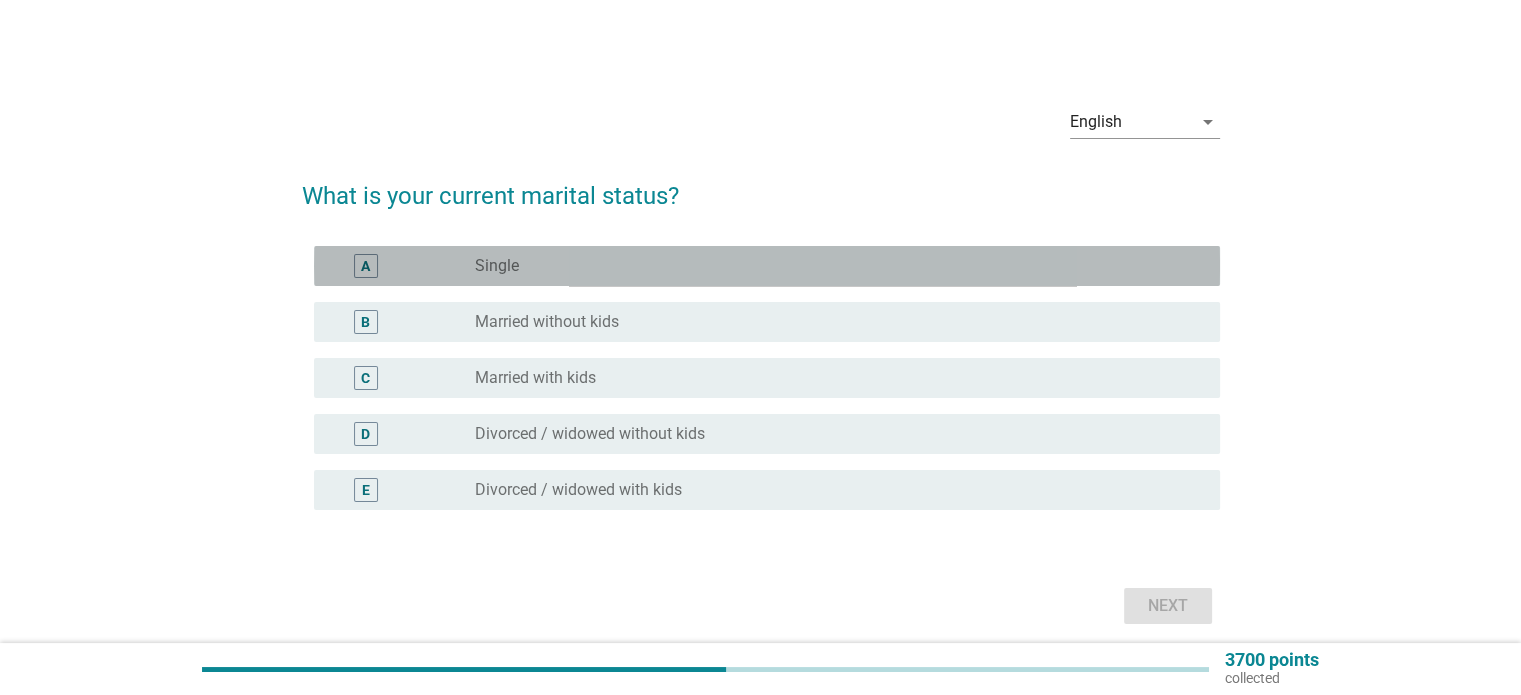 click on "radio_button_unchecked Single" at bounding box center (831, 266) 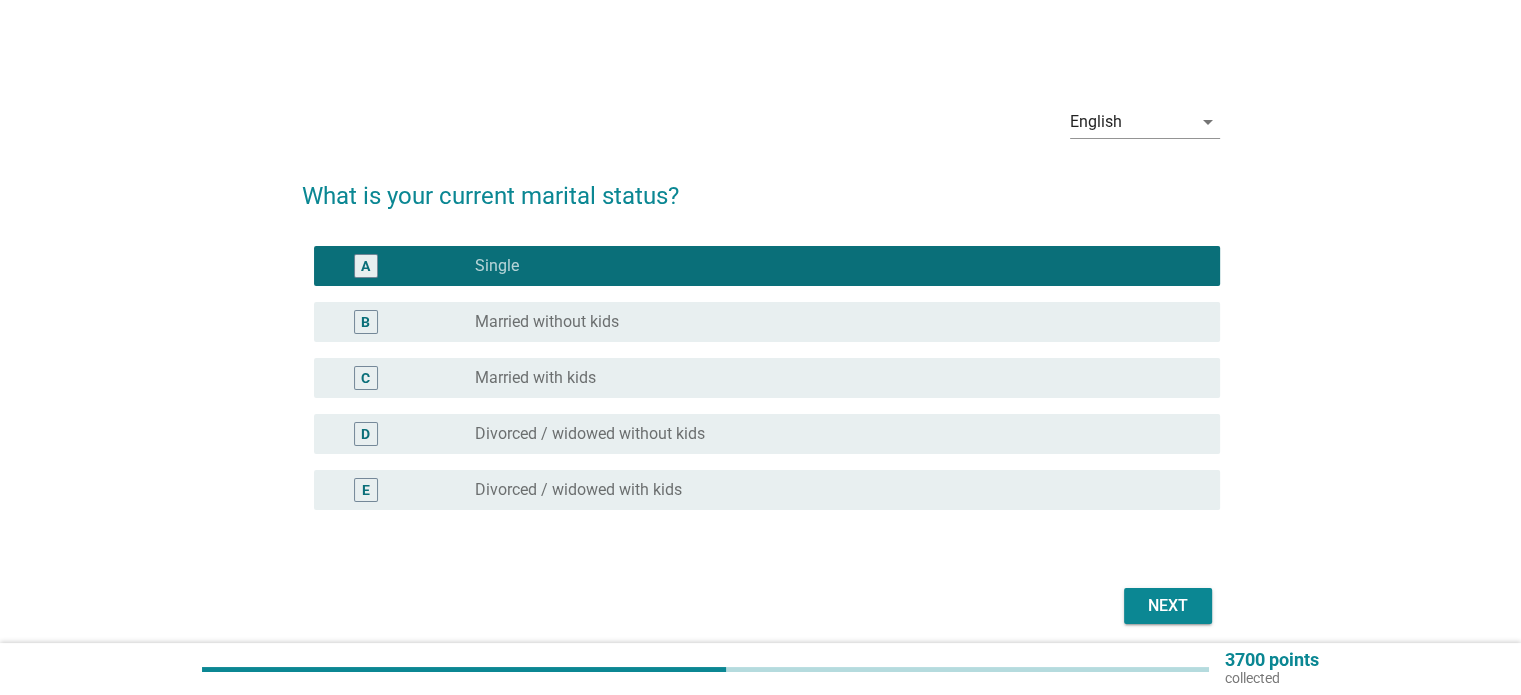 click on "Next" at bounding box center (761, 606) 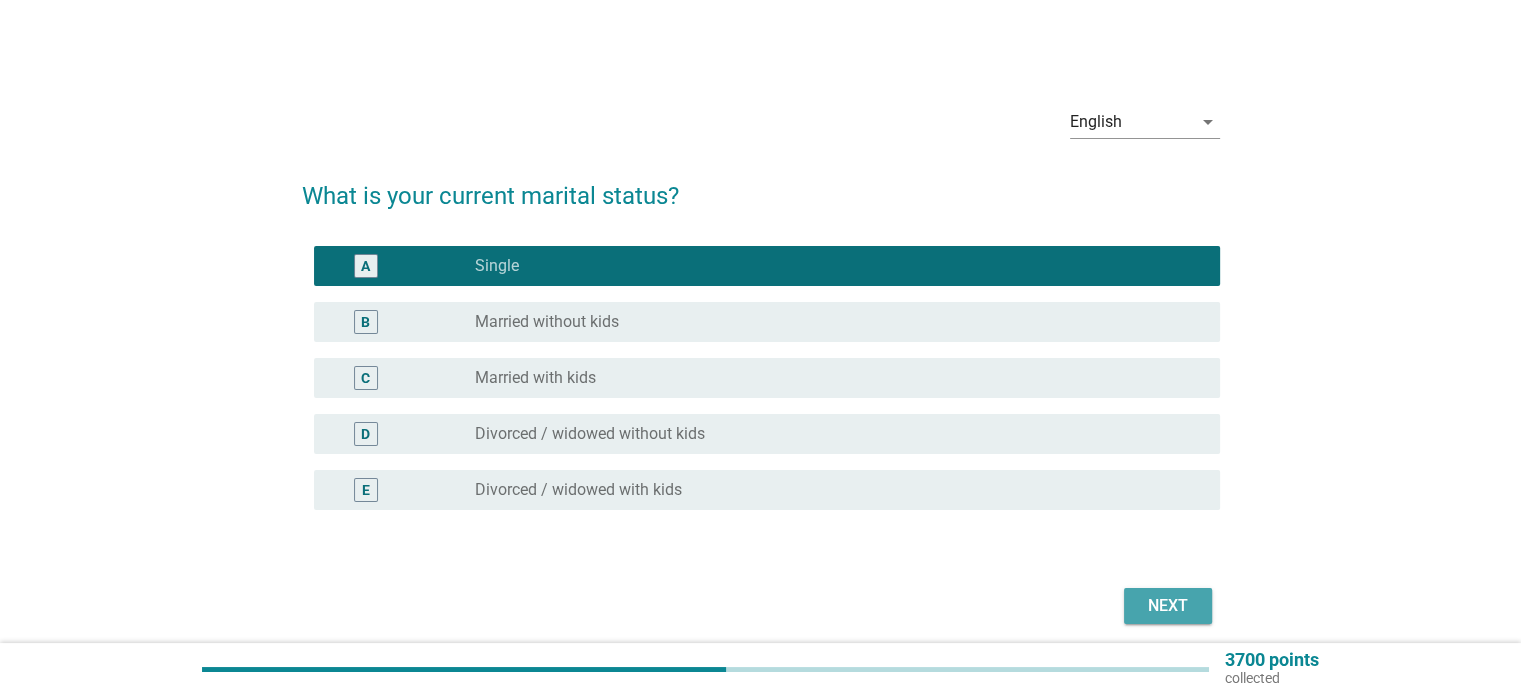 click on "Next" at bounding box center [1168, 606] 